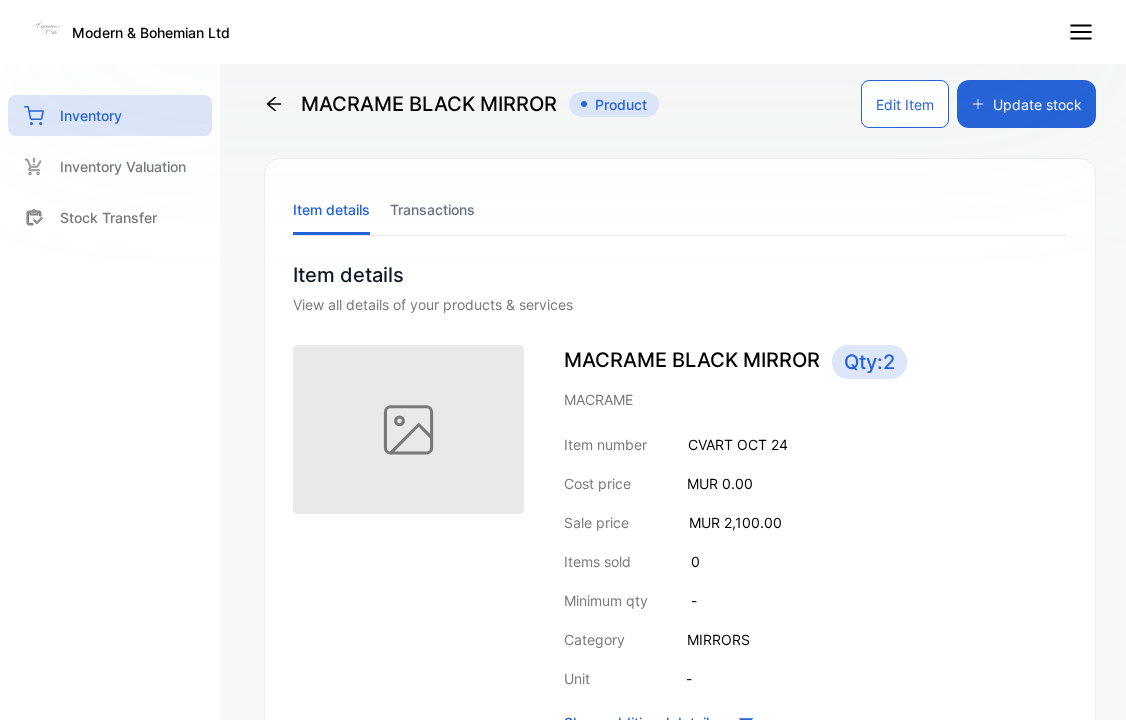 scroll, scrollTop: 0, scrollLeft: 0, axis: both 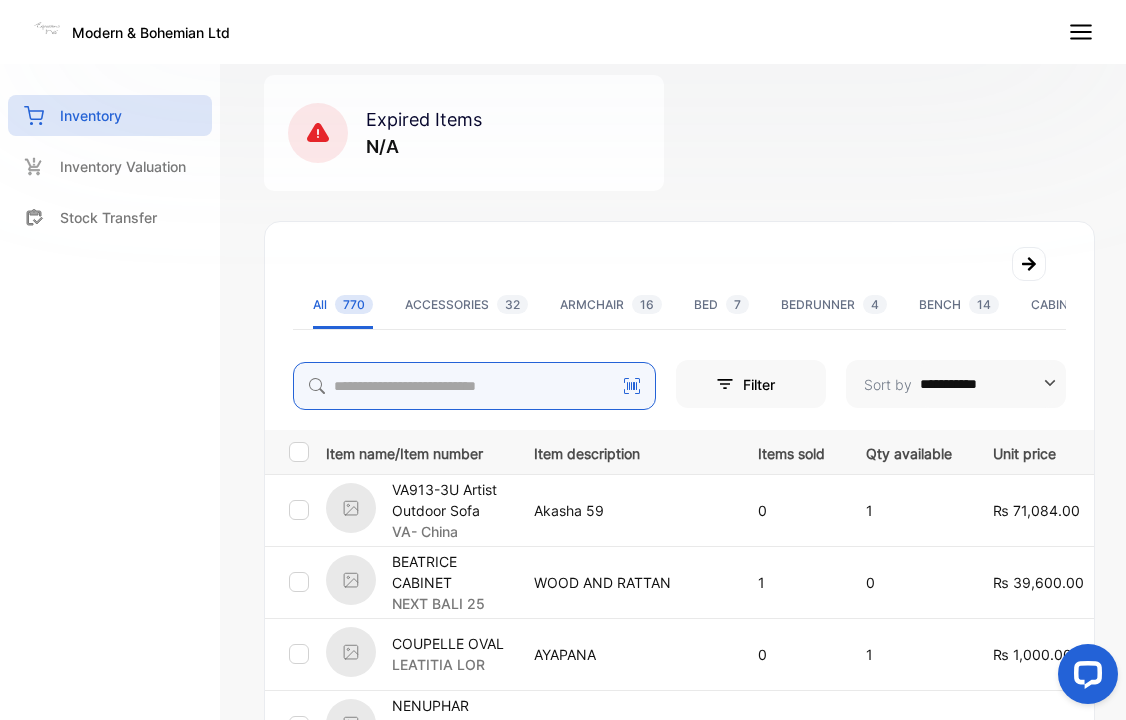 click at bounding box center [474, 386] 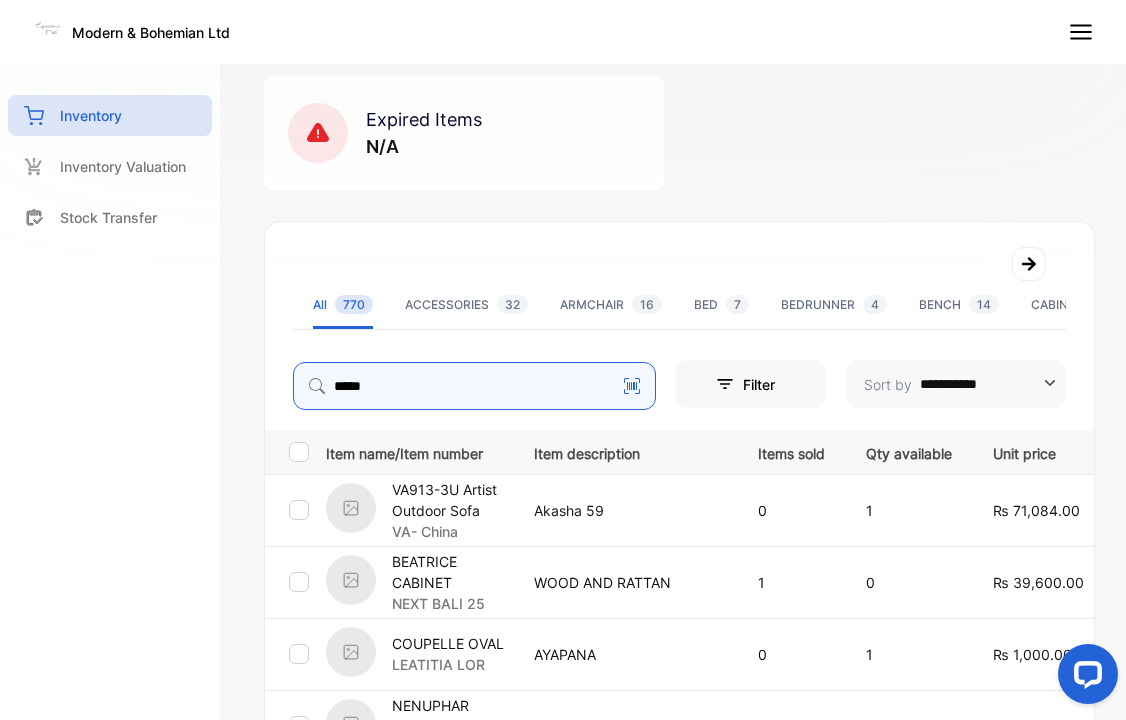 type on "*****" 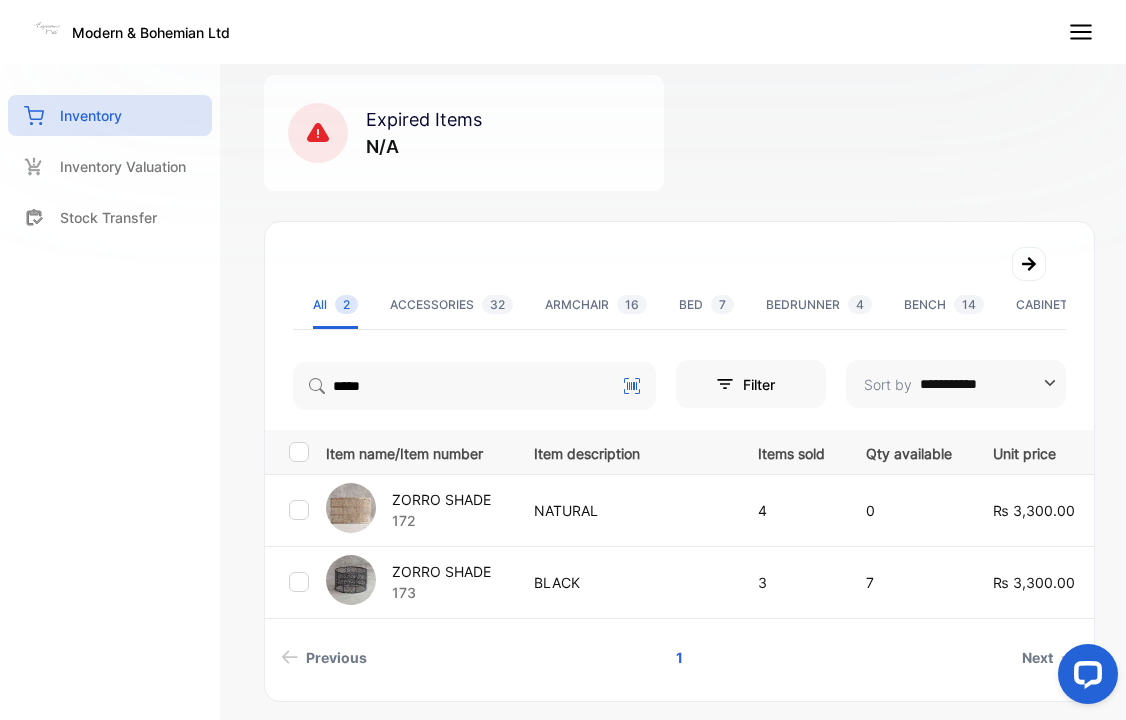 click on "ZORRO SHADE" at bounding box center [441, 571] 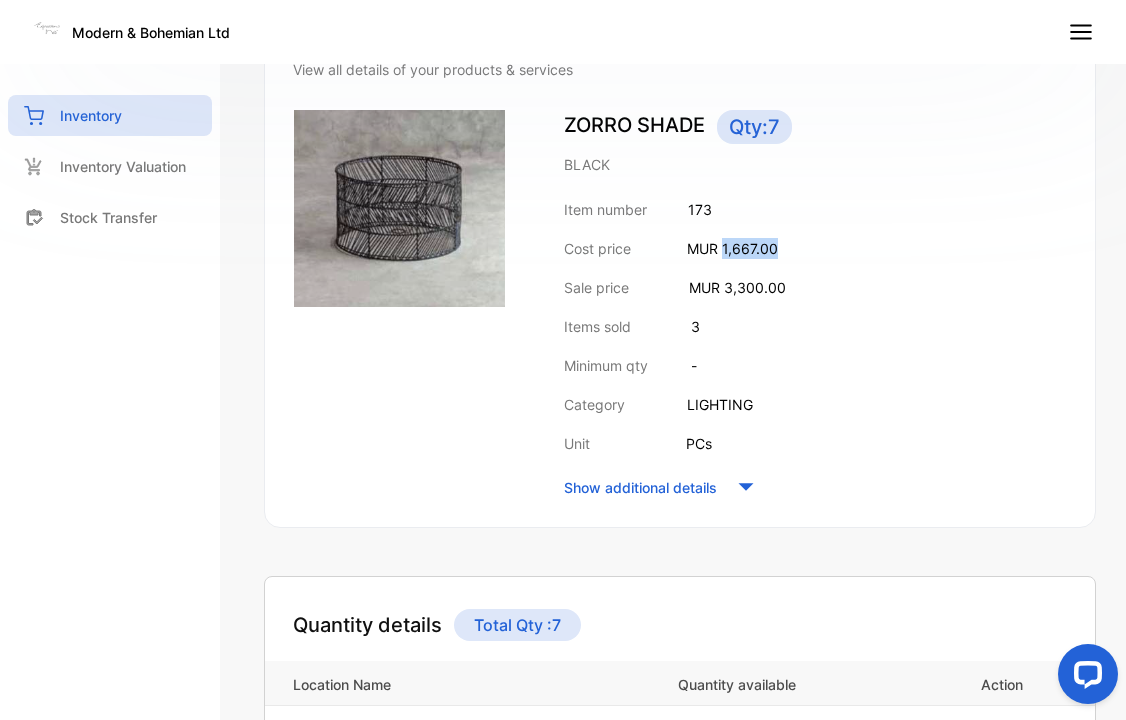 drag, startPoint x: 722, startPoint y: 250, endPoint x: 793, endPoint y: 254, distance: 71.11259 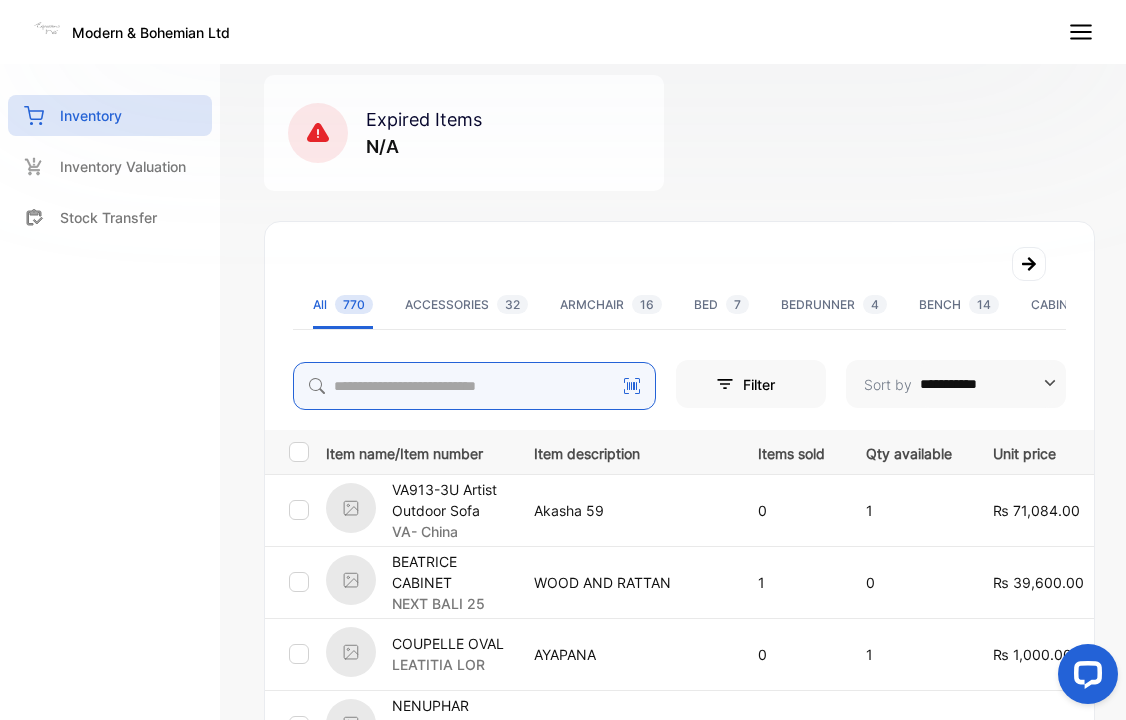 click at bounding box center [474, 386] 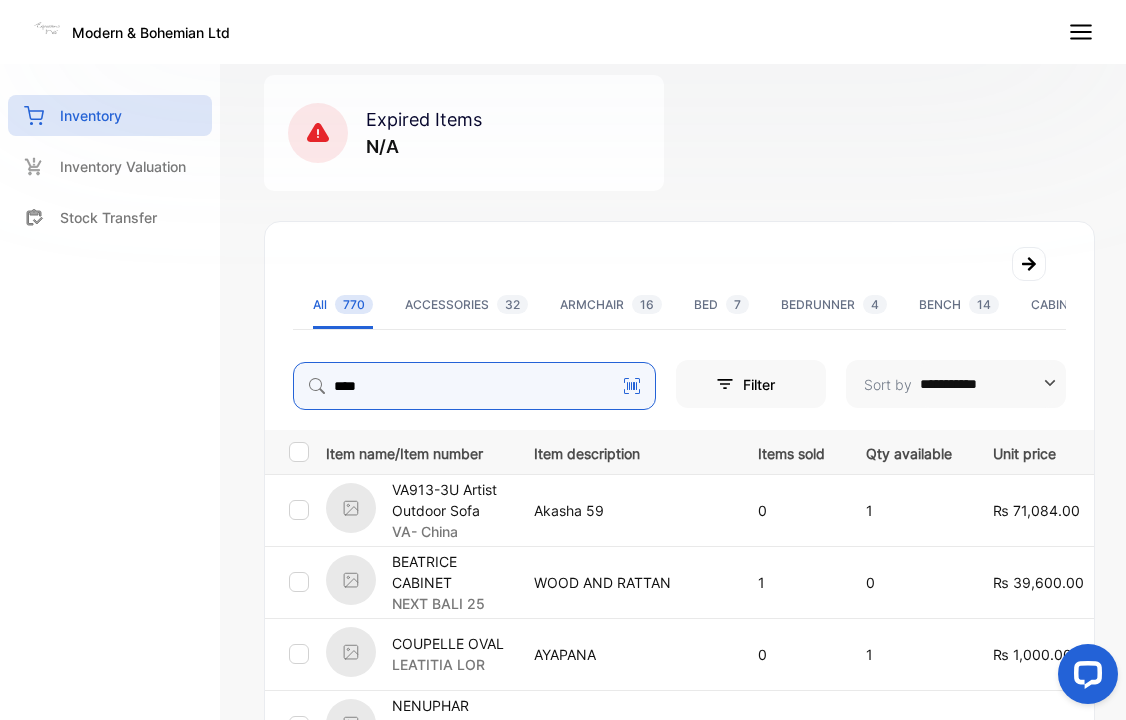 type on "****" 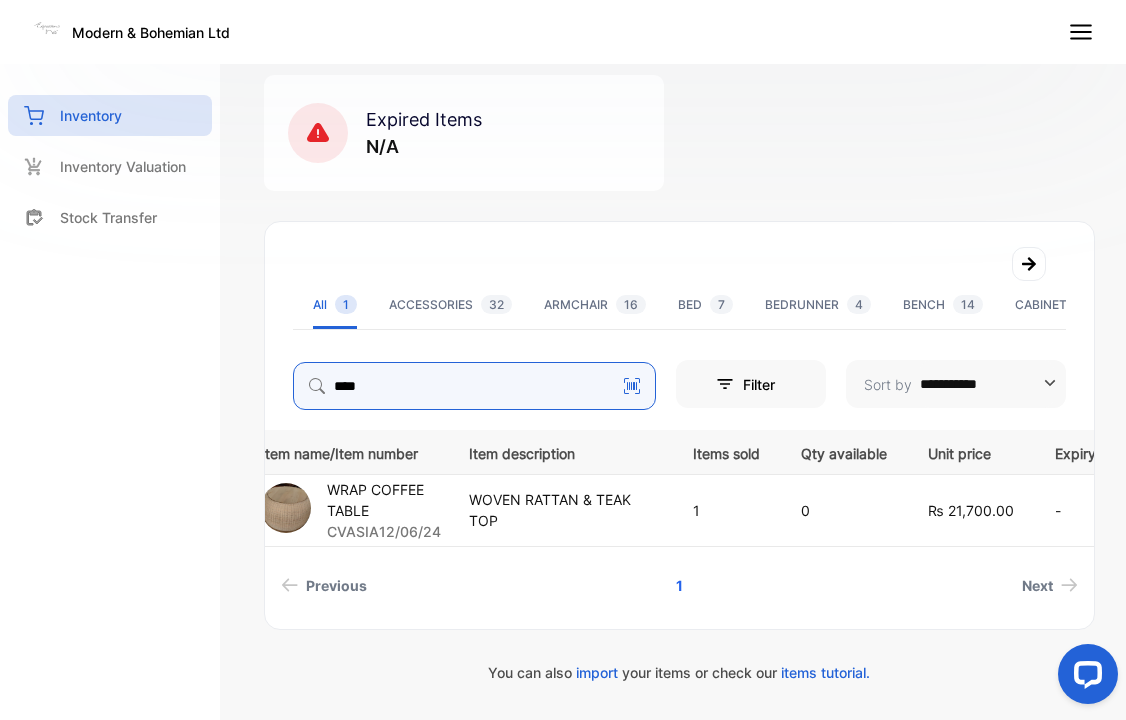 scroll, scrollTop: 0, scrollLeft: 158, axis: horizontal 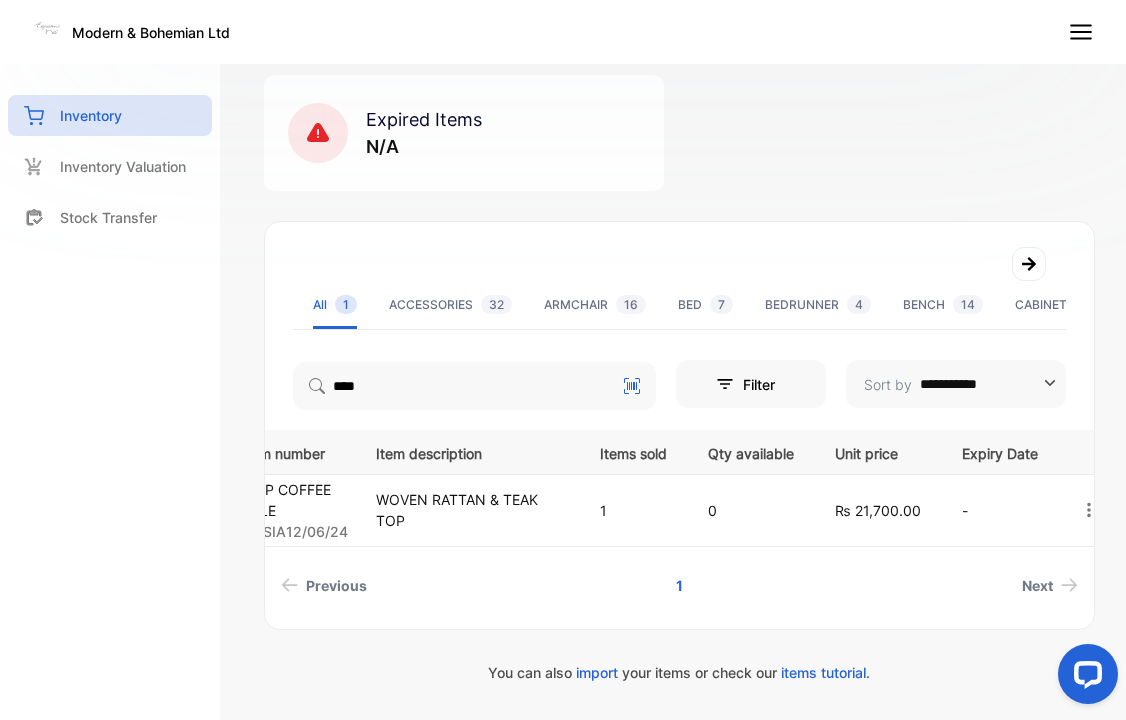 click on "WRAP COFFEE TABLE" at bounding box center (292, 500) 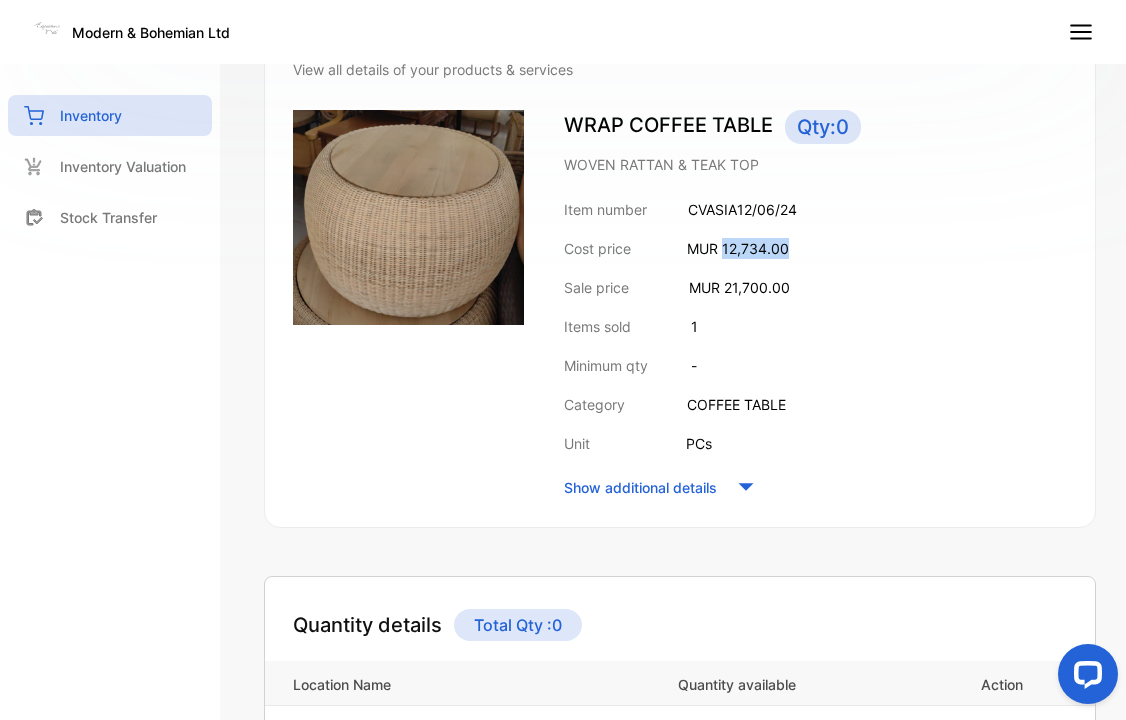 drag, startPoint x: 726, startPoint y: 253, endPoint x: 811, endPoint y: 249, distance: 85.09406 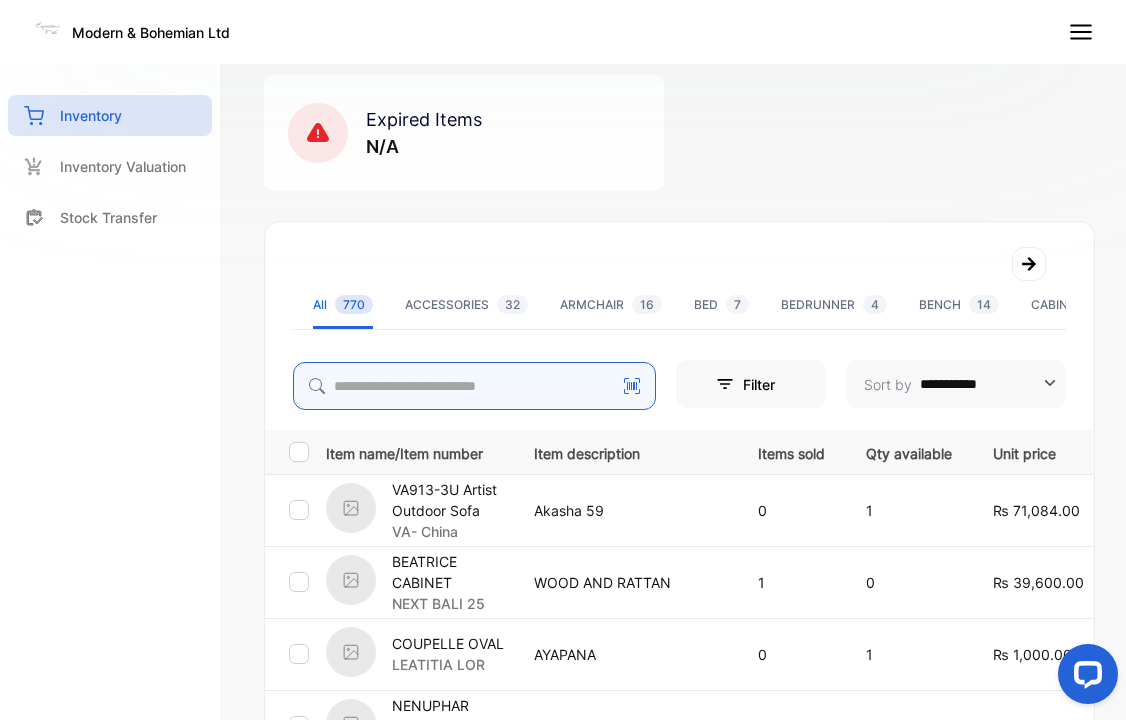 click at bounding box center [474, 386] 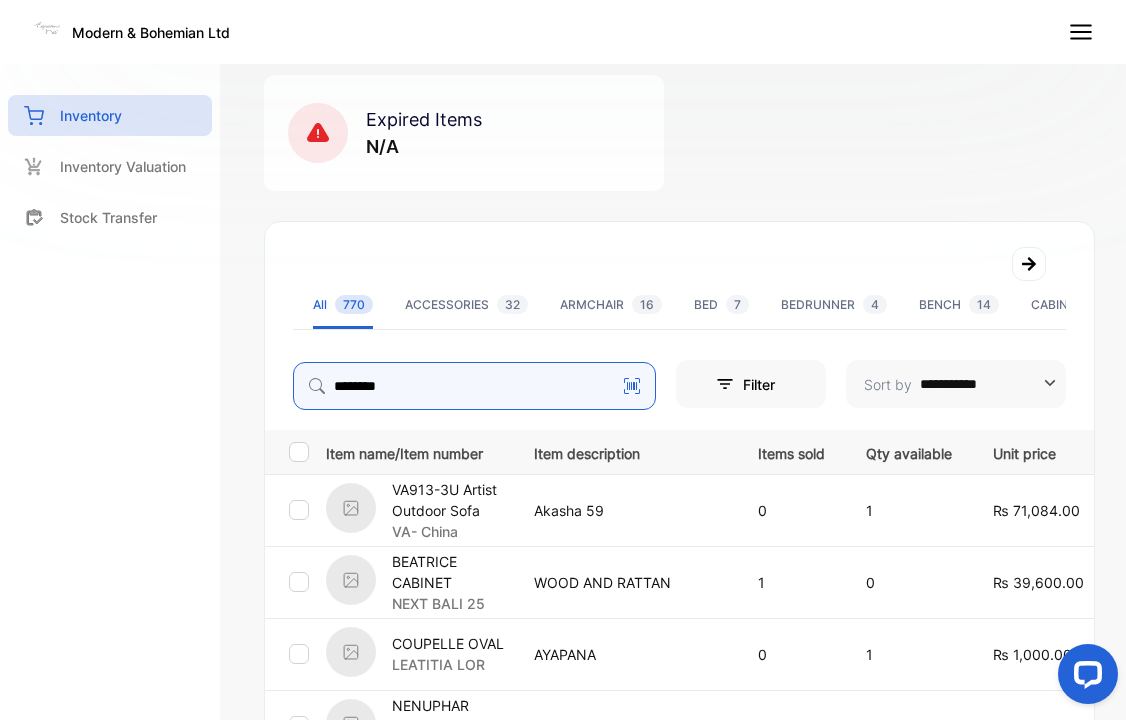 type on "********" 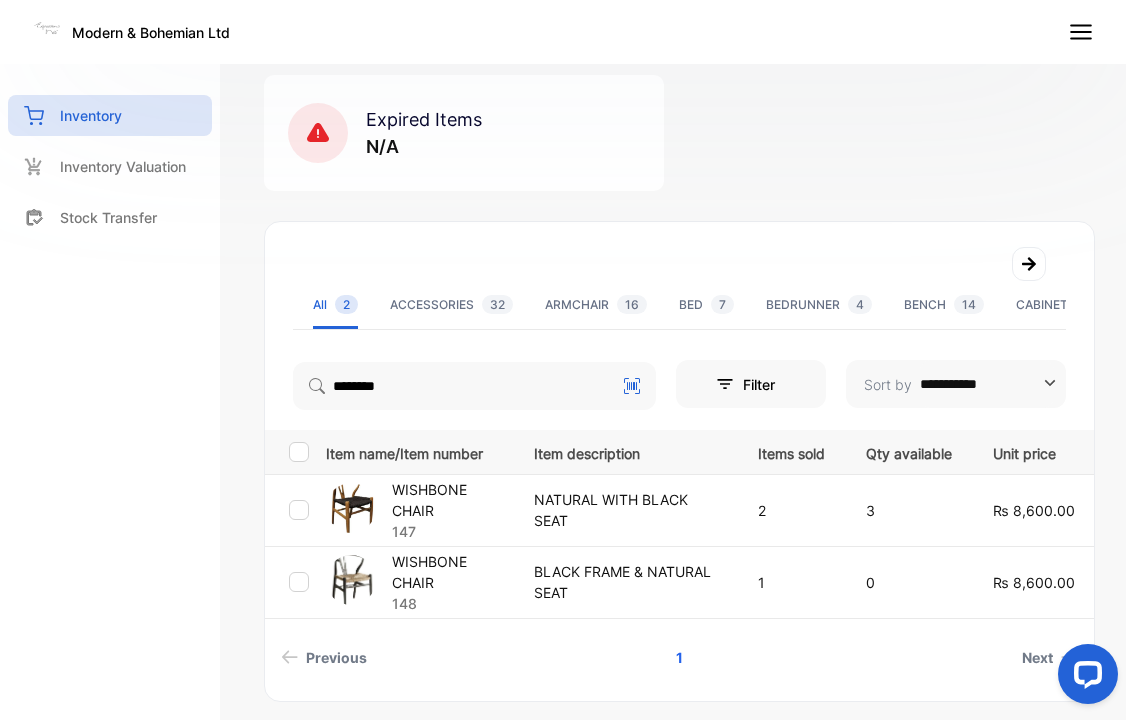 click on "WISHBONE CHAIR" at bounding box center [450, 572] 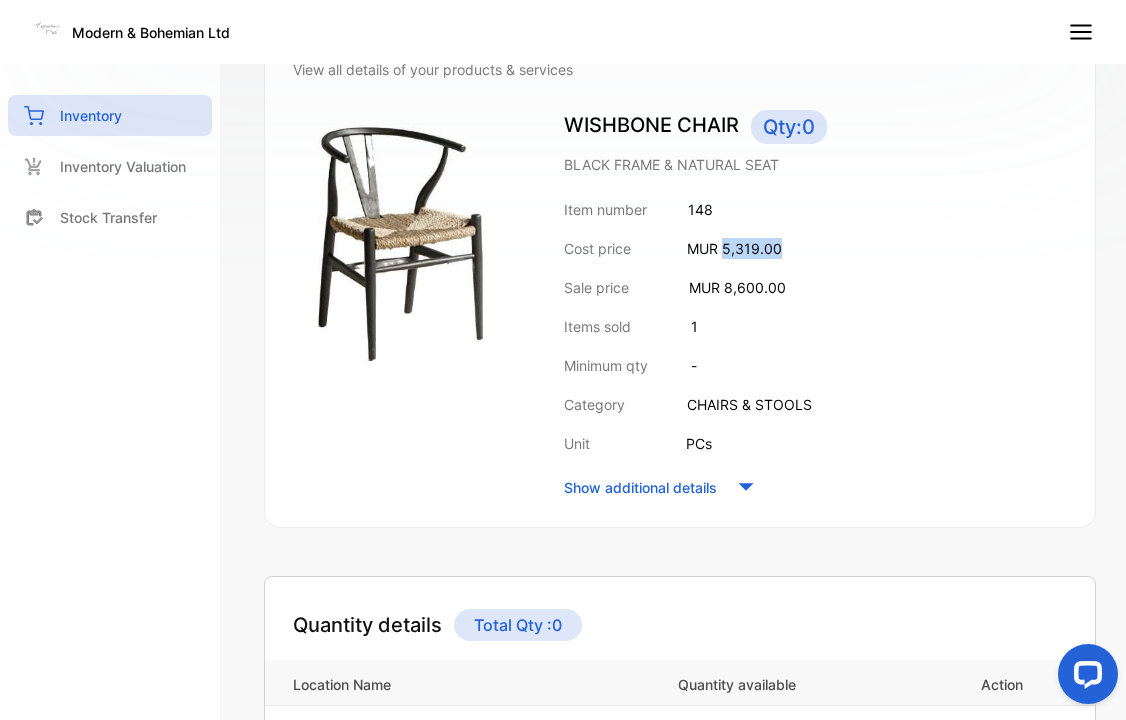 drag, startPoint x: 724, startPoint y: 244, endPoint x: 813, endPoint y: 244, distance: 89 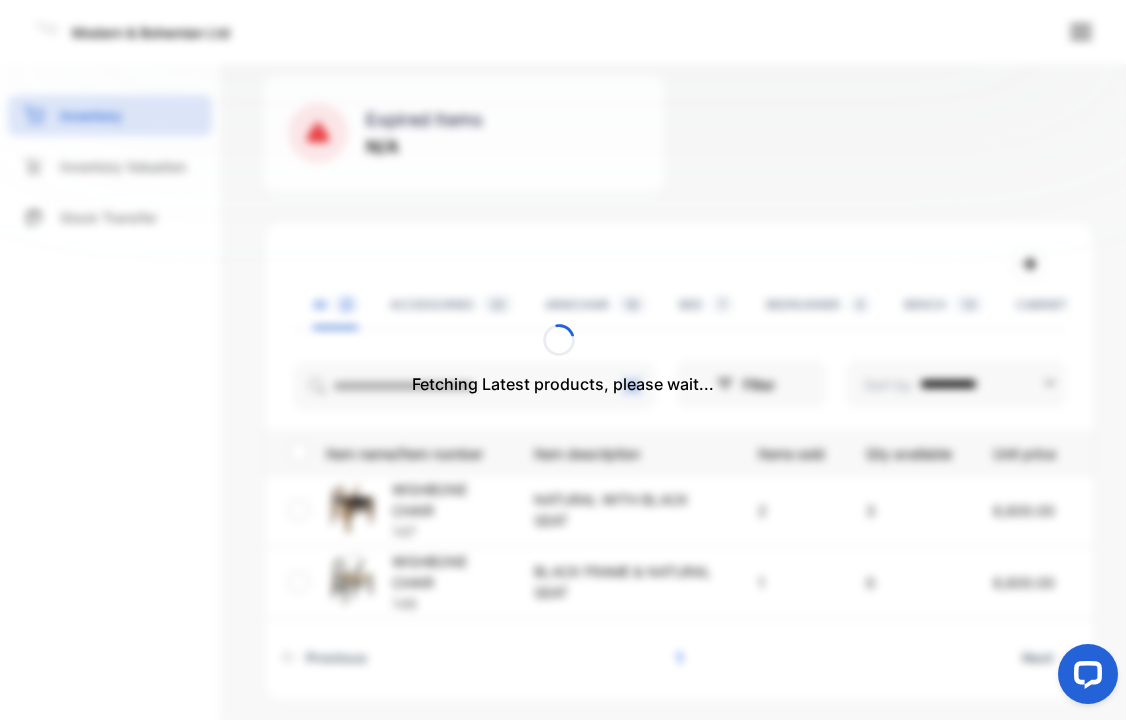click on "Fetching Latest products, please wait..." at bounding box center [563, 360] 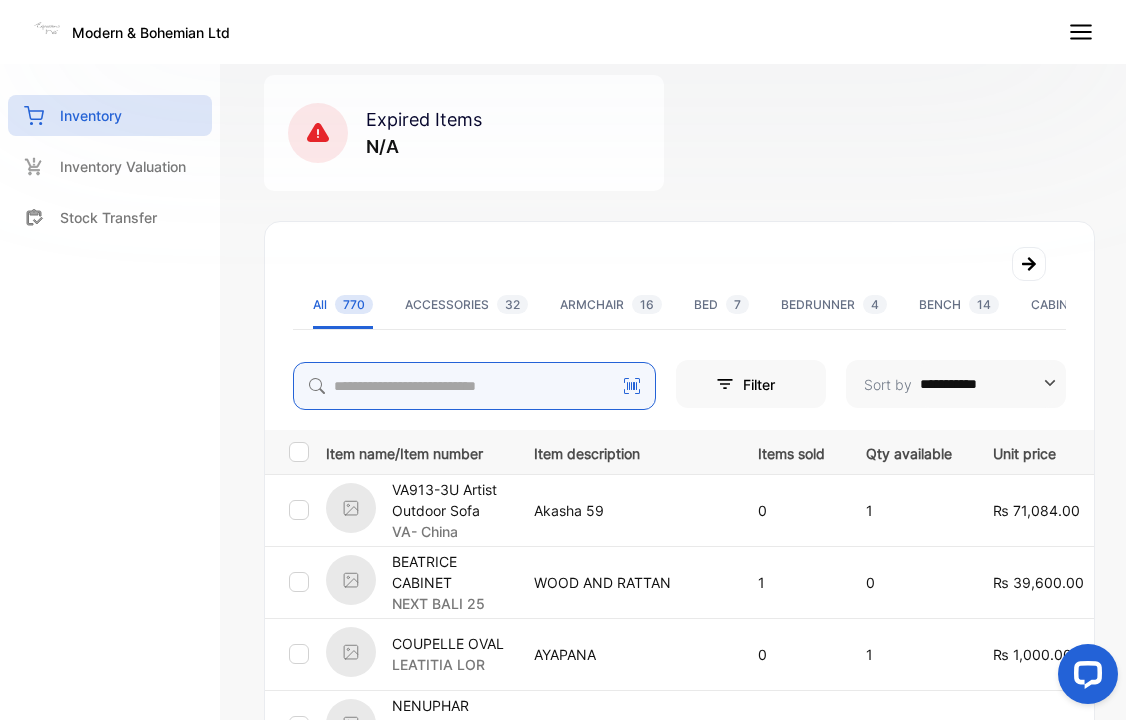 click at bounding box center (474, 386) 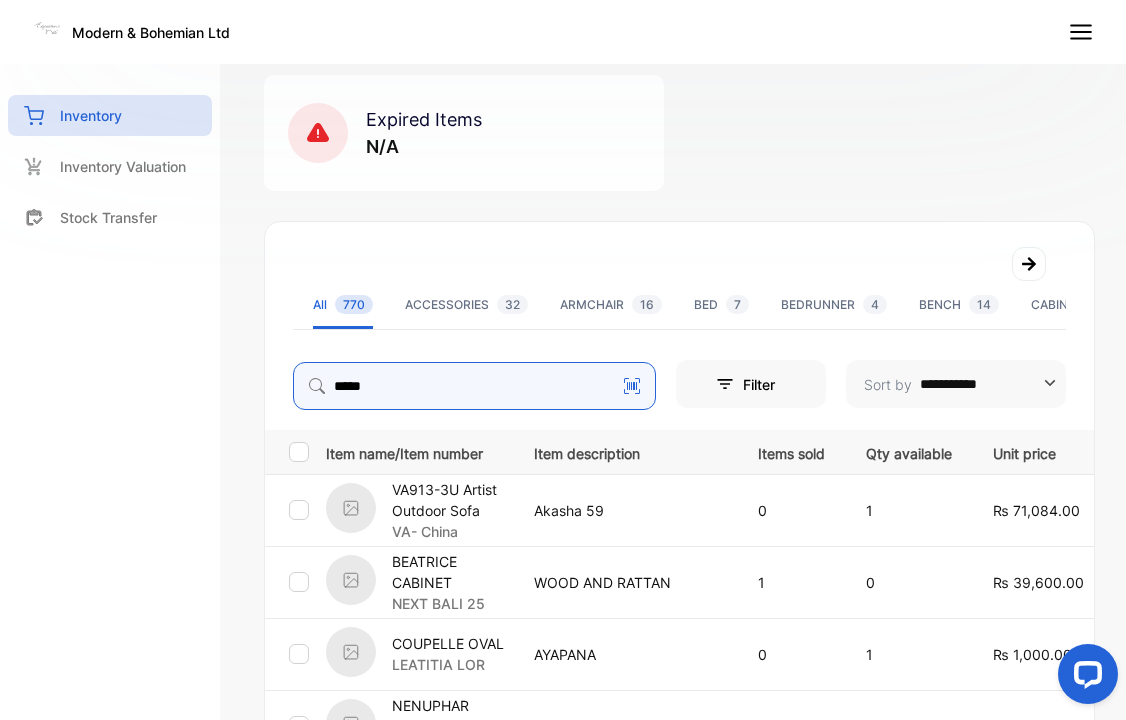 type on "*****" 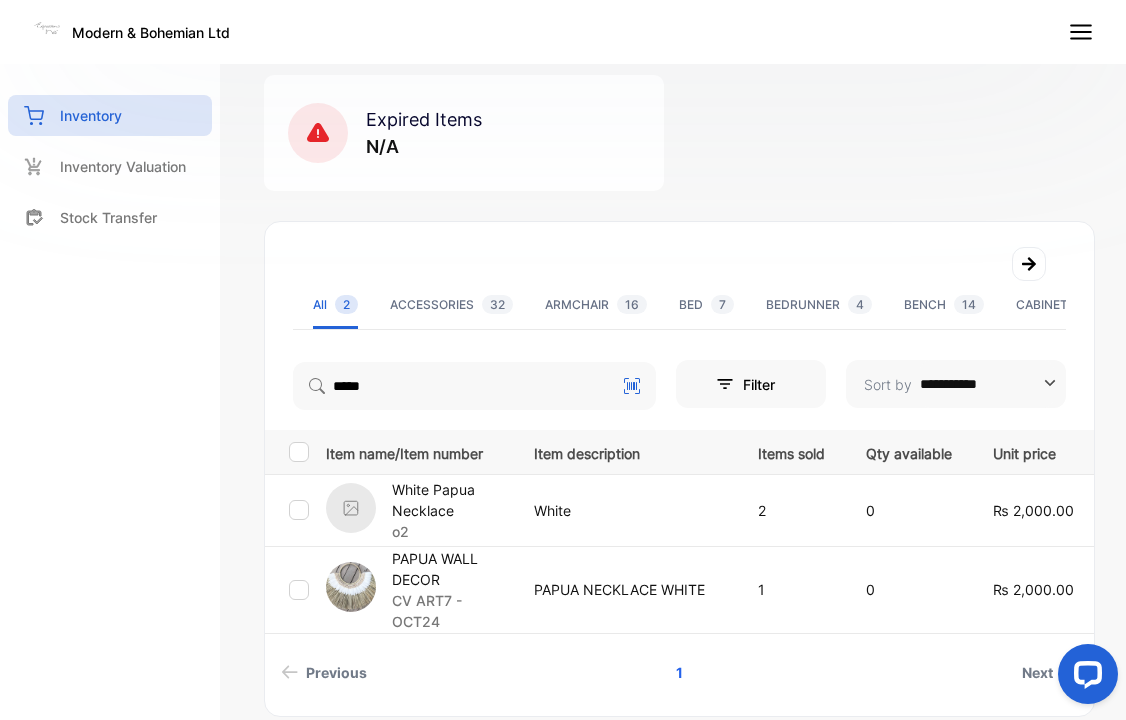 click on "White Papua Necklace" at bounding box center (450, 500) 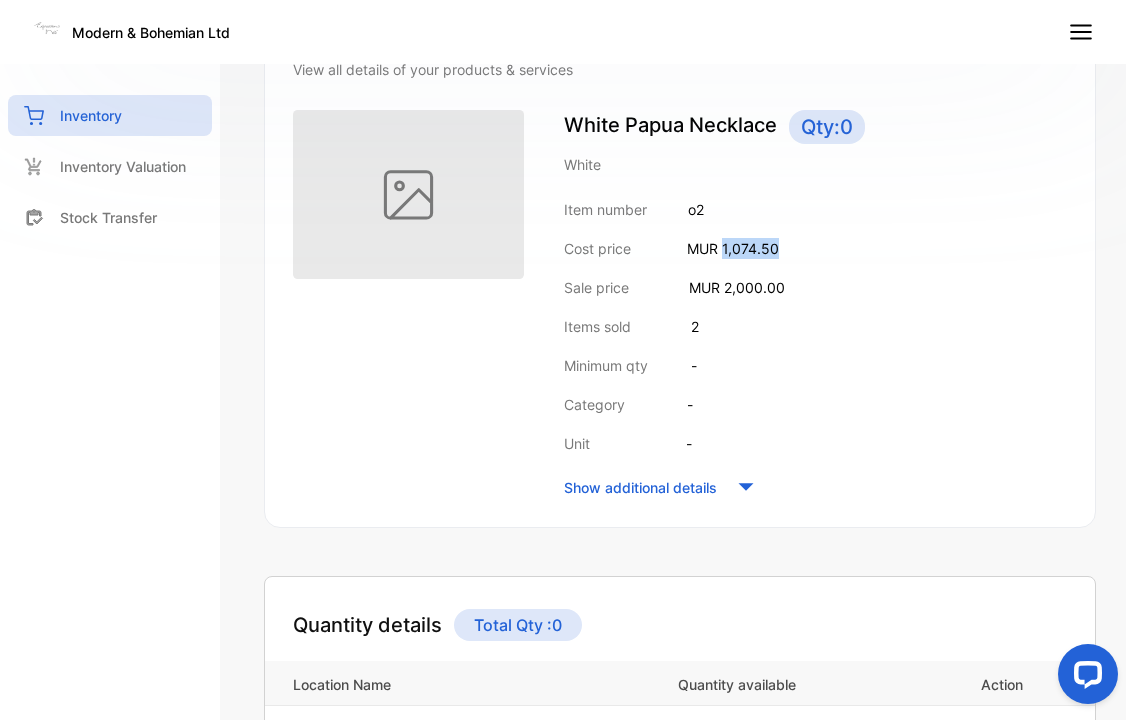 drag, startPoint x: 725, startPoint y: 250, endPoint x: 820, endPoint y: 246, distance: 95.084175 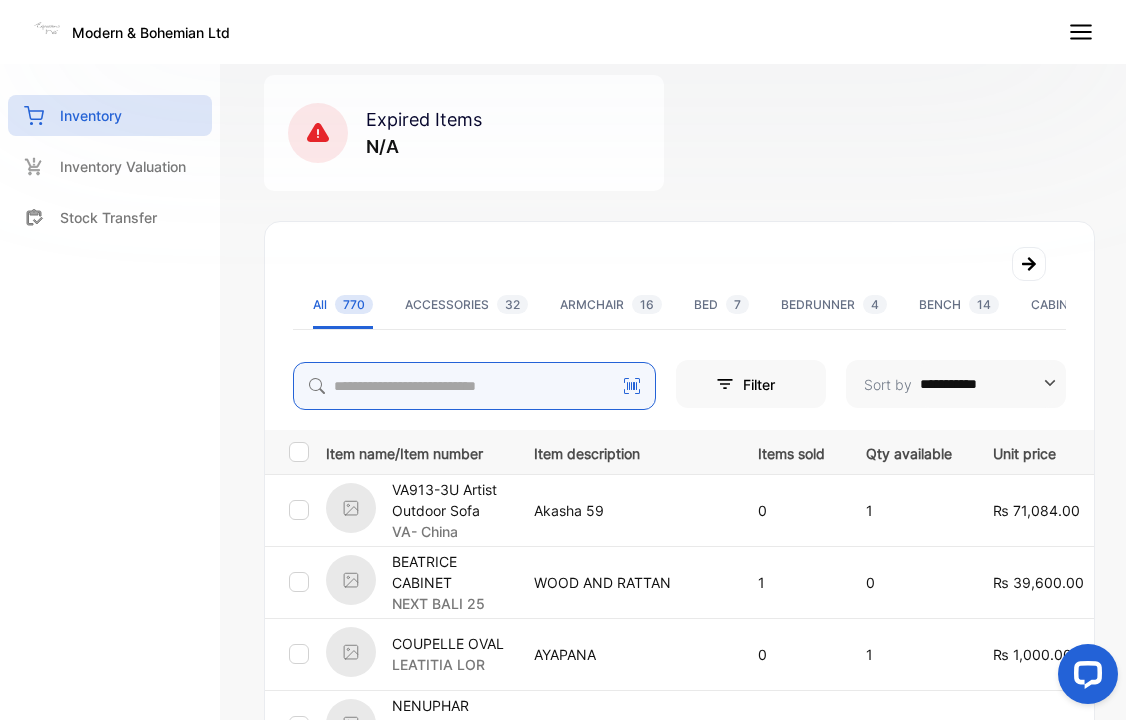 click at bounding box center (474, 386) 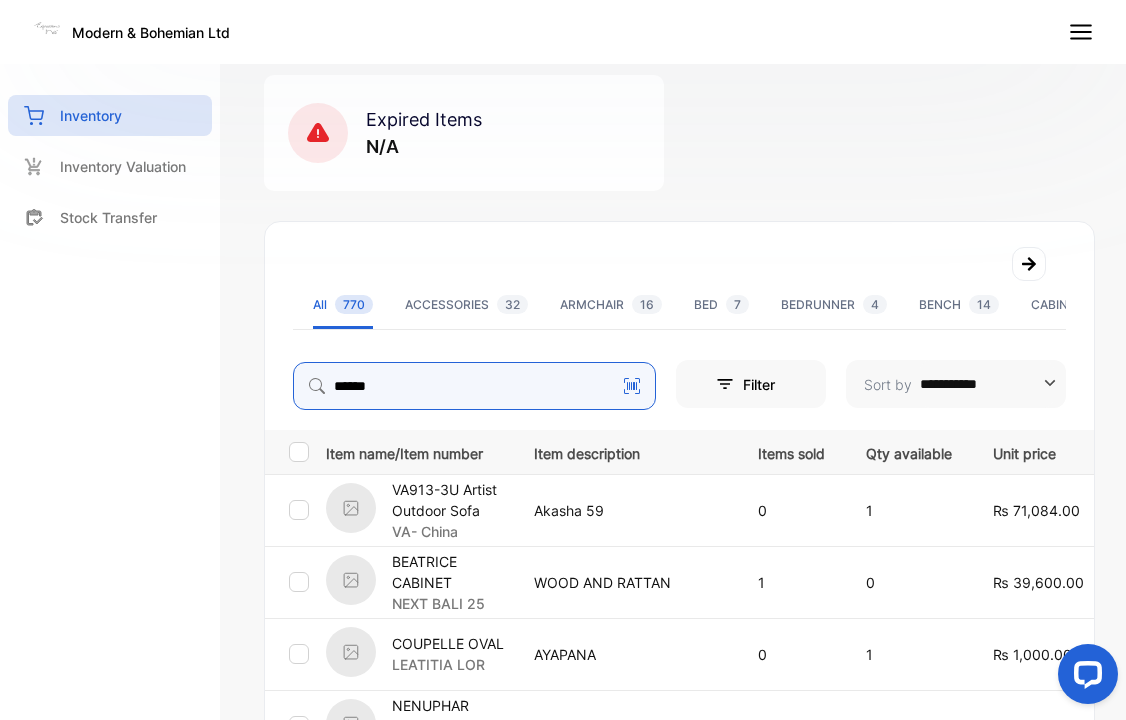 type on "******" 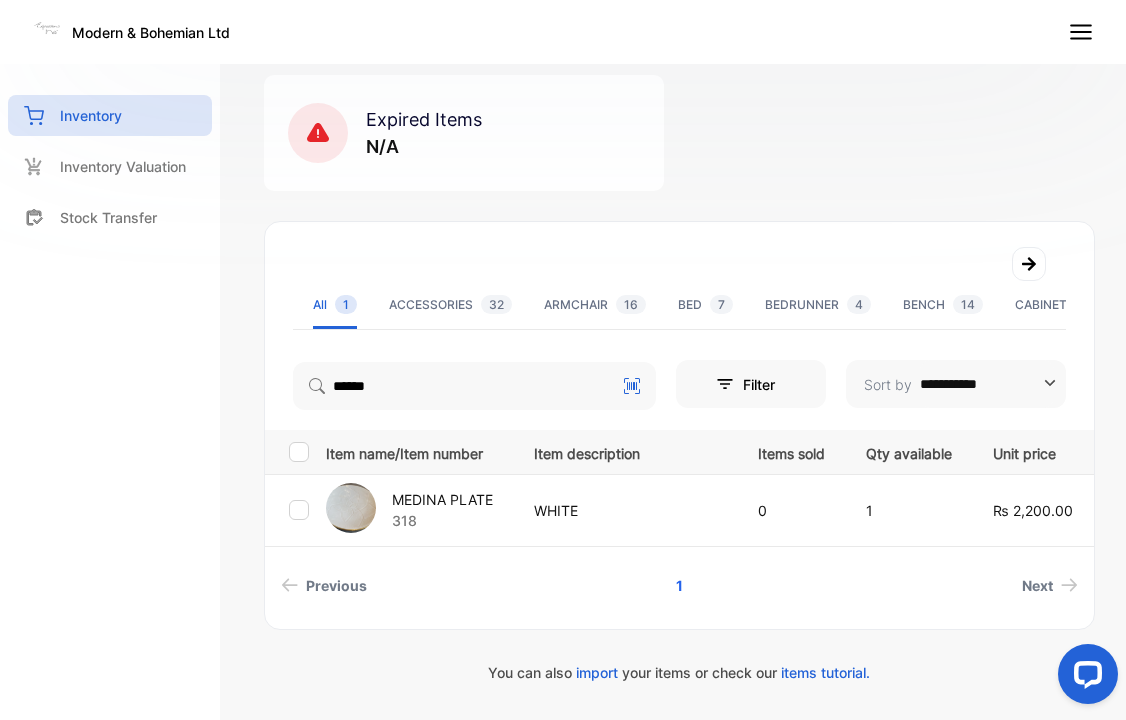 click on "318" at bounding box center [442, 520] 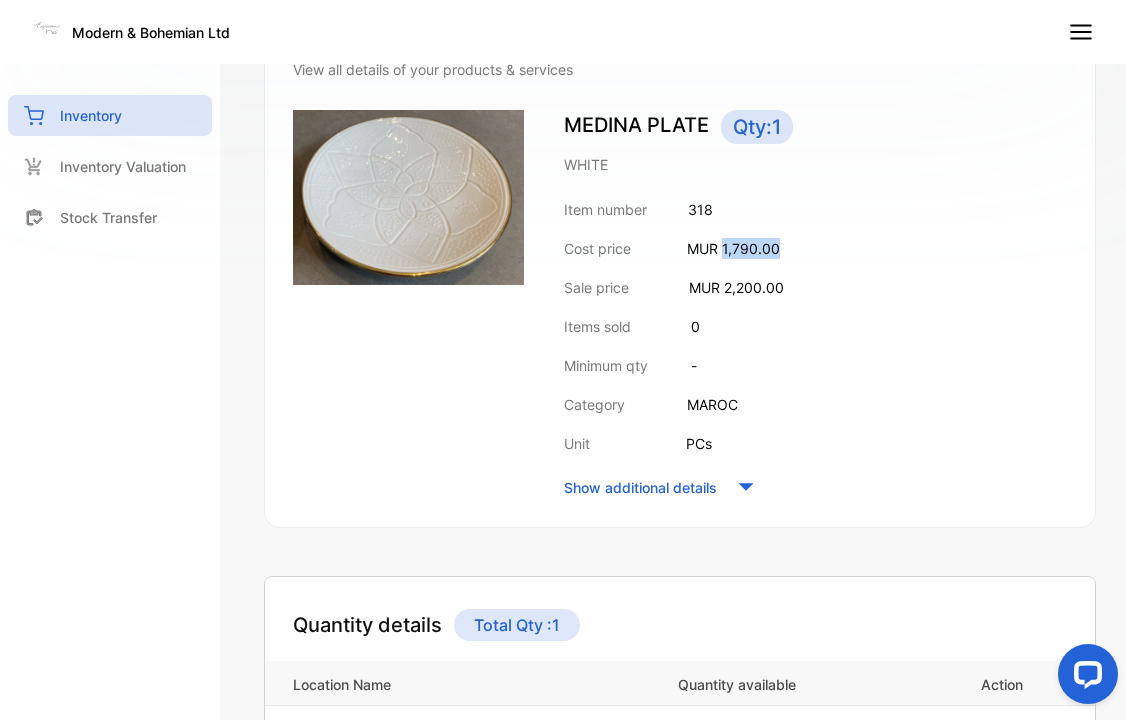 drag, startPoint x: 724, startPoint y: 249, endPoint x: 847, endPoint y: 247, distance: 123.01626 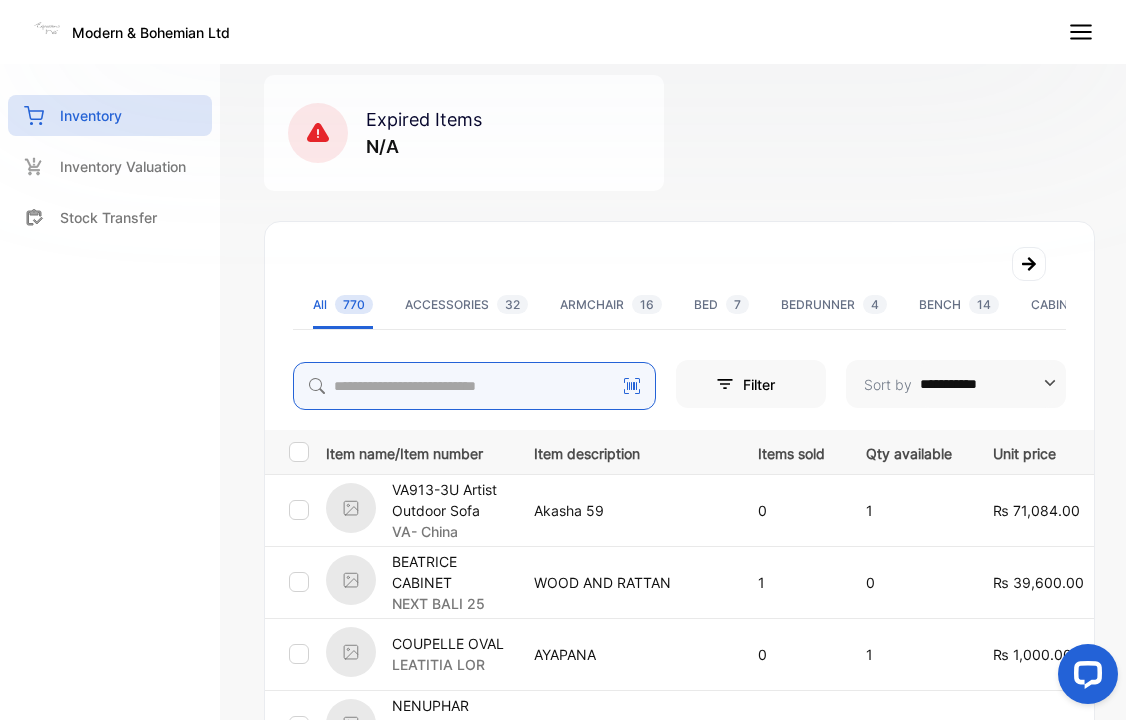 click at bounding box center [474, 386] 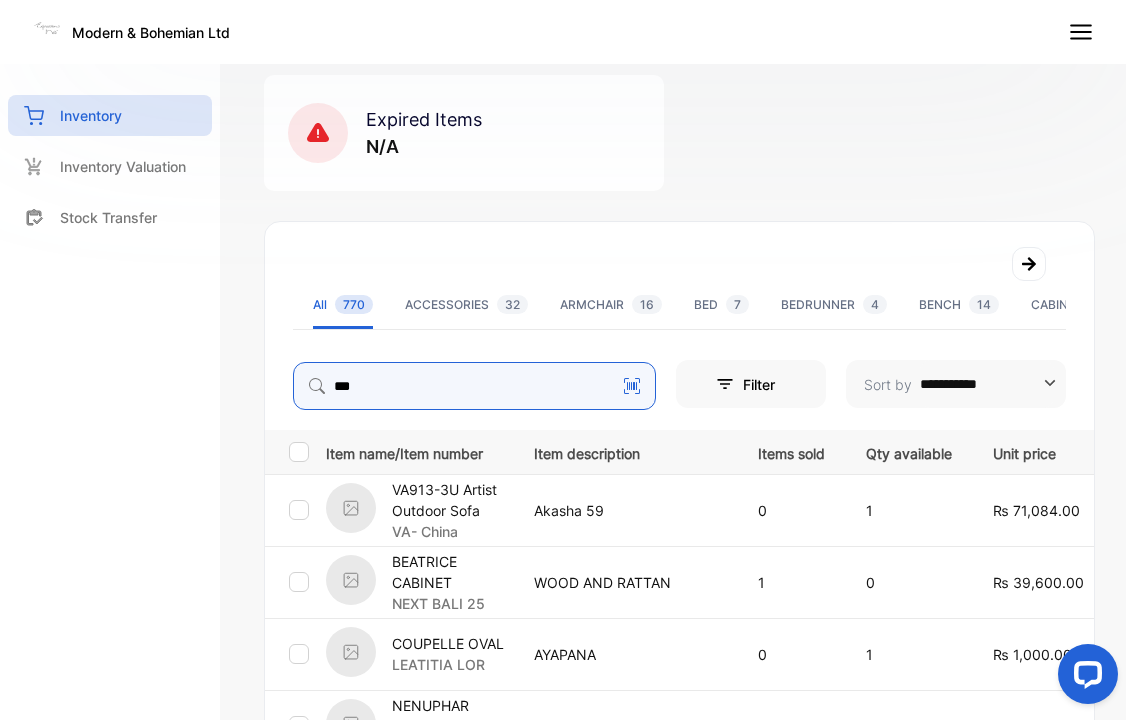 type on "***" 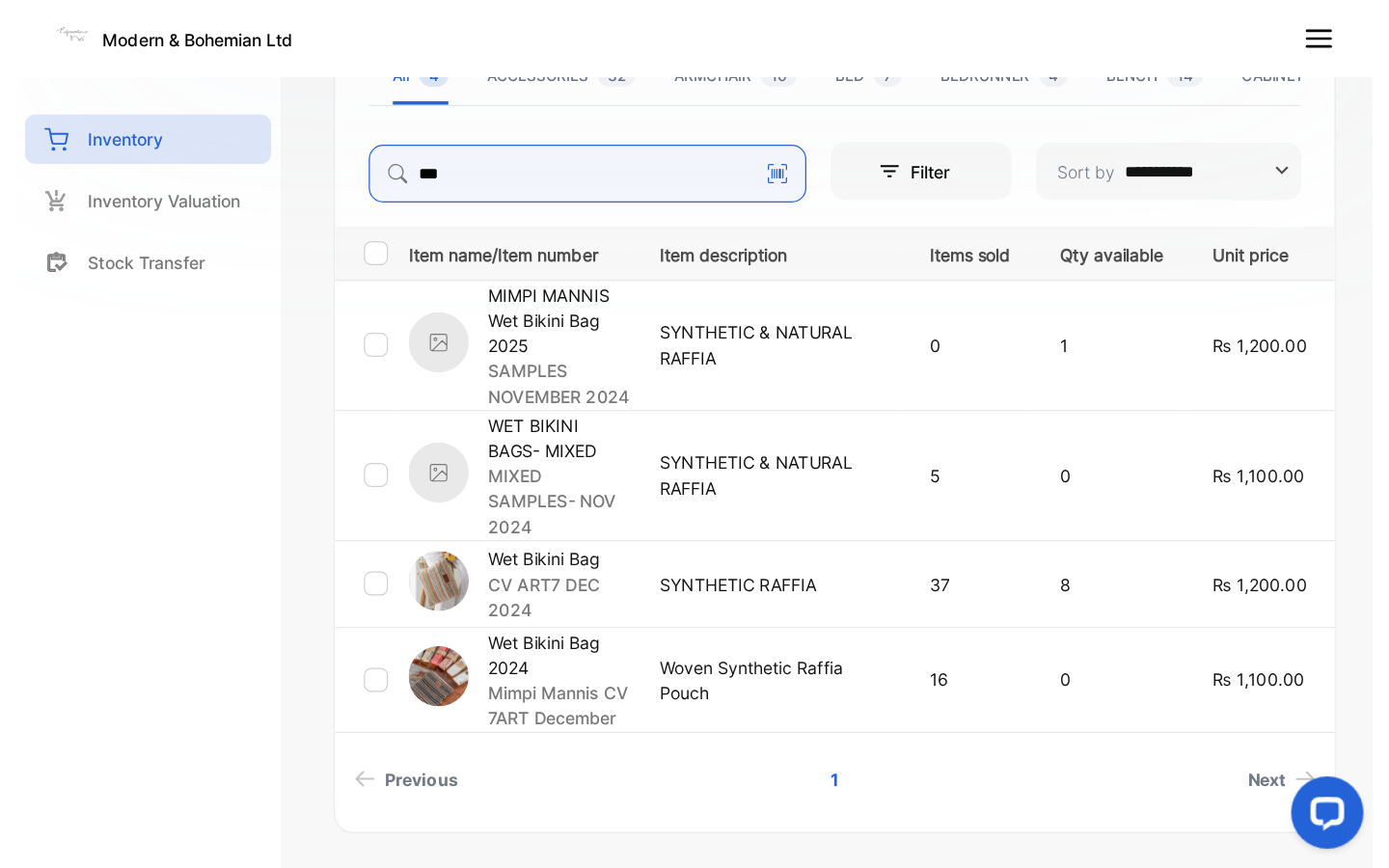 scroll, scrollTop: 462, scrollLeft: 0, axis: vertical 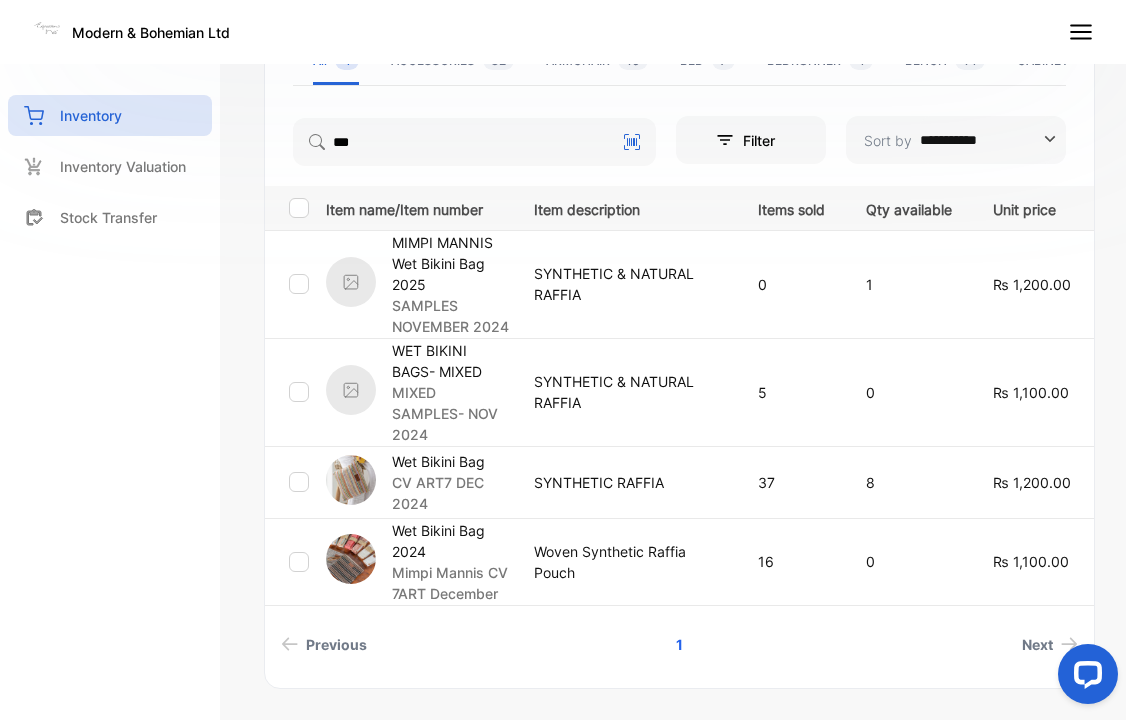 click on "Wet Bikini Bag" at bounding box center [450, 461] 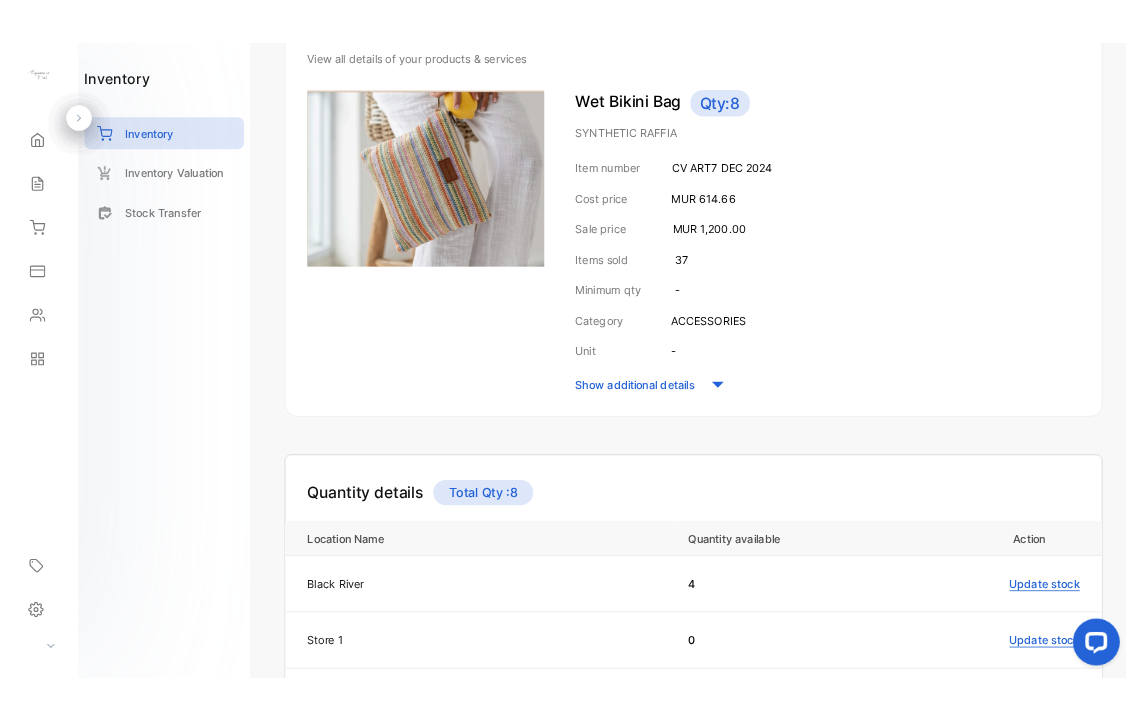 scroll, scrollTop: 0, scrollLeft: 0, axis: both 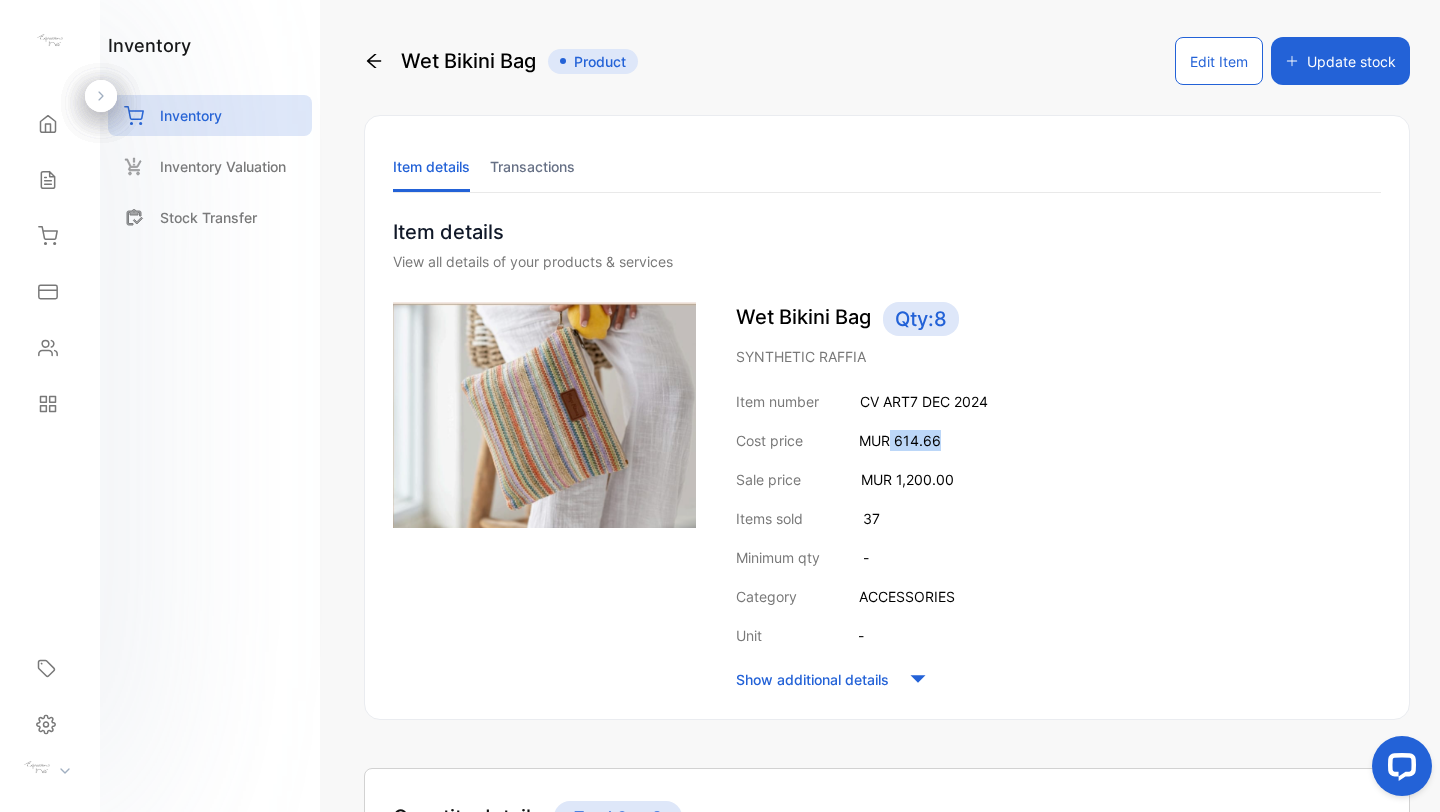 drag, startPoint x: 890, startPoint y: 442, endPoint x: 947, endPoint y: 440, distance: 57.035076 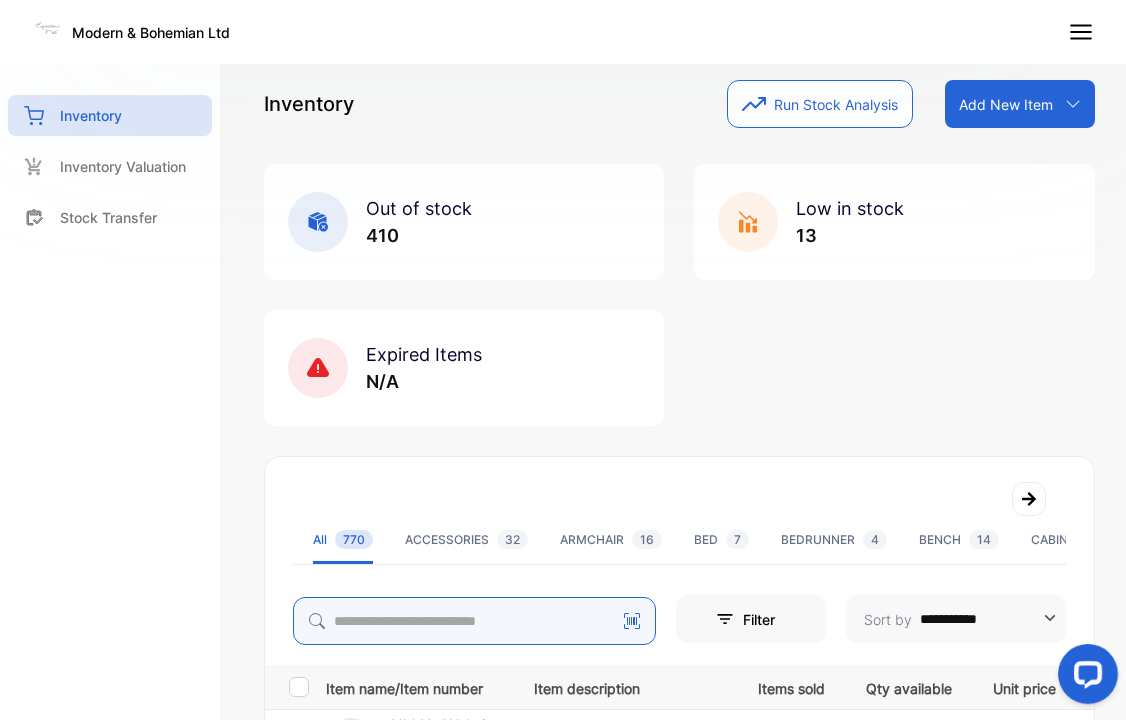 click at bounding box center [474, 621] 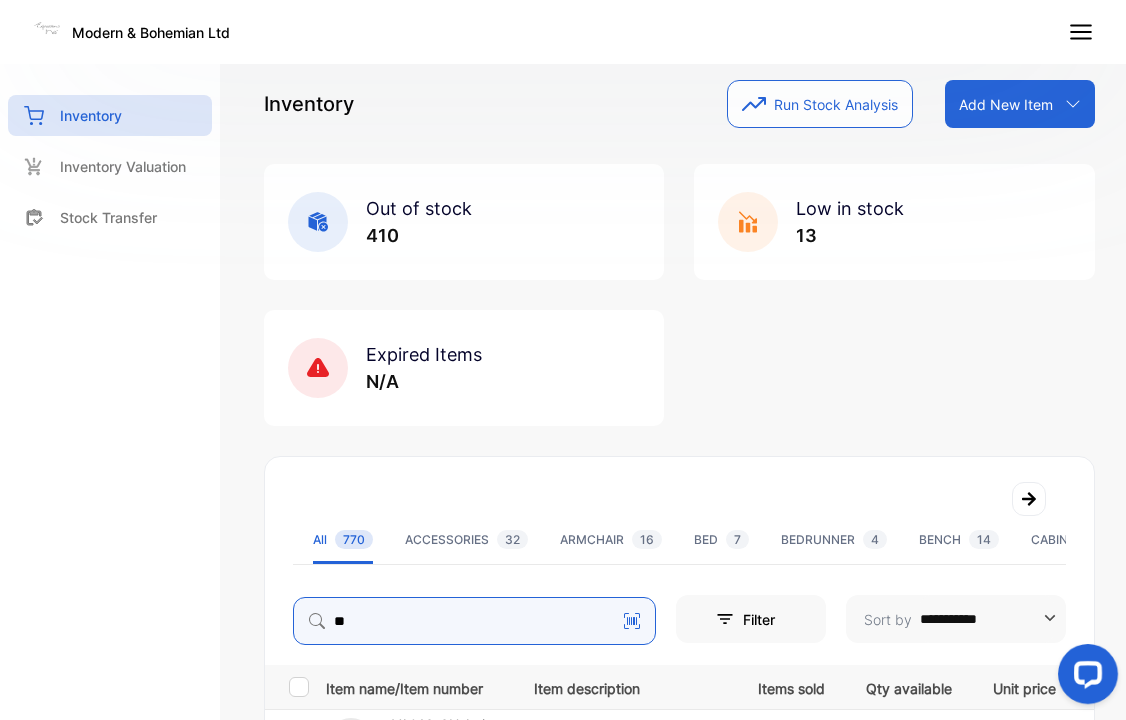type on "**" 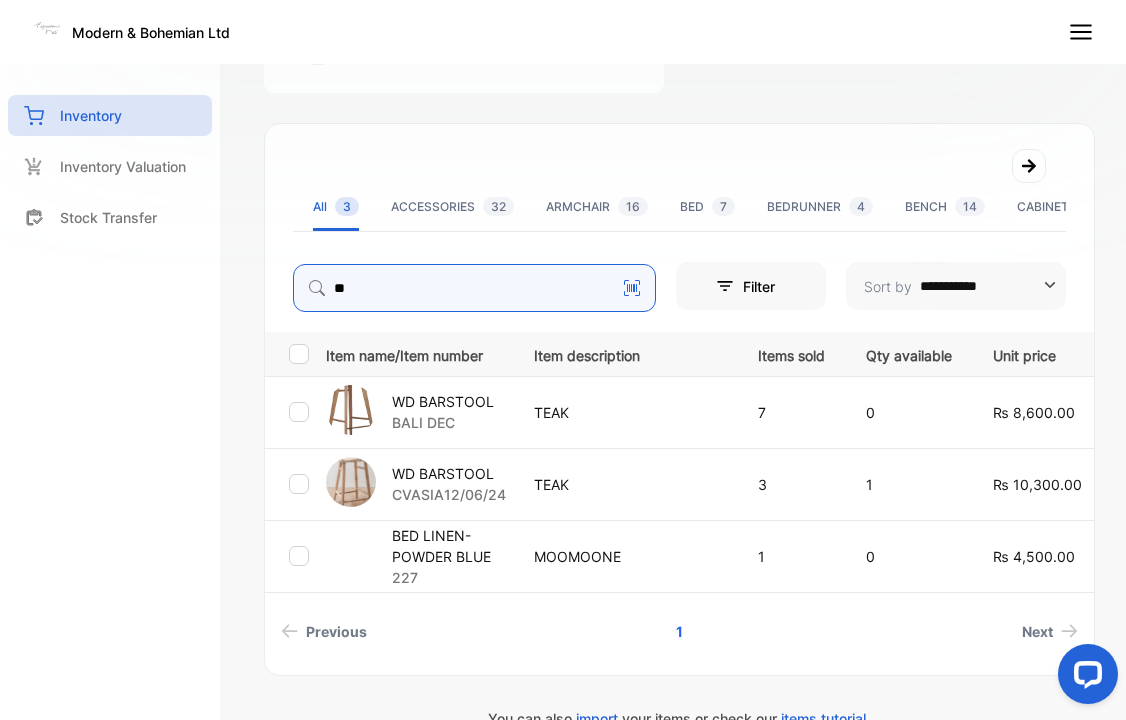 scroll, scrollTop: 340, scrollLeft: 0, axis: vertical 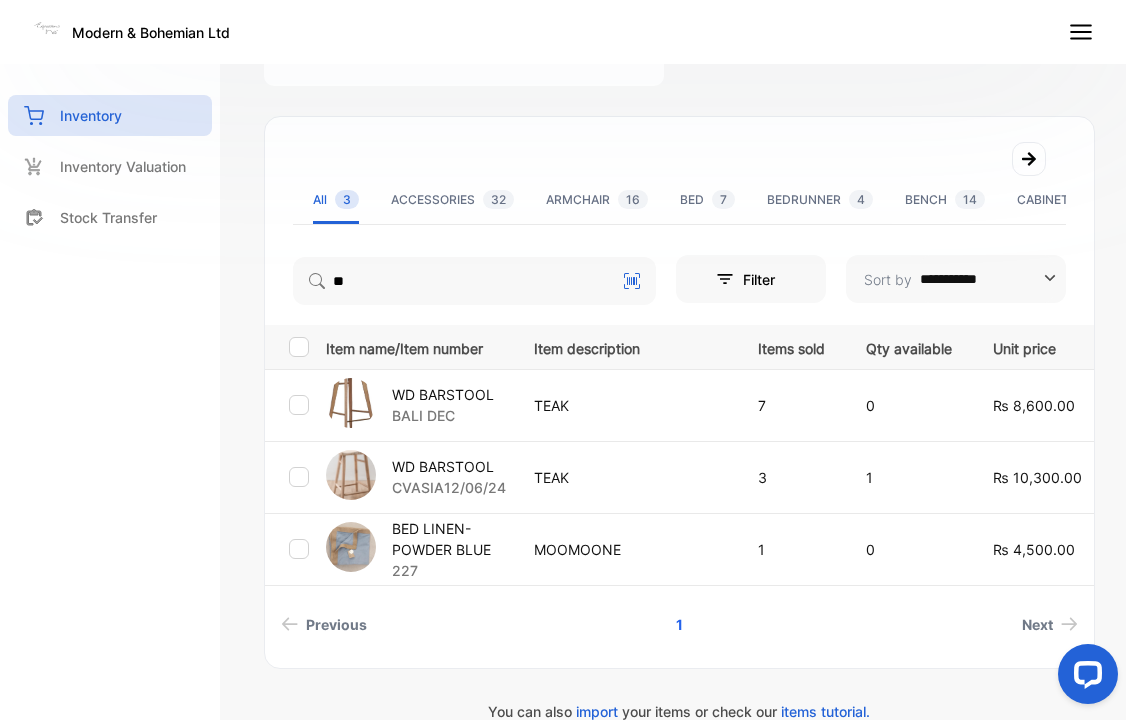 click on "BALI DEC" at bounding box center (443, 415) 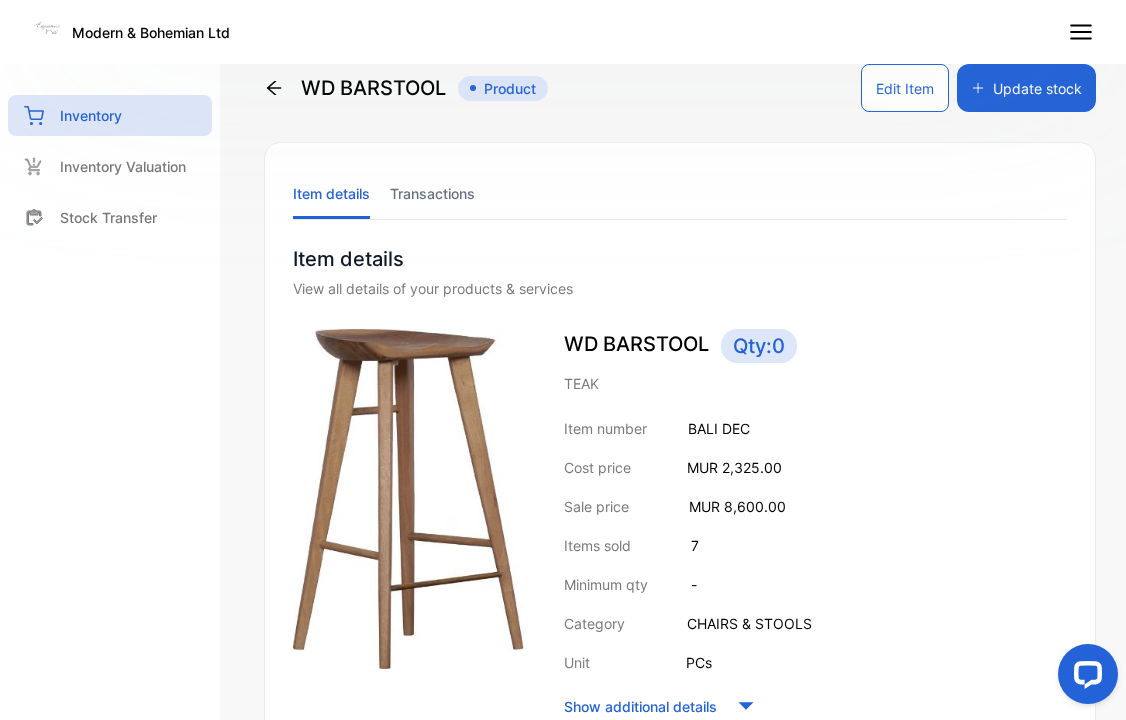 scroll, scrollTop: 0, scrollLeft: 0, axis: both 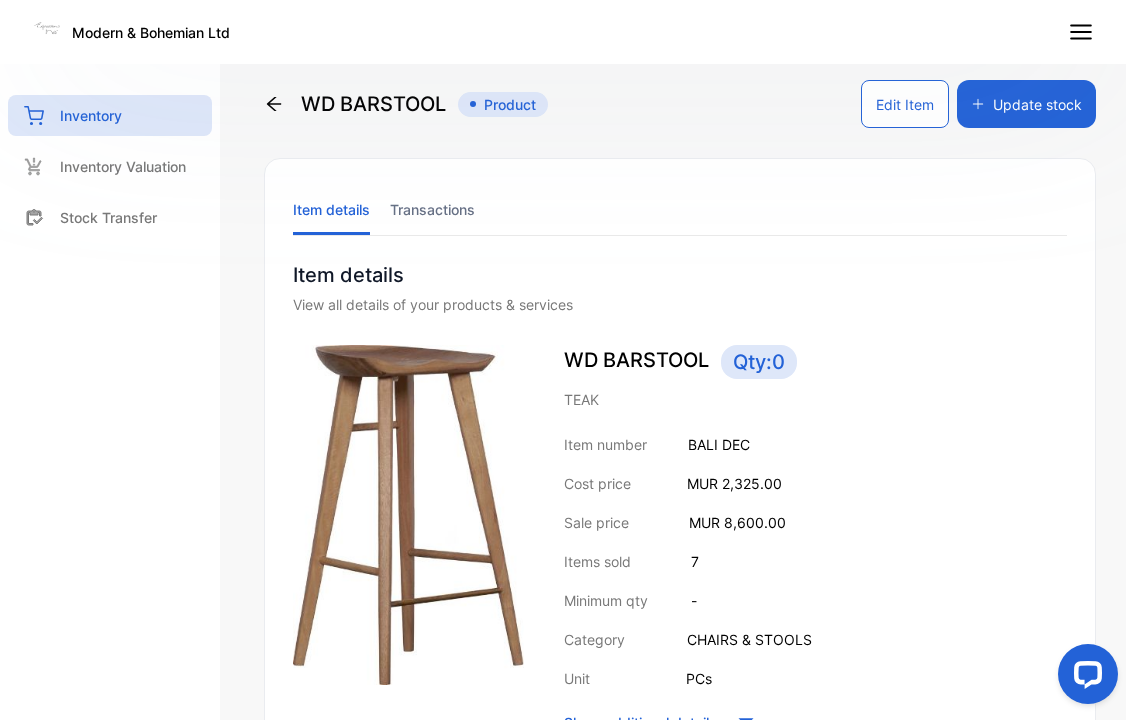 click on "Edit Item" at bounding box center (905, 104) 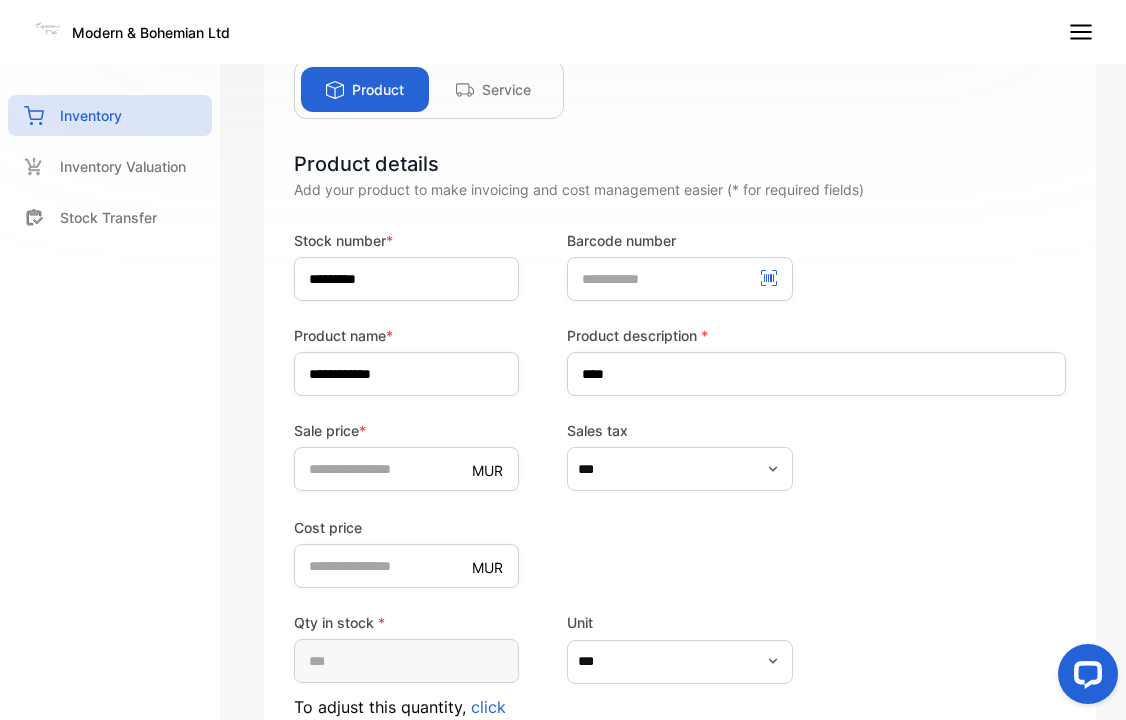 scroll, scrollTop: 192, scrollLeft: 0, axis: vertical 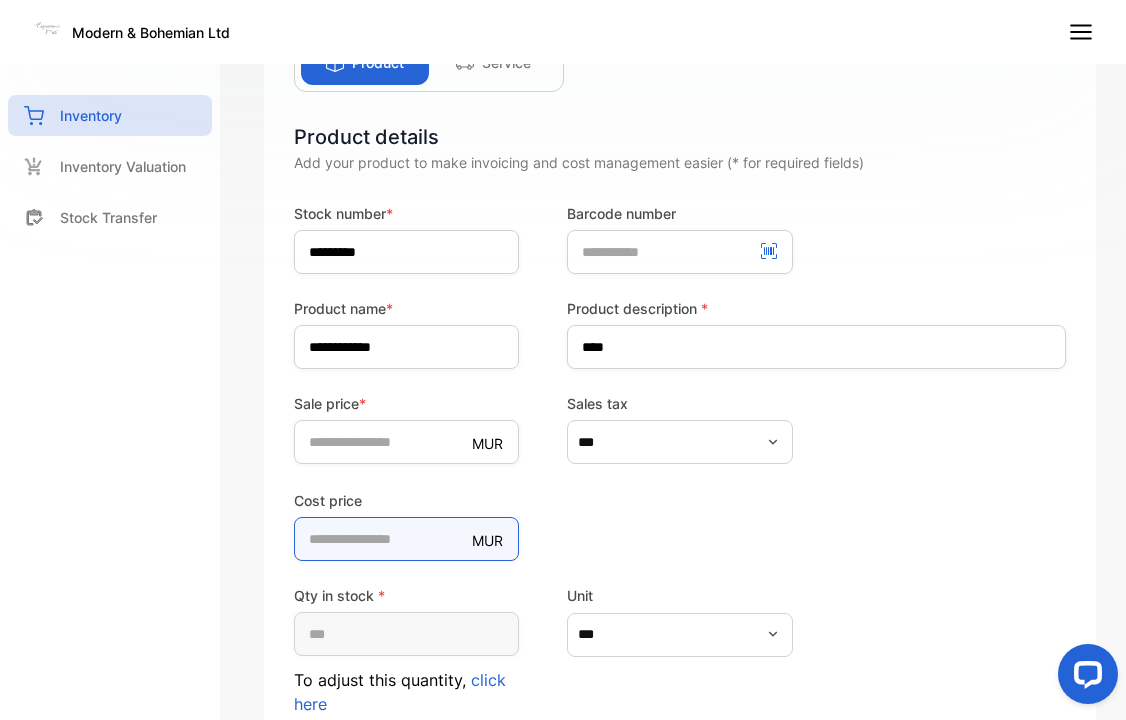 click on "****" at bounding box center (406, 539) 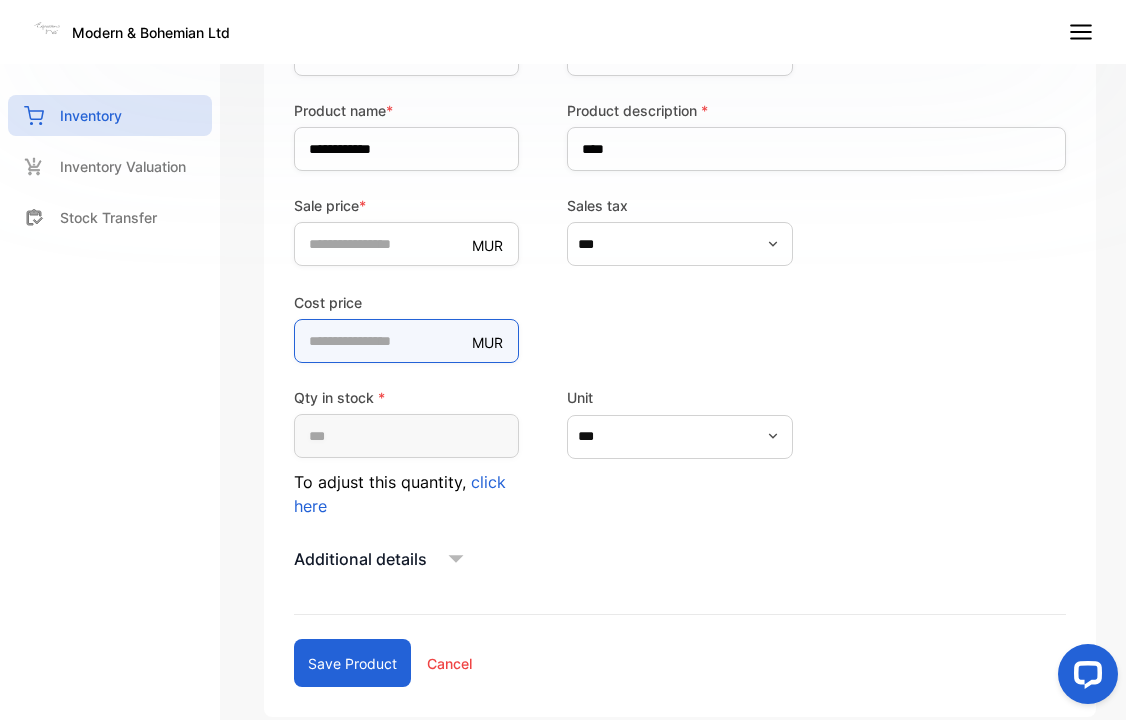 scroll, scrollTop: 499, scrollLeft: 0, axis: vertical 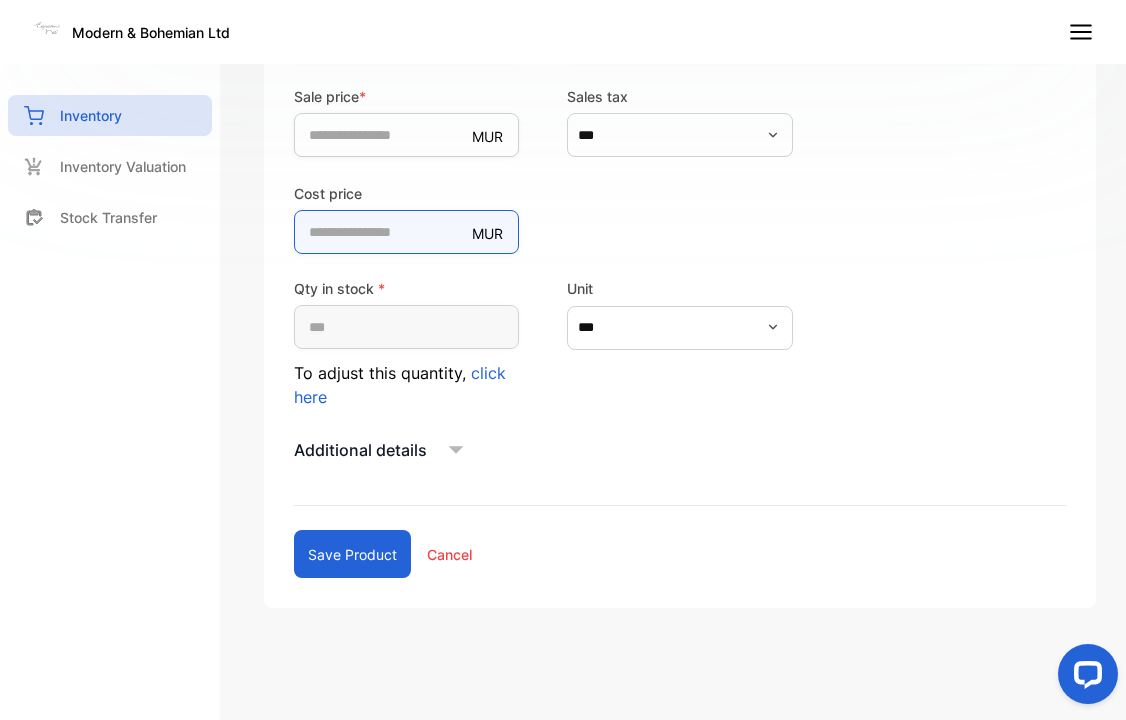 type on "****" 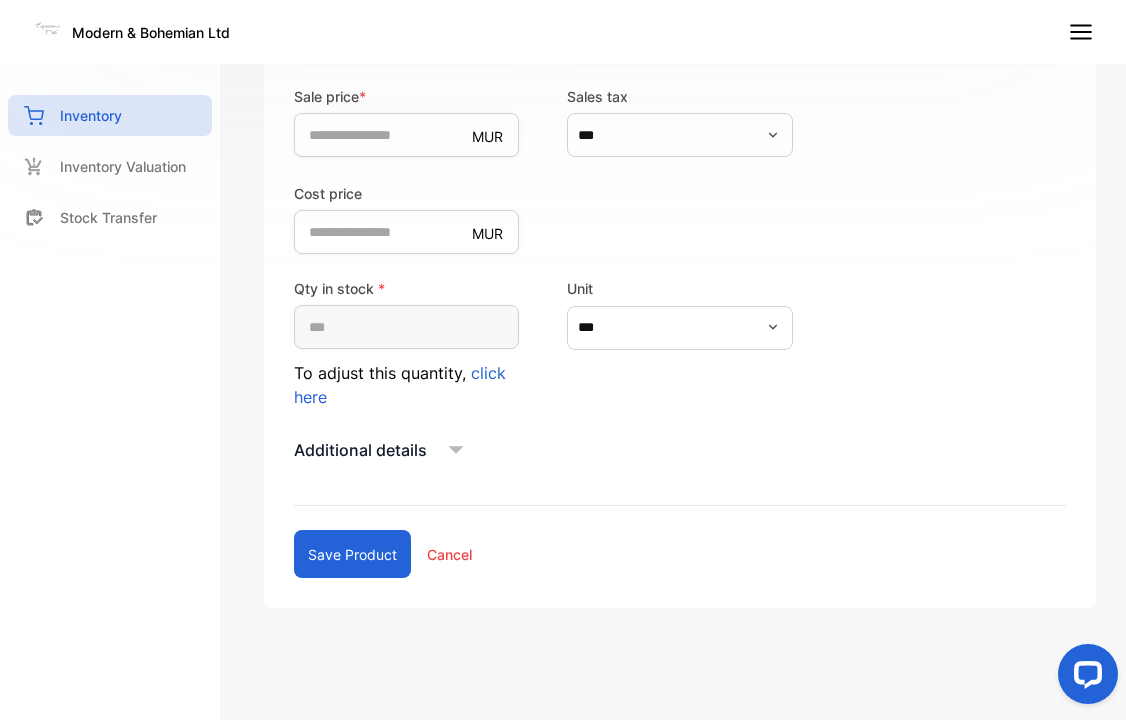 click on "Save product" at bounding box center (352, 554) 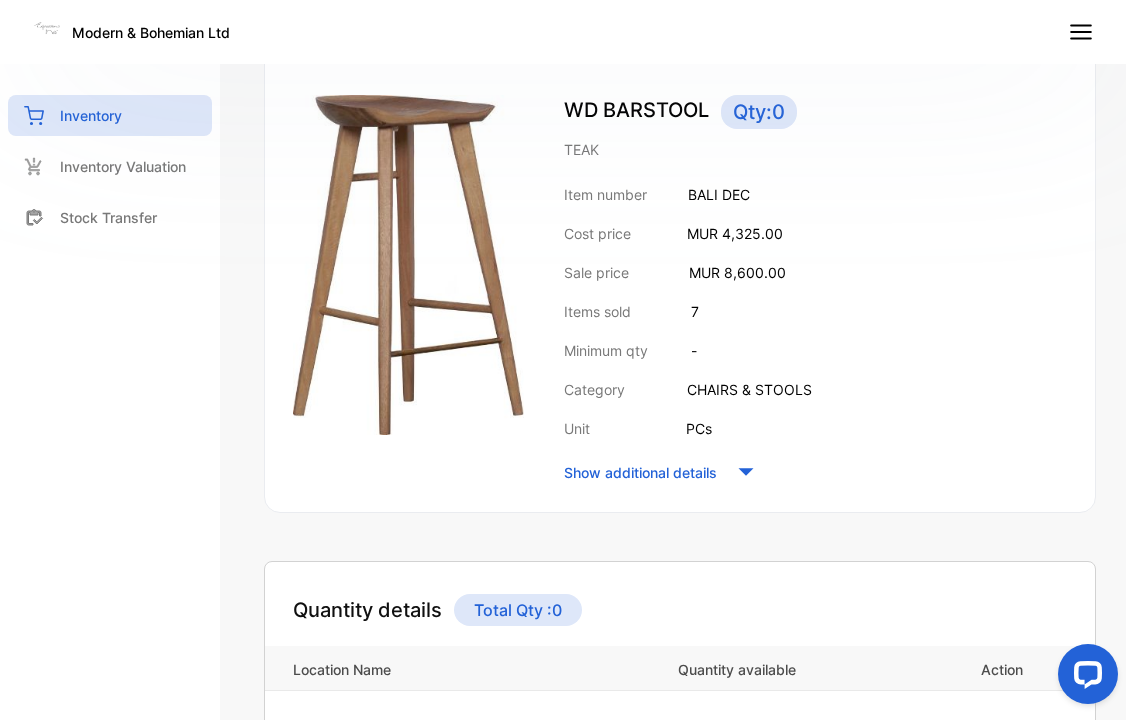 scroll, scrollTop: 103, scrollLeft: 0, axis: vertical 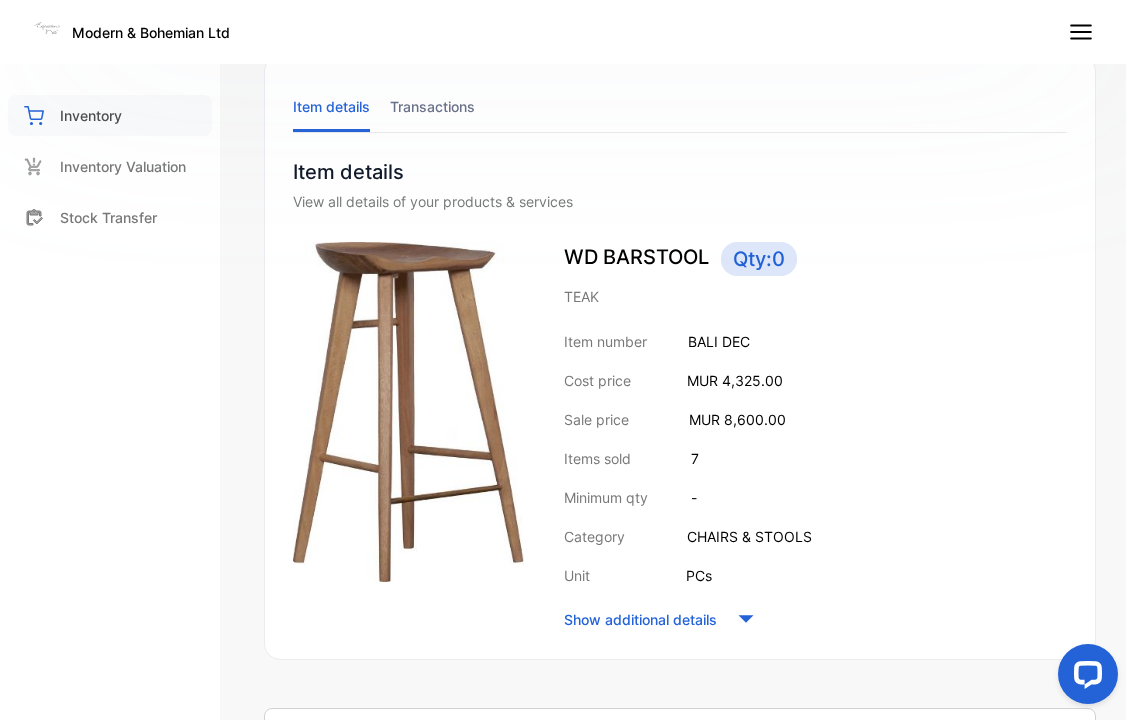 click on "Inventory" at bounding box center [91, 115] 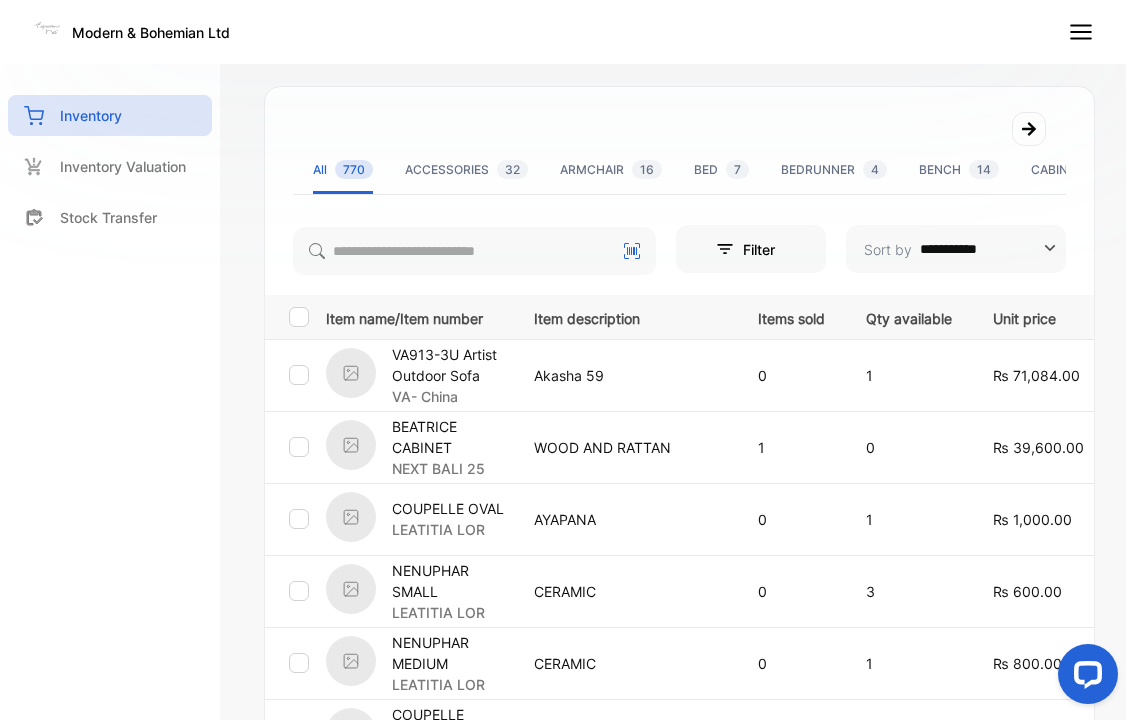 scroll, scrollTop: 0, scrollLeft: 0, axis: both 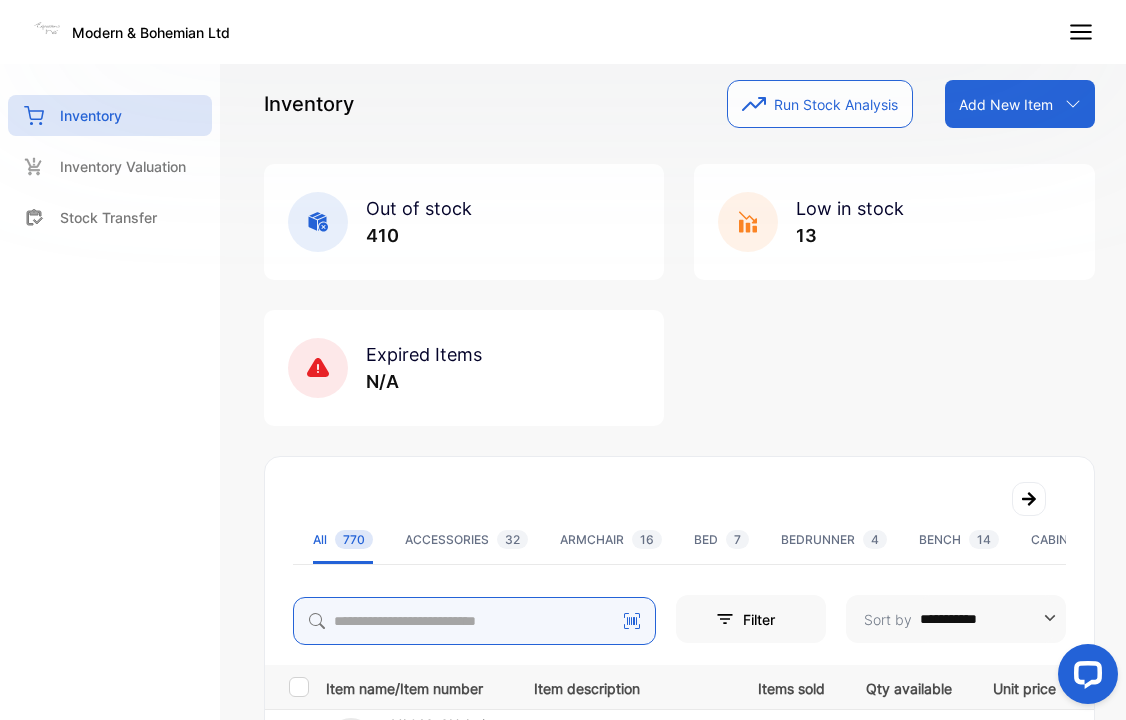 click at bounding box center [474, 621] 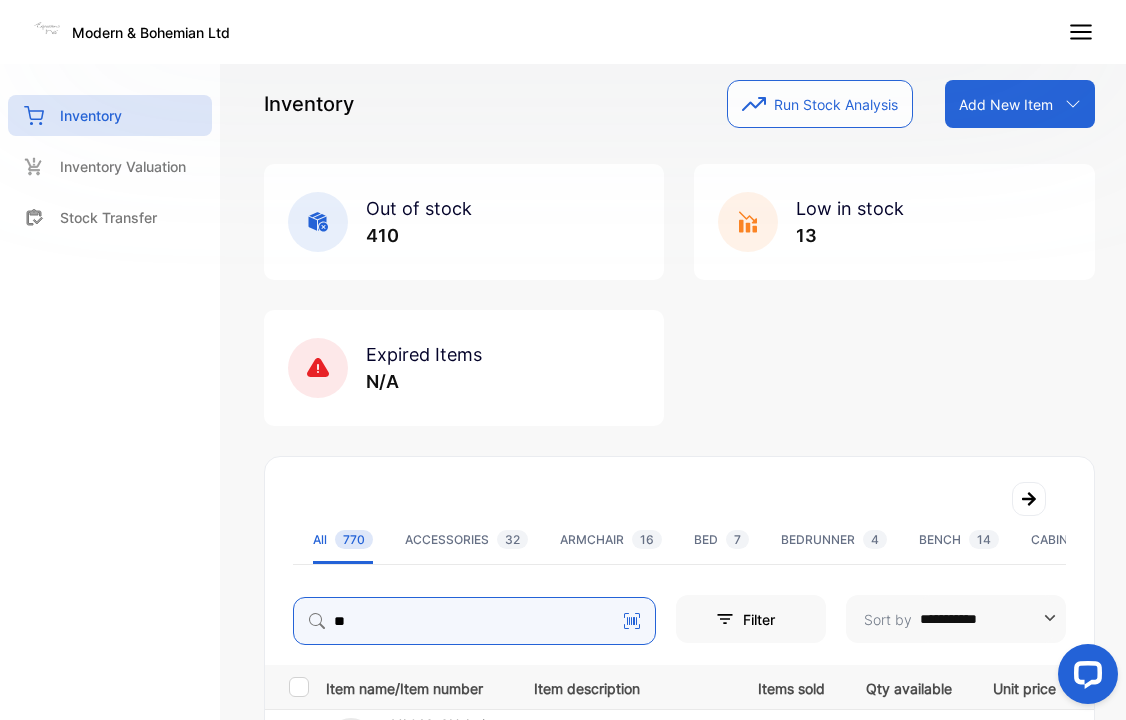 type on "**" 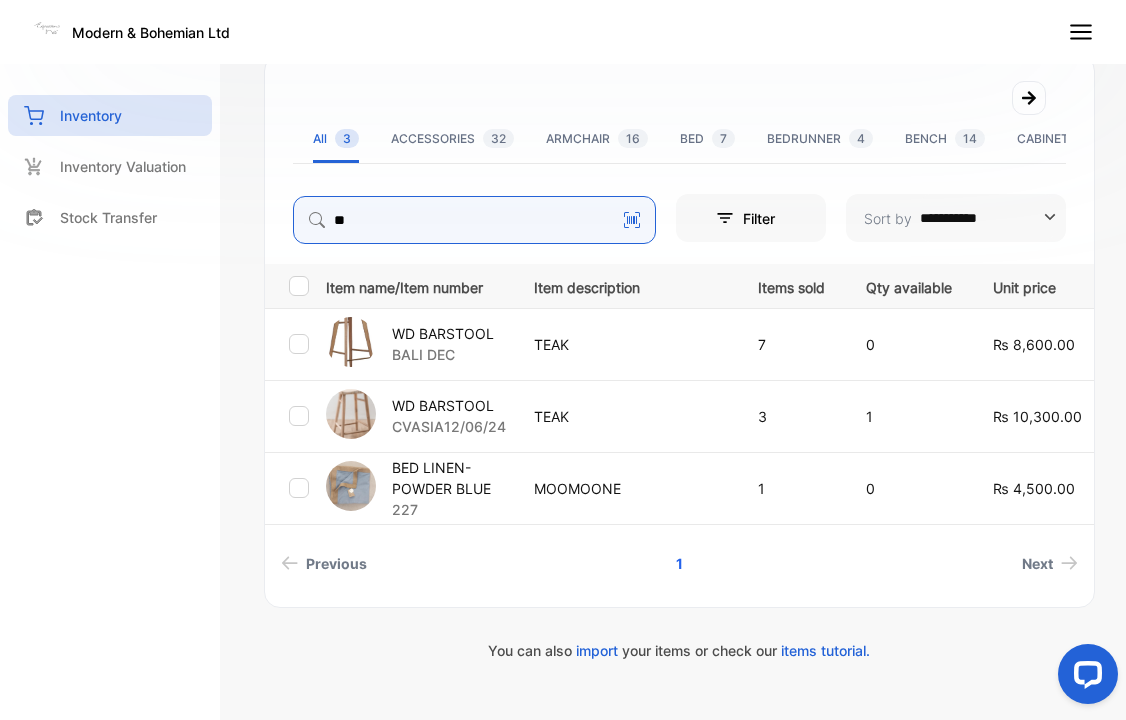 scroll, scrollTop: 413, scrollLeft: 0, axis: vertical 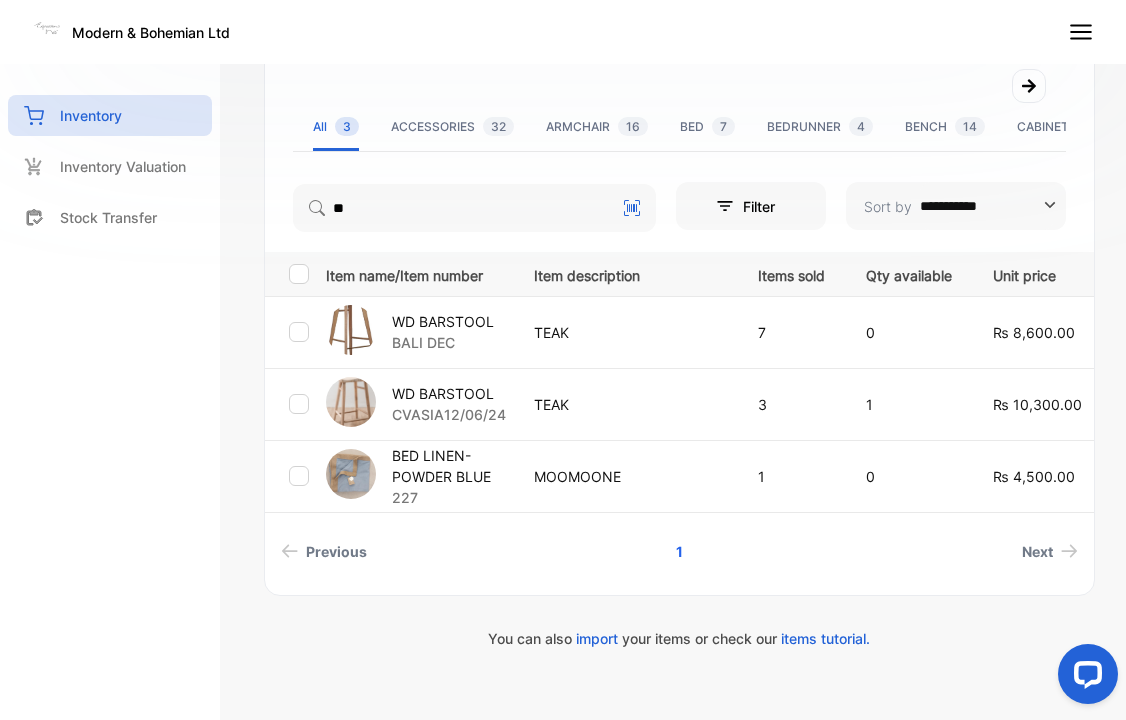 click on "CVASIA12/06/24" at bounding box center [449, 414] 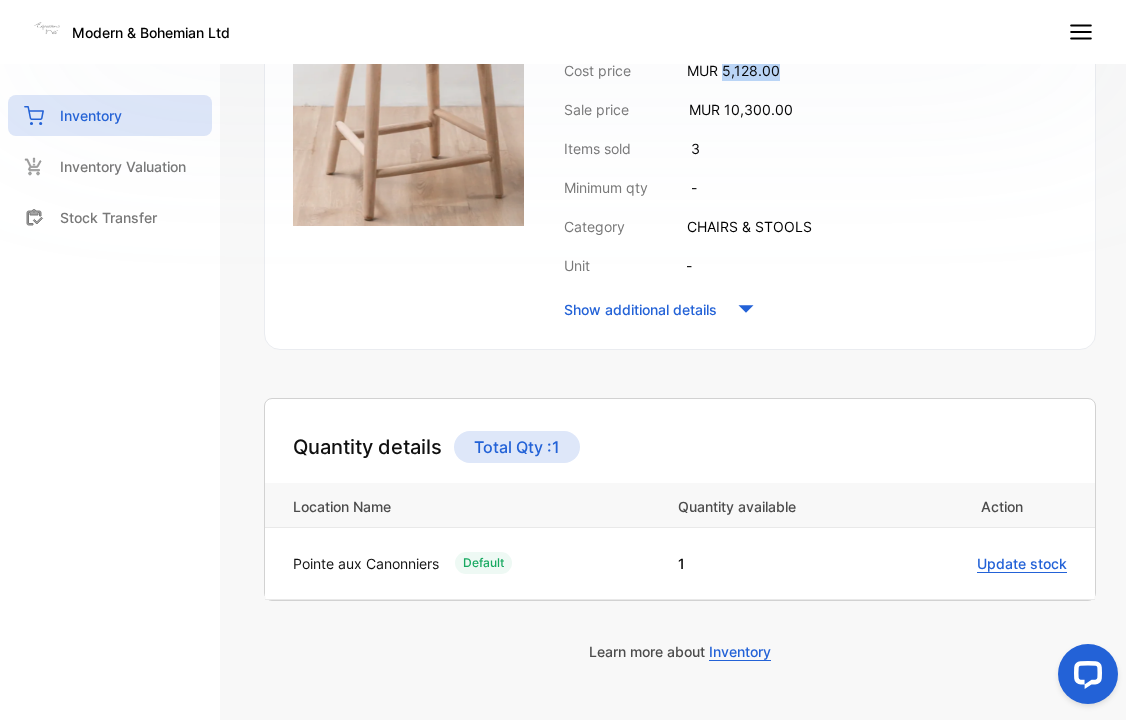 drag, startPoint x: 726, startPoint y: 68, endPoint x: 791, endPoint y: 69, distance: 65.00769 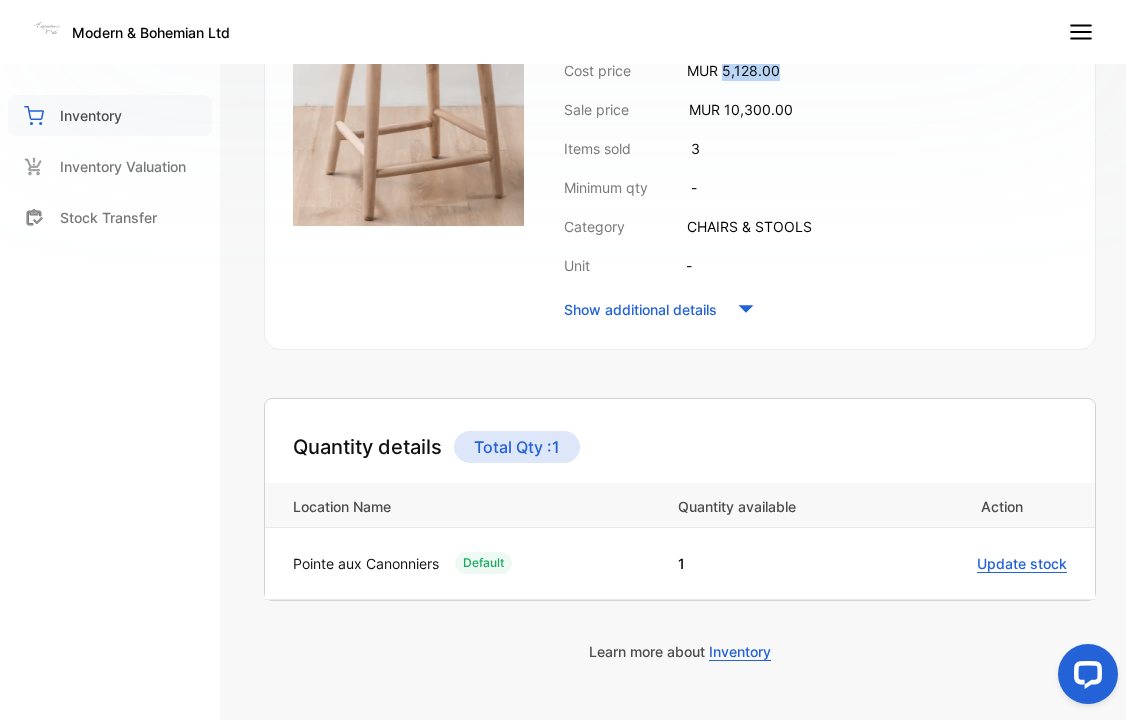 click on "Inventory" at bounding box center (91, 115) 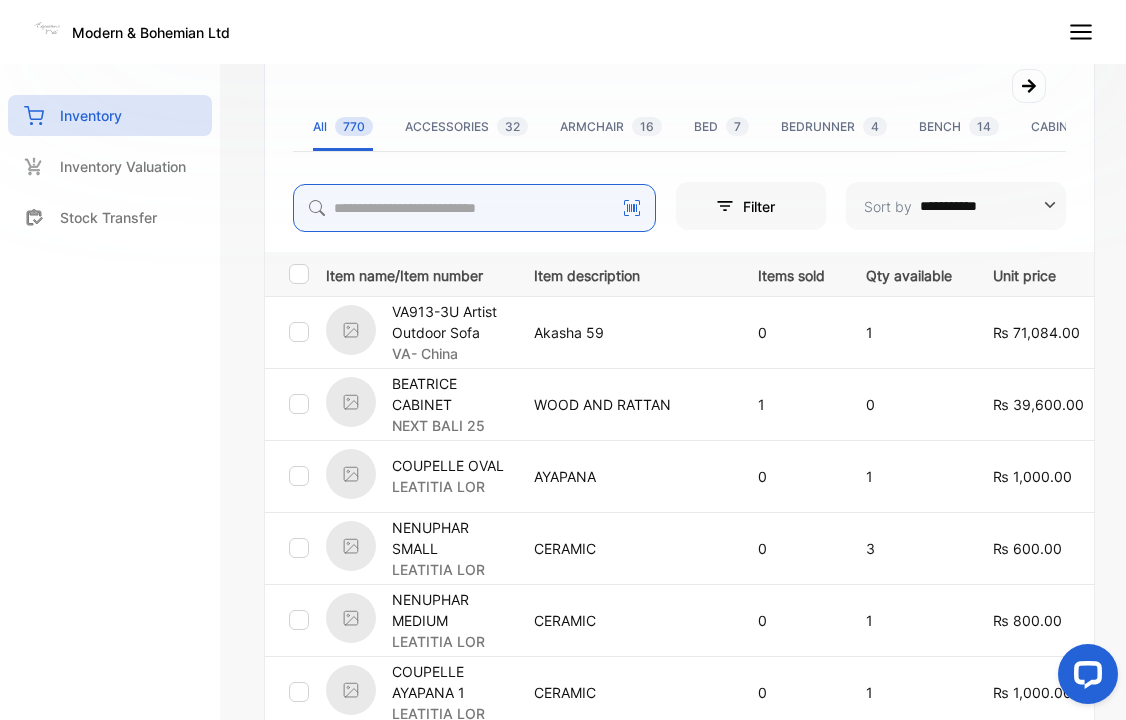 click at bounding box center [474, 208] 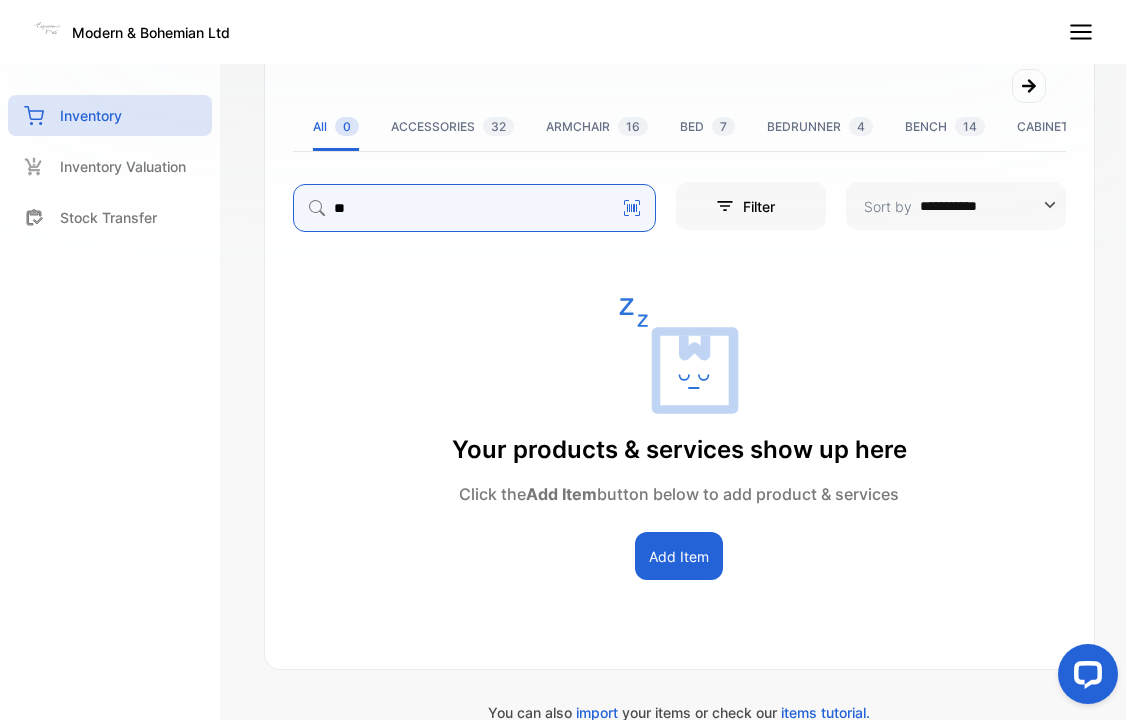 type on "*" 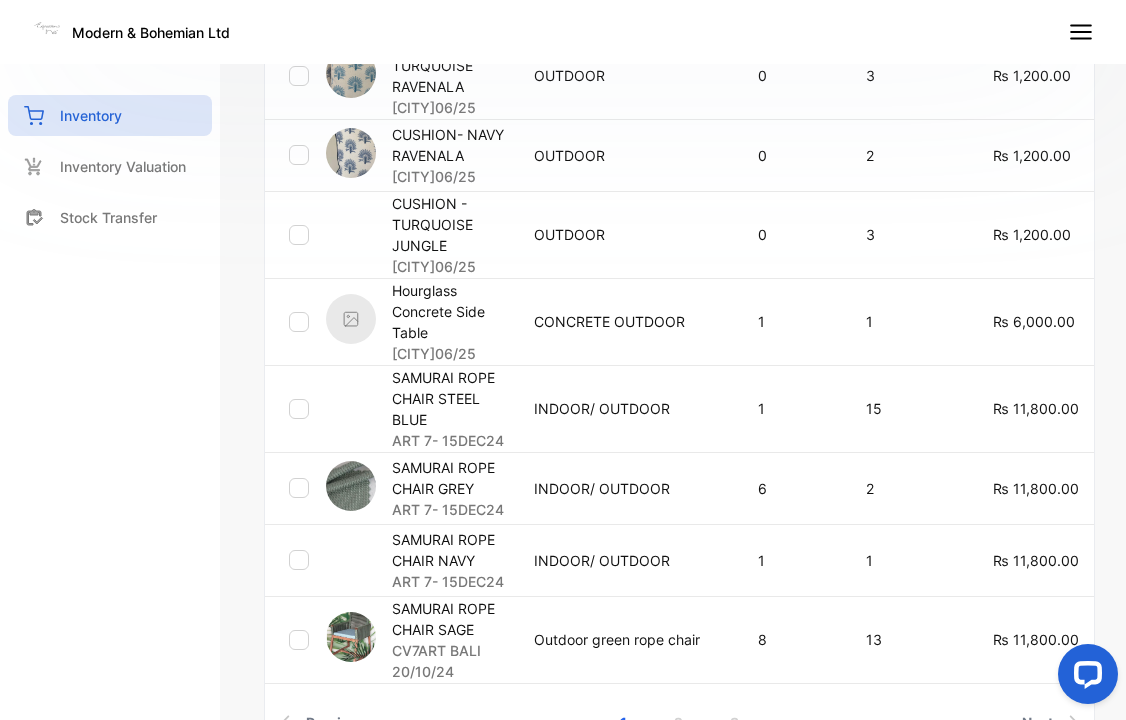 scroll, scrollTop: 899, scrollLeft: 0, axis: vertical 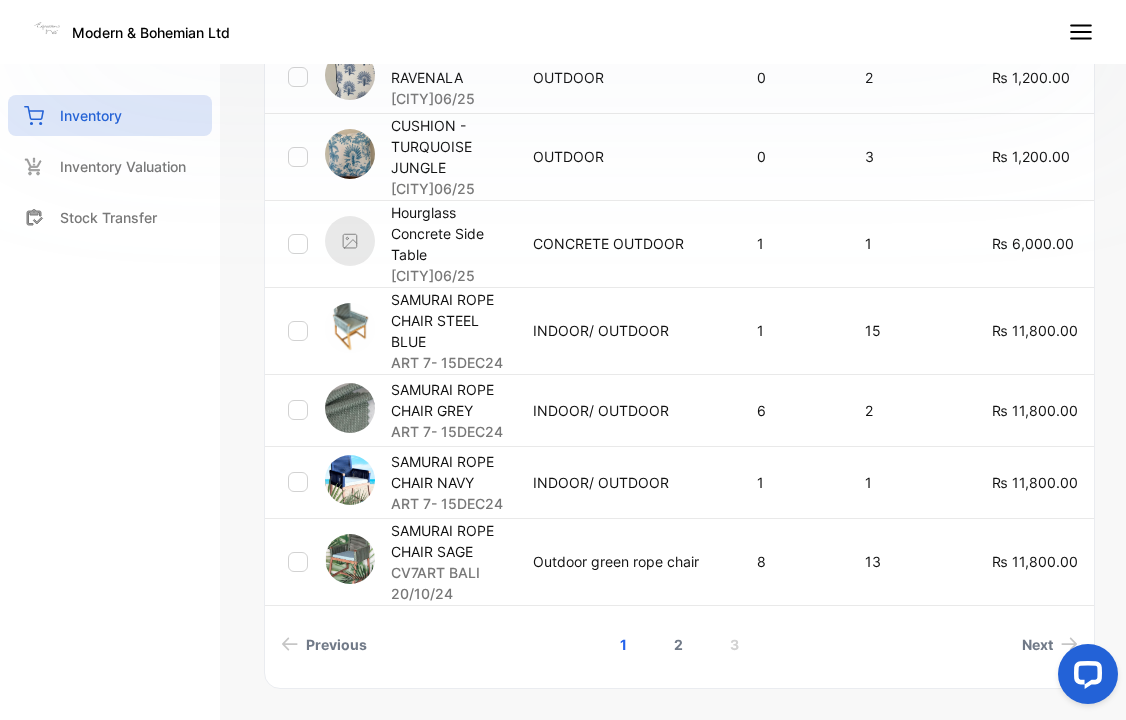 click on "2" at bounding box center (678, 644) 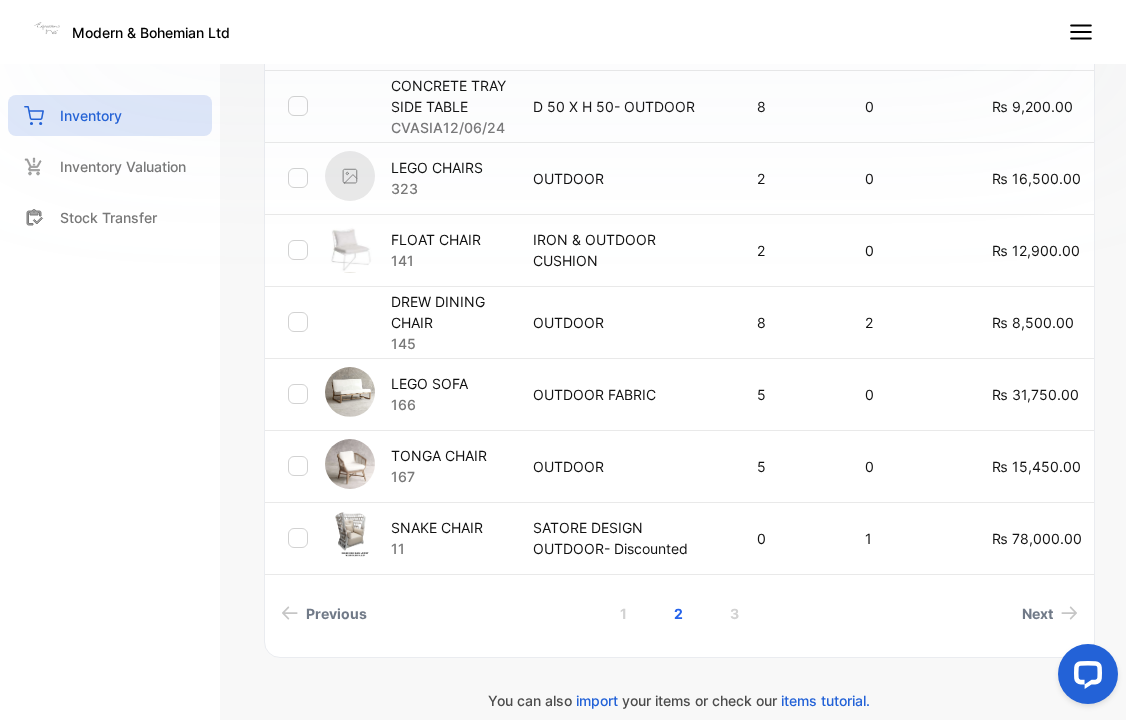 scroll, scrollTop: 879, scrollLeft: 0, axis: vertical 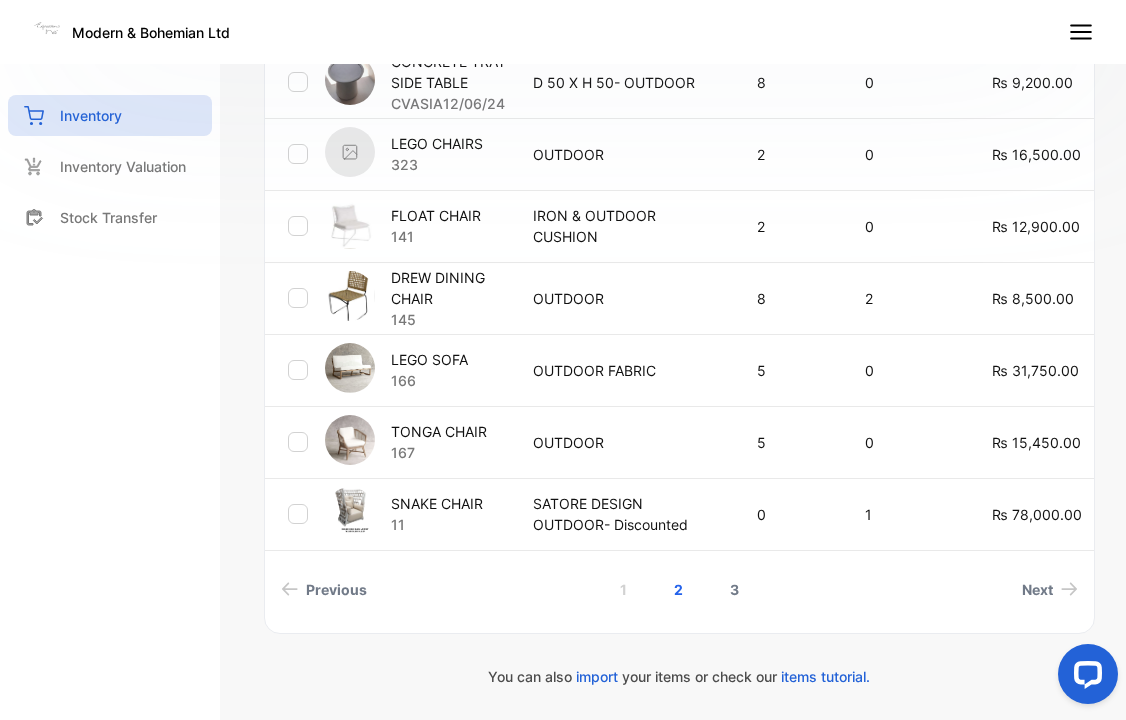 click on "3" at bounding box center [734, 589] 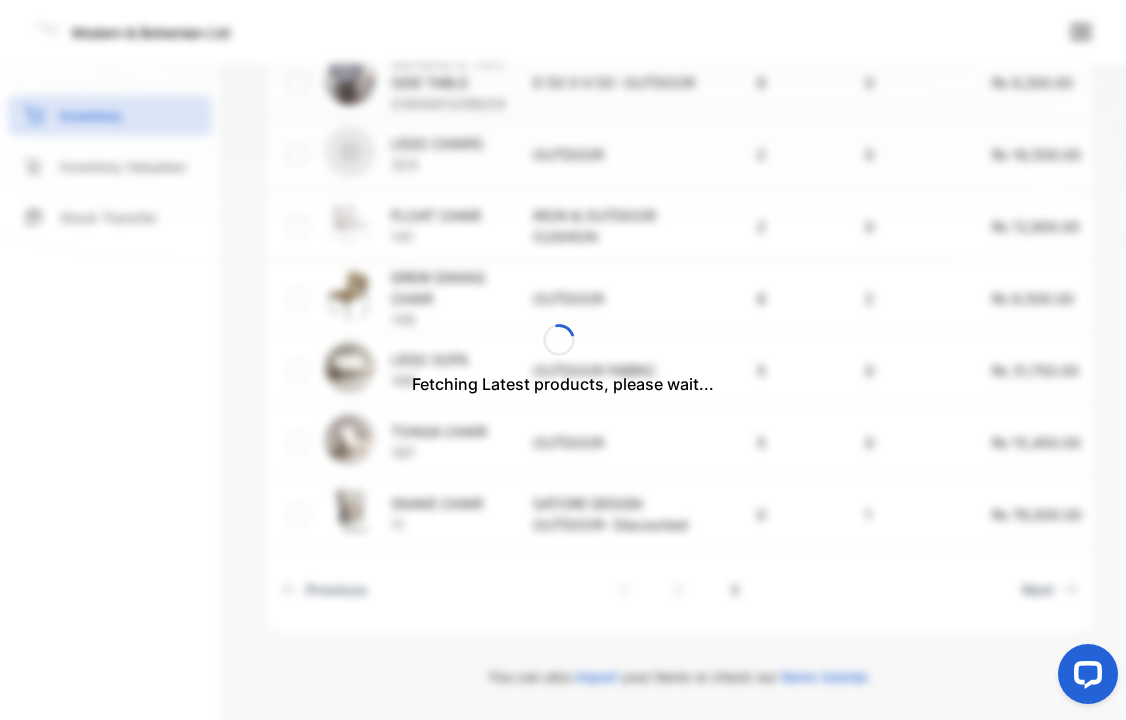 scroll, scrollTop: 309, scrollLeft: 0, axis: vertical 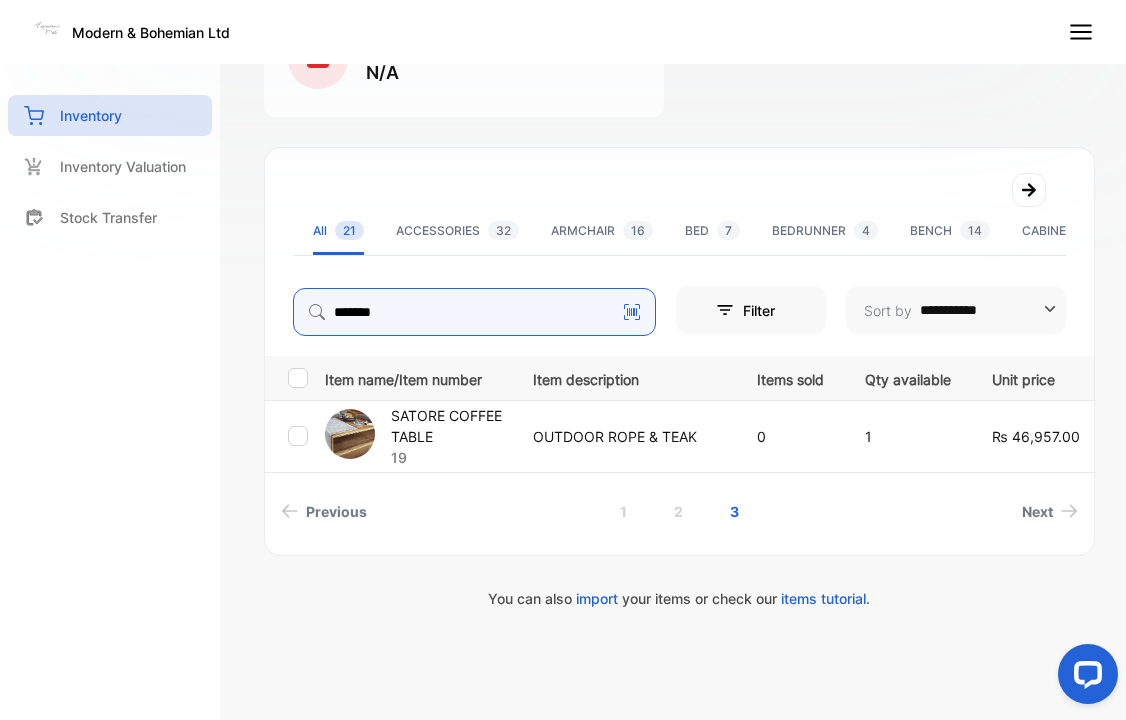 drag, startPoint x: 466, startPoint y: 314, endPoint x: 198, endPoint y: 302, distance: 268.26852 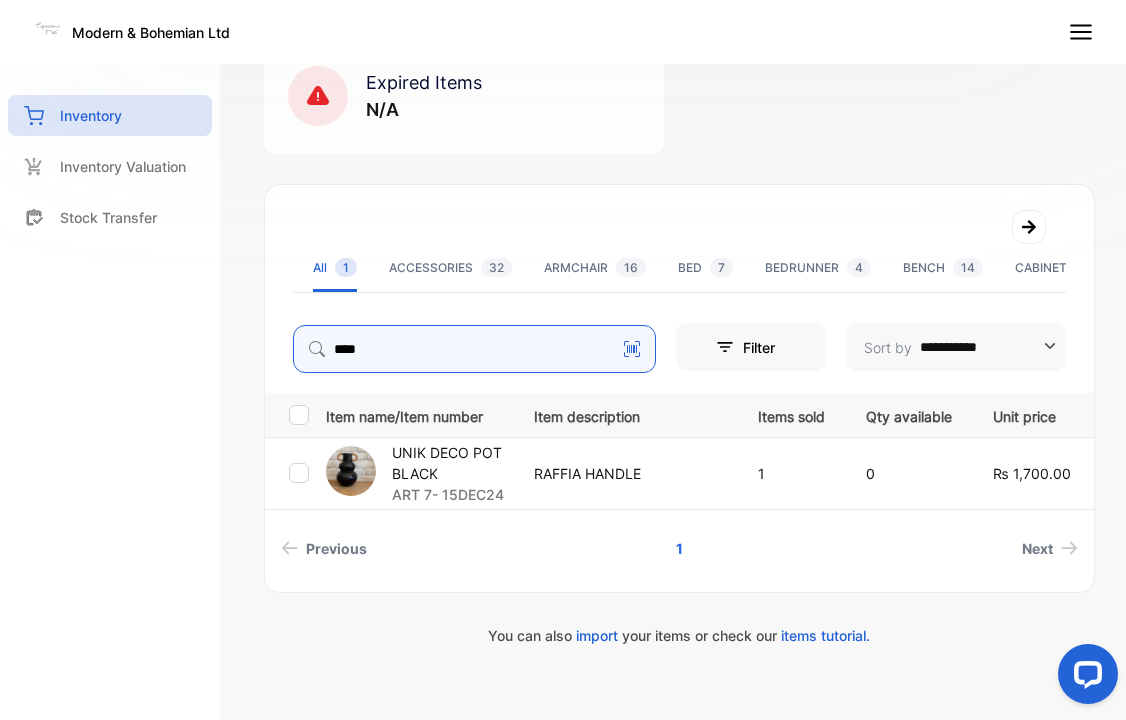 scroll, scrollTop: 309, scrollLeft: 0, axis: vertical 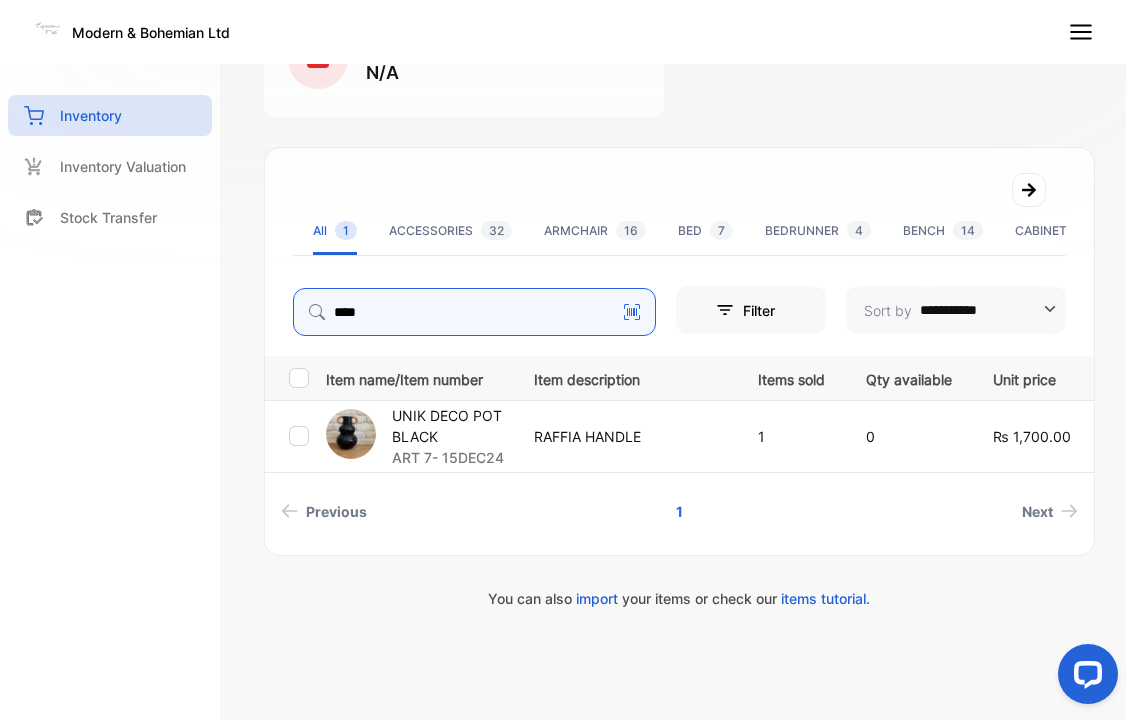 type on "****" 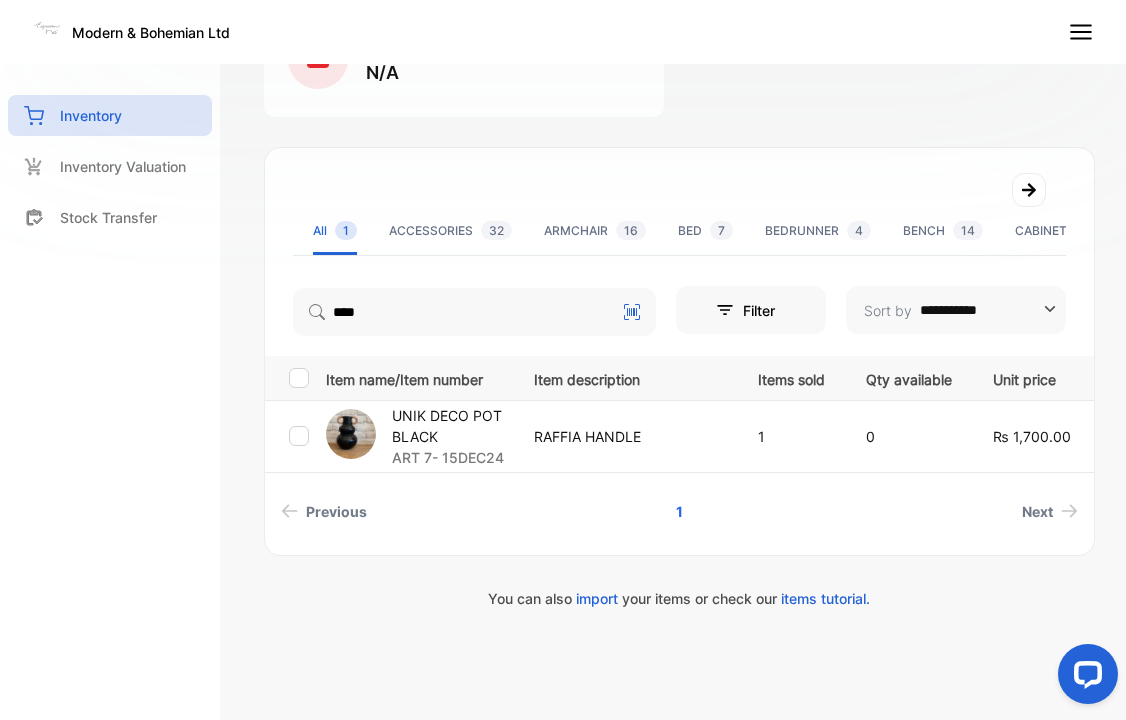 click on "UNIK DECO POT BLACK" at bounding box center [450, 426] 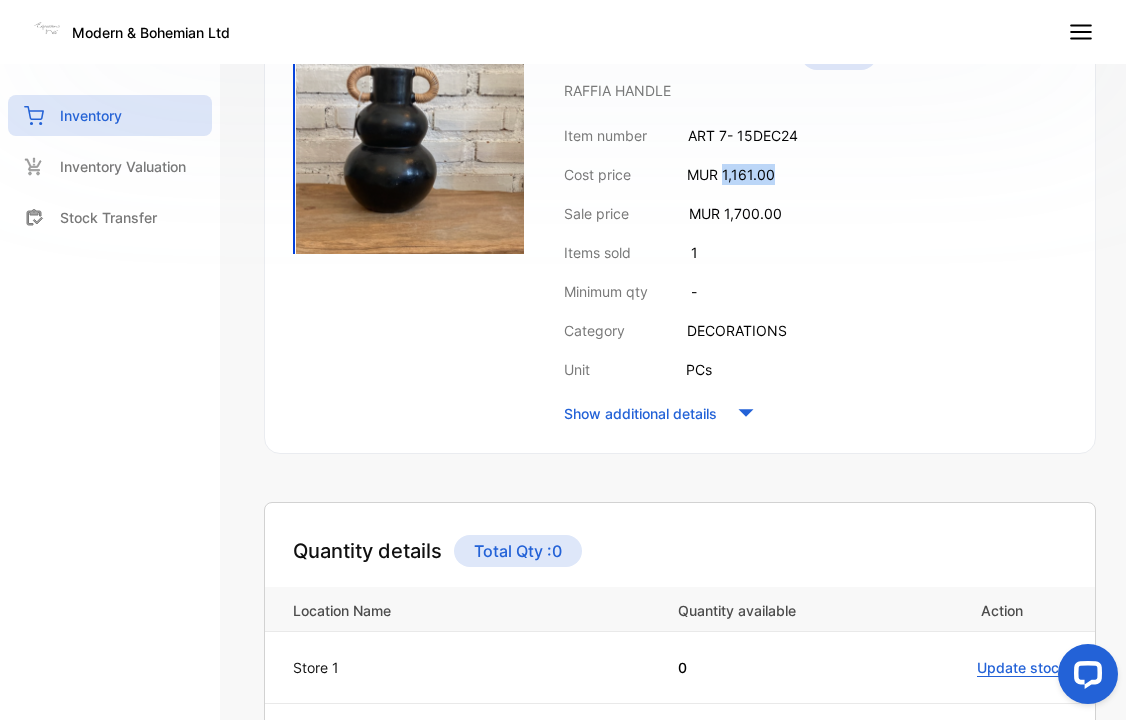 drag, startPoint x: 724, startPoint y: 175, endPoint x: 812, endPoint y: 174, distance: 88.005684 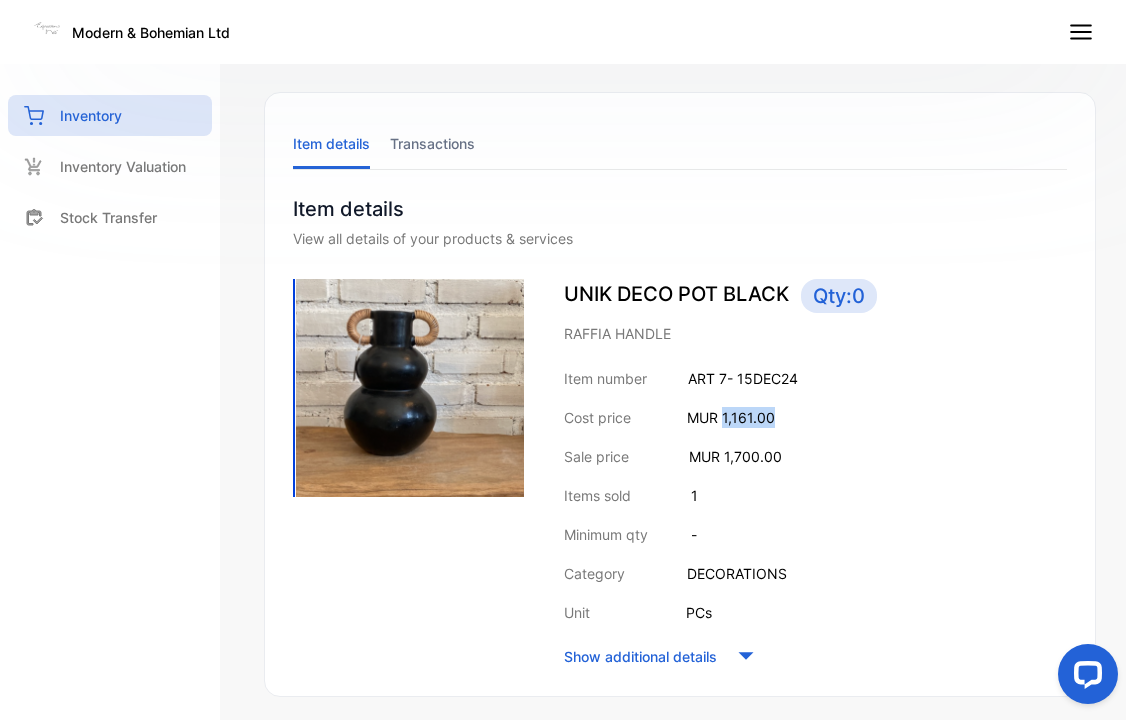 scroll, scrollTop: 10, scrollLeft: 0, axis: vertical 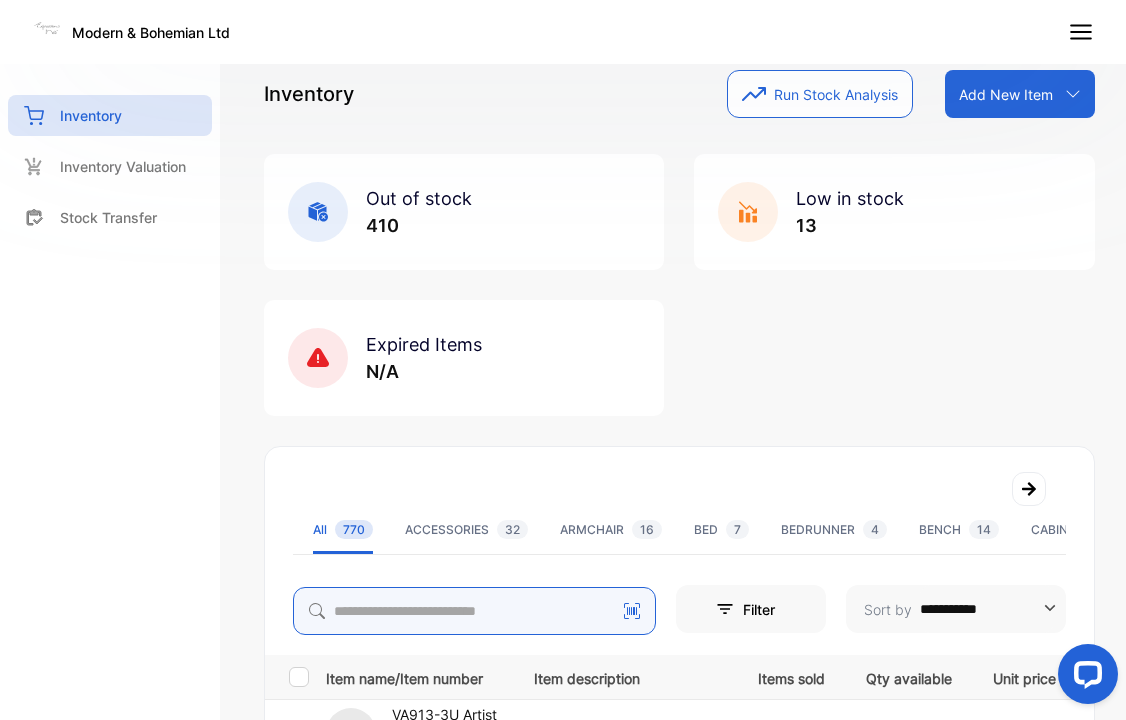 click at bounding box center (474, 611) 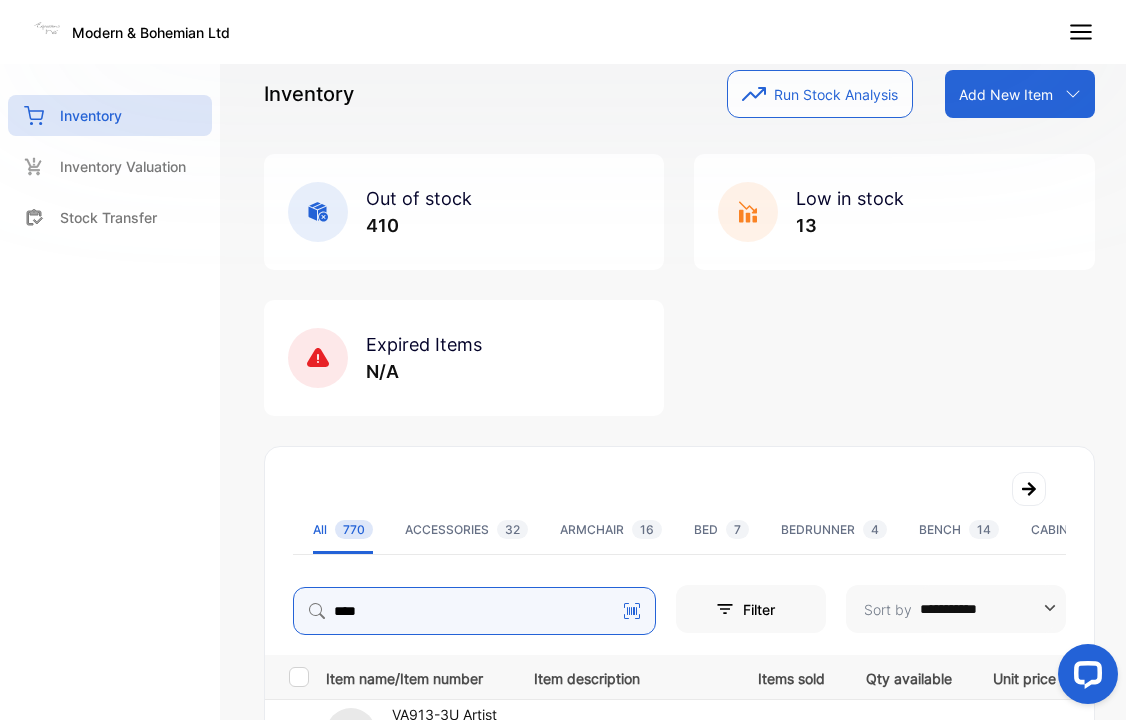 type on "****" 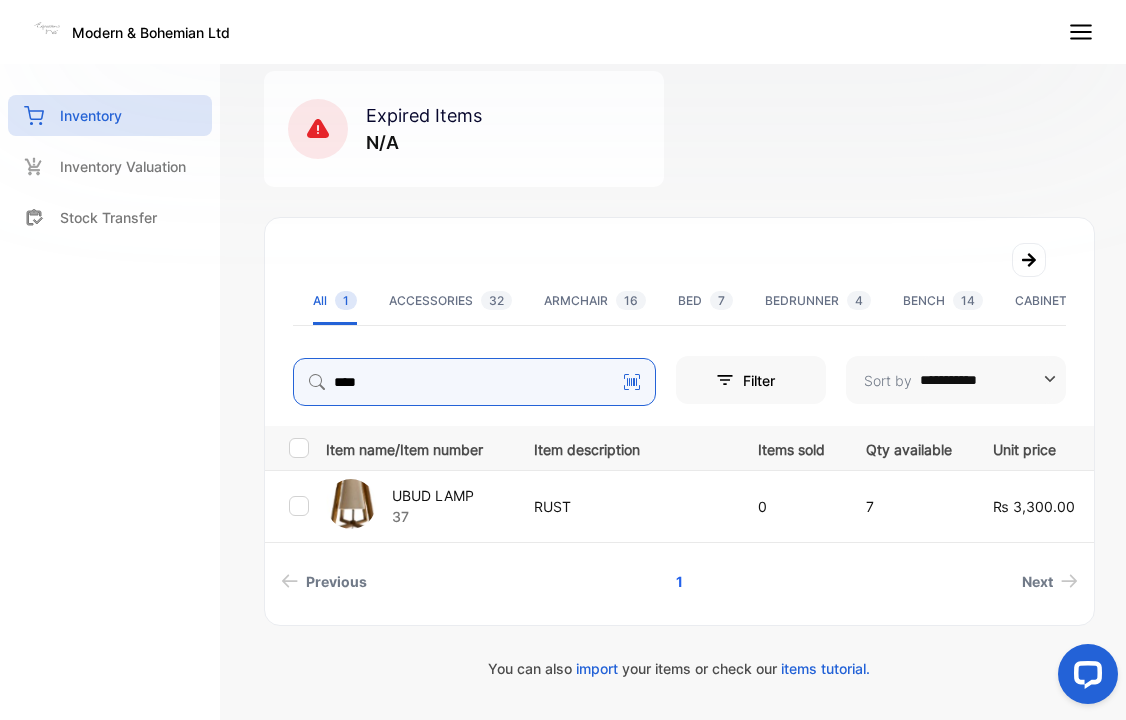 scroll, scrollTop: 309, scrollLeft: 0, axis: vertical 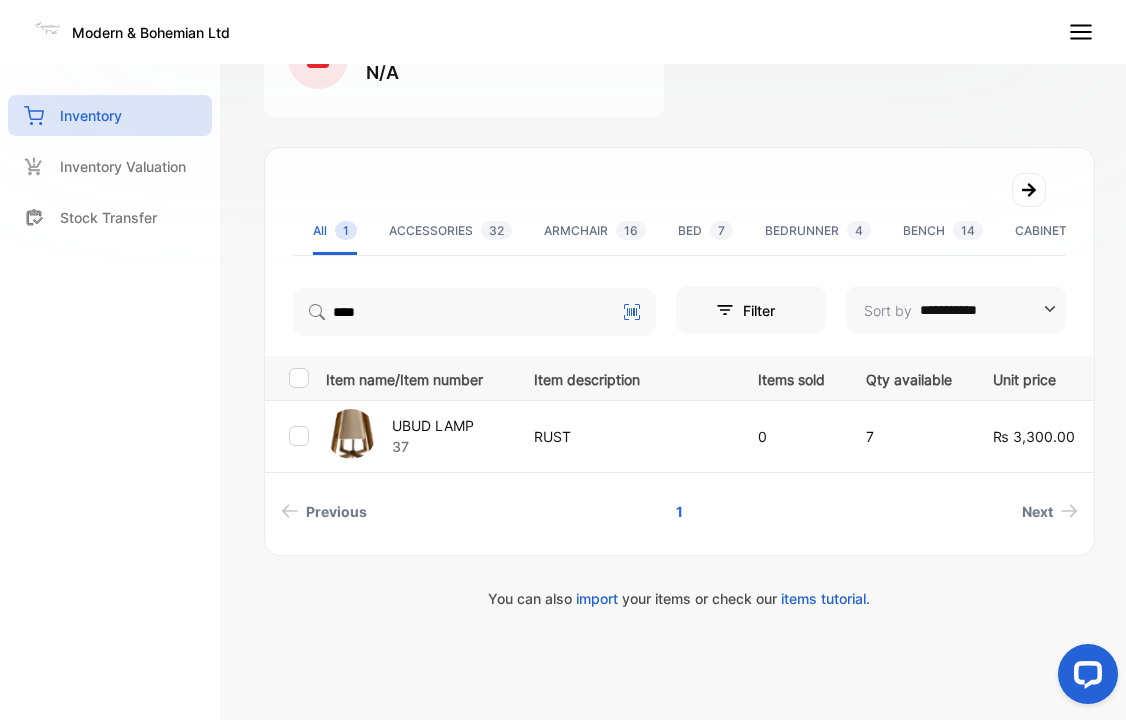 click on "UBUD LAMP  37" at bounding box center (417, 436) 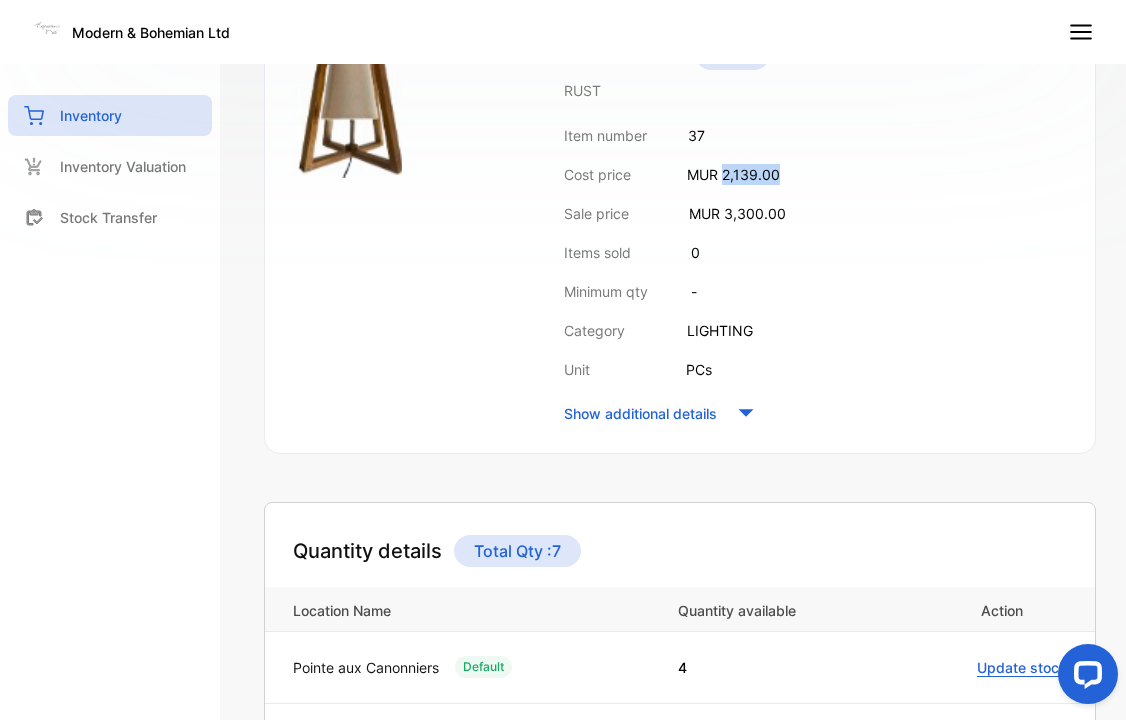 drag, startPoint x: 724, startPoint y: 177, endPoint x: 809, endPoint y: 172, distance: 85.146935 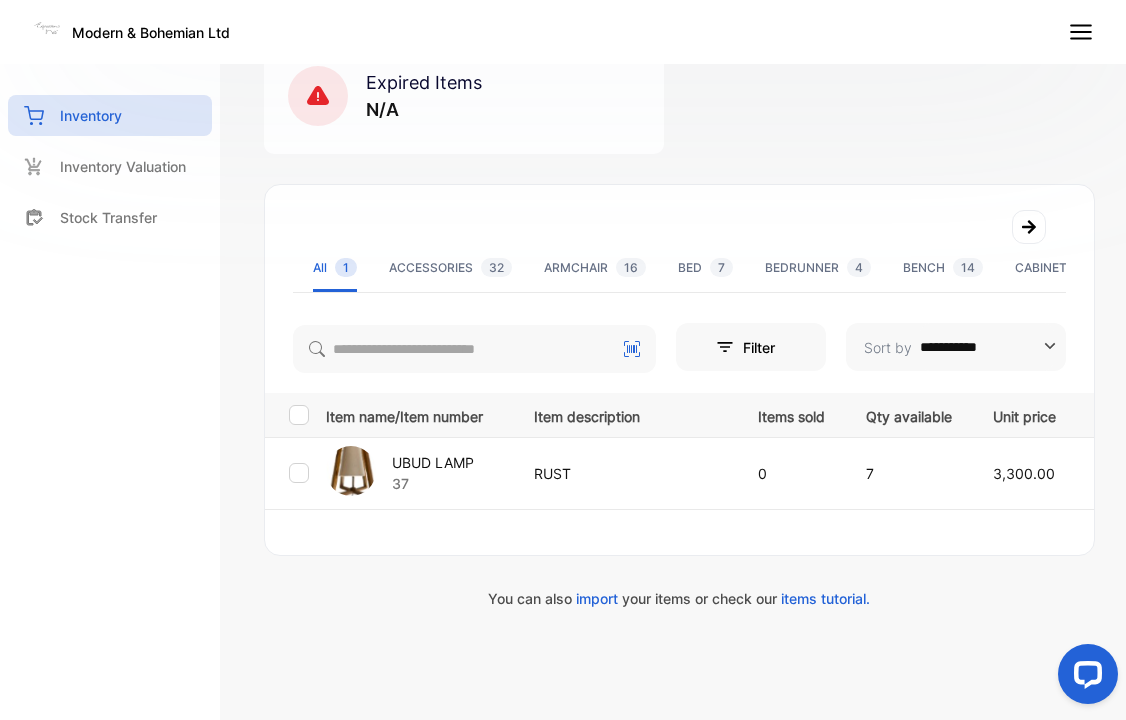 scroll, scrollTop: 309, scrollLeft: 0, axis: vertical 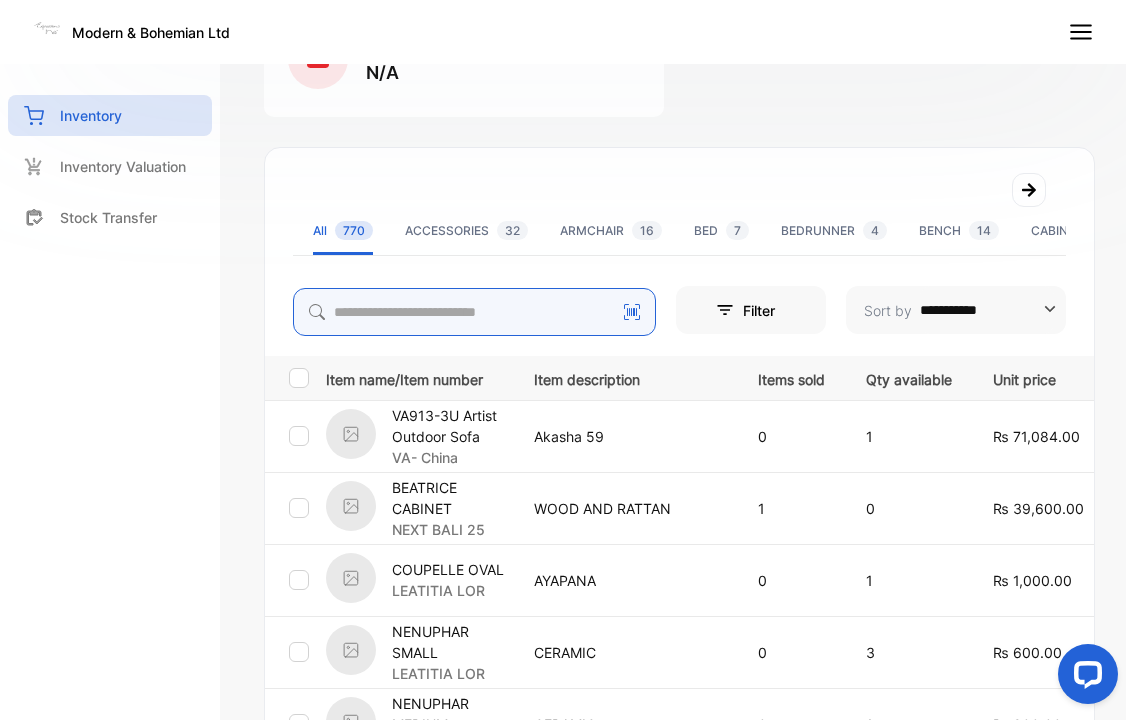 click at bounding box center (474, 312) 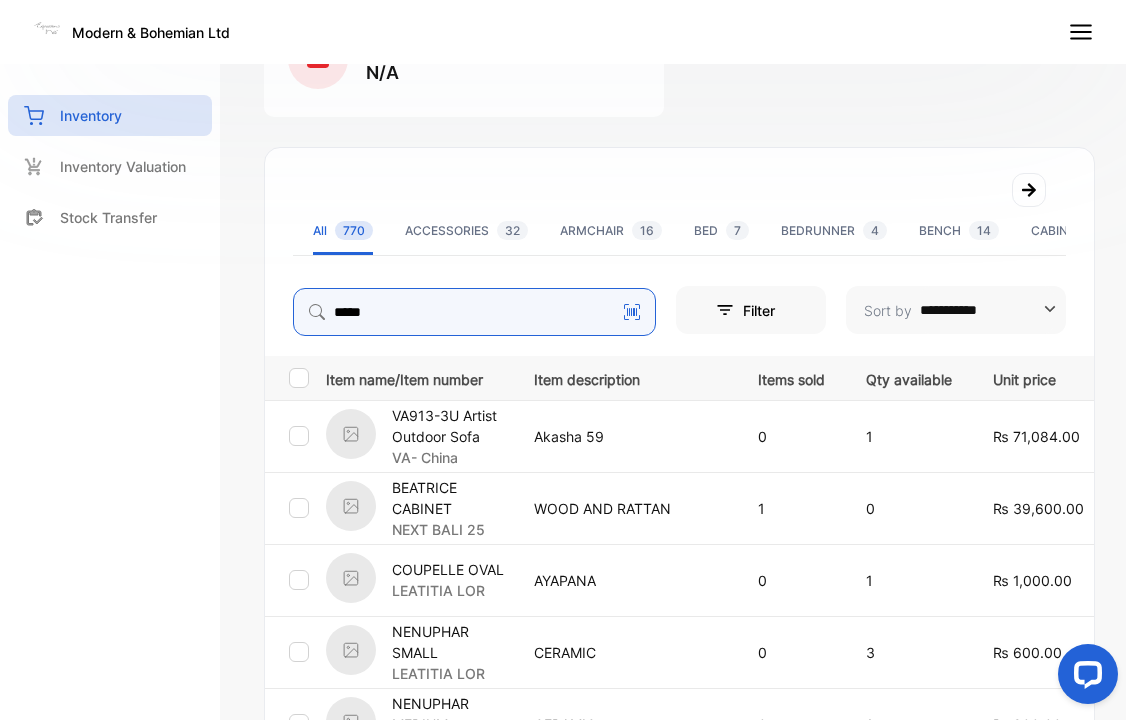 type on "****" 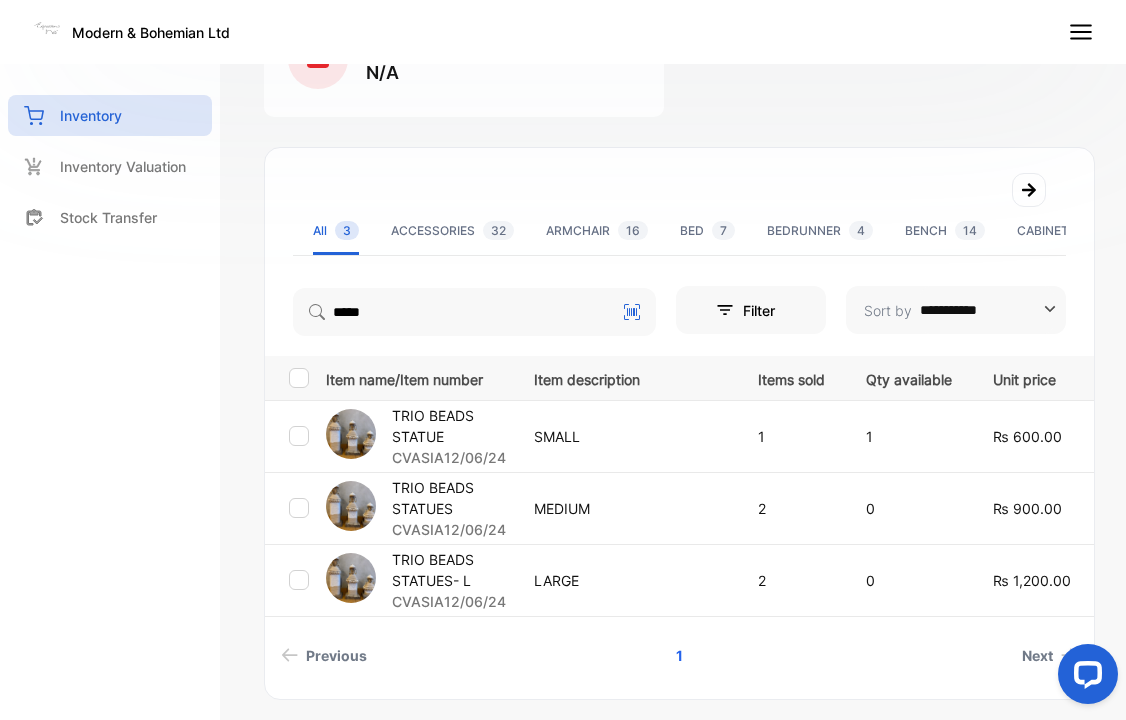 click on "TRIO BEADS STATUE" at bounding box center (450, 426) 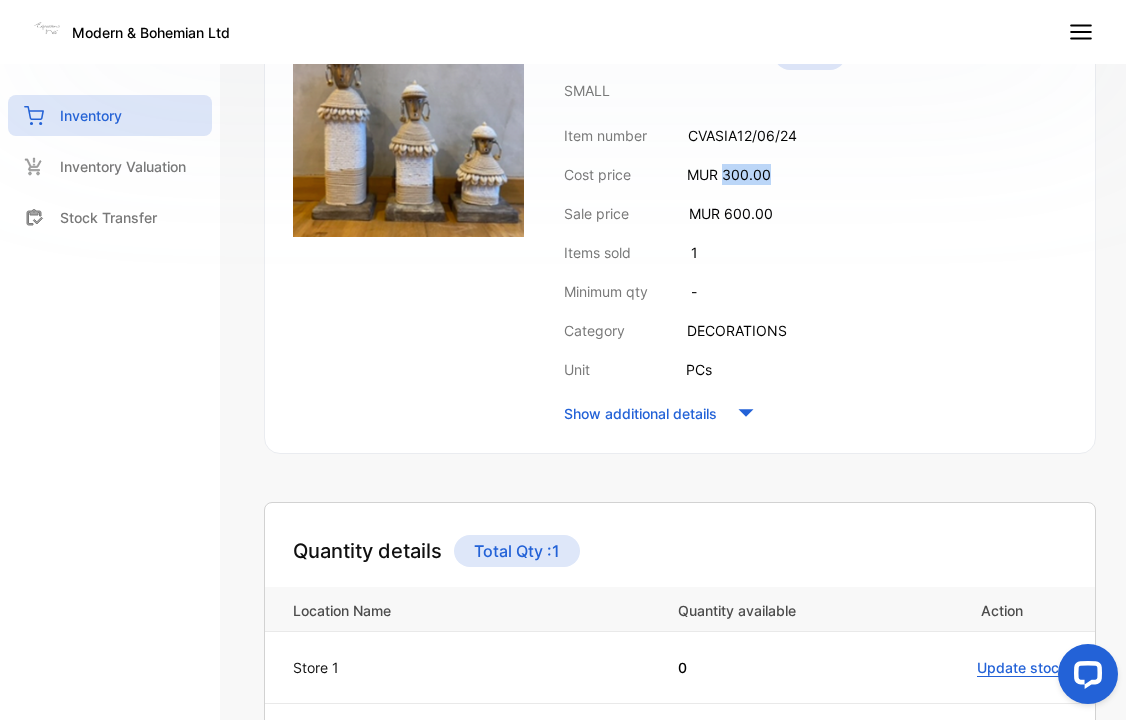 drag, startPoint x: 727, startPoint y: 175, endPoint x: 819, endPoint y: 164, distance: 92.65527 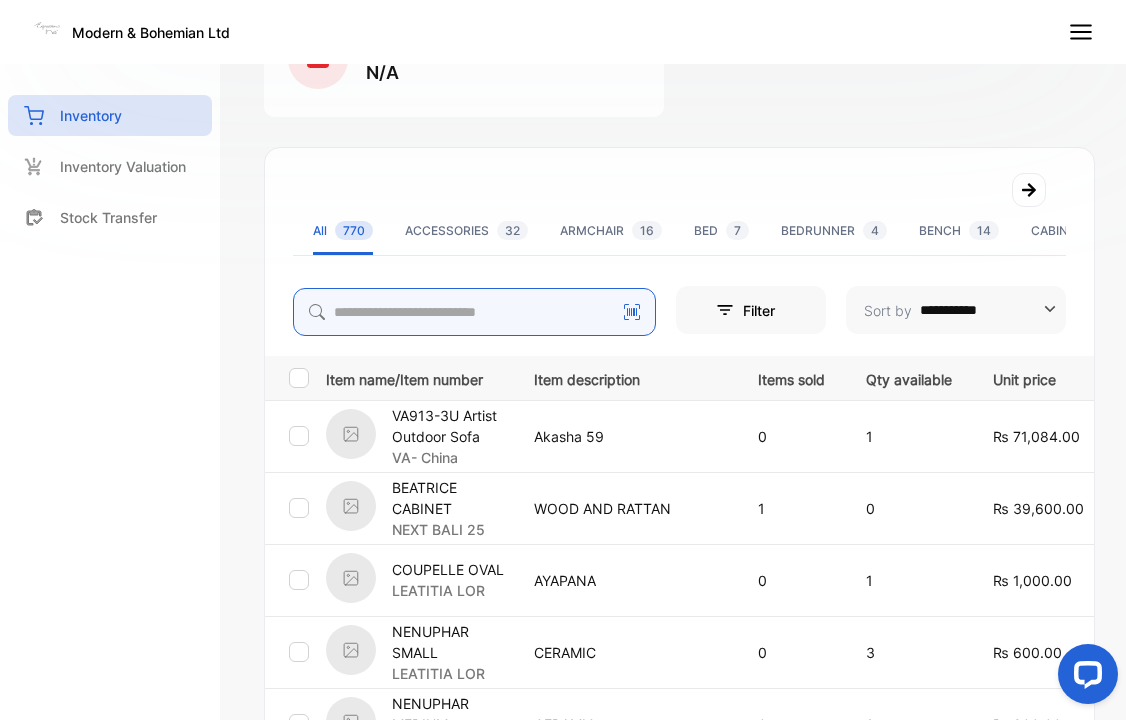 click at bounding box center [474, 312] 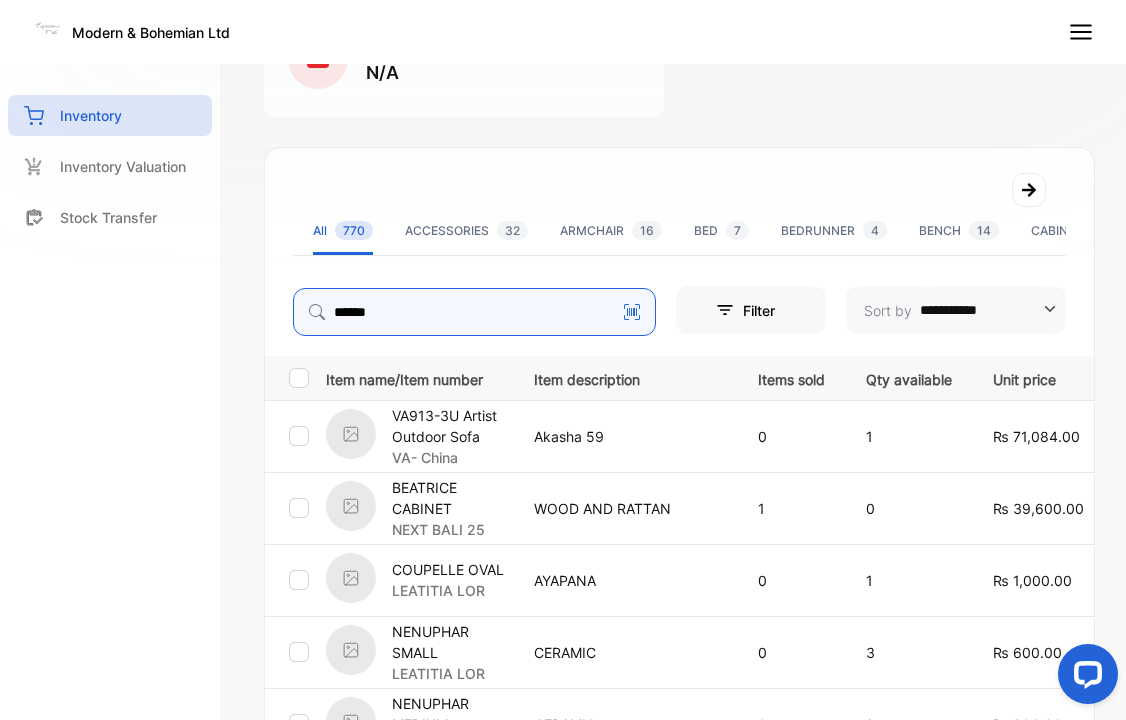 type on "******" 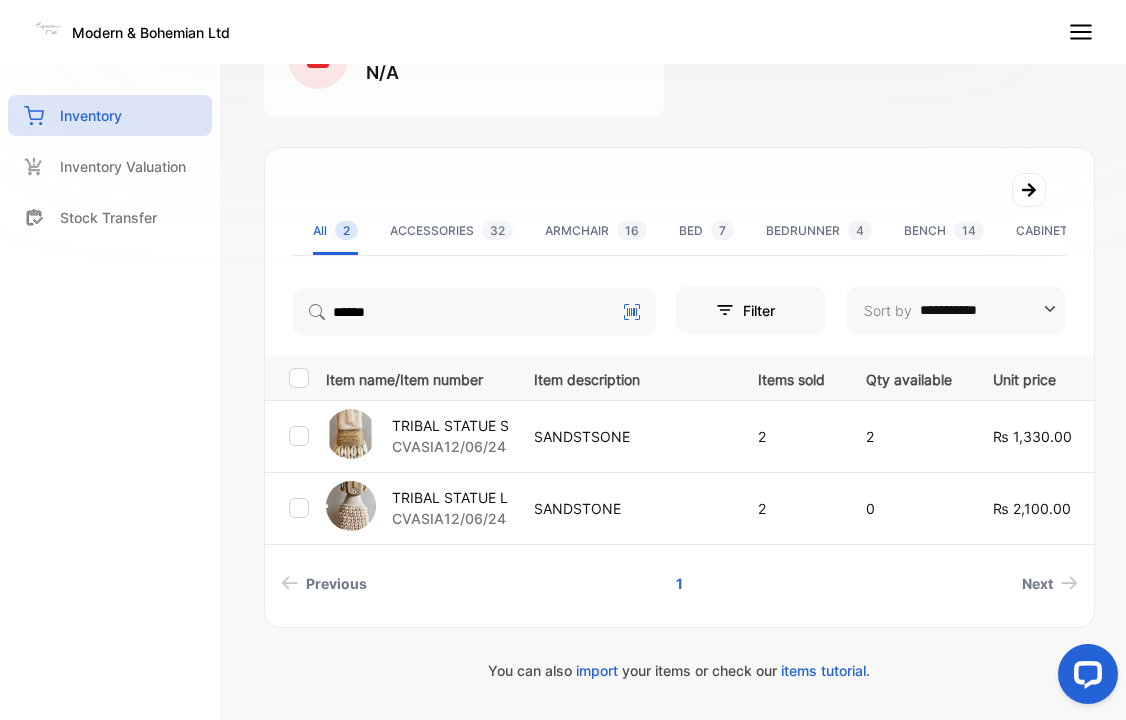 click on "TRIBAL STATUE S" at bounding box center (450, 425) 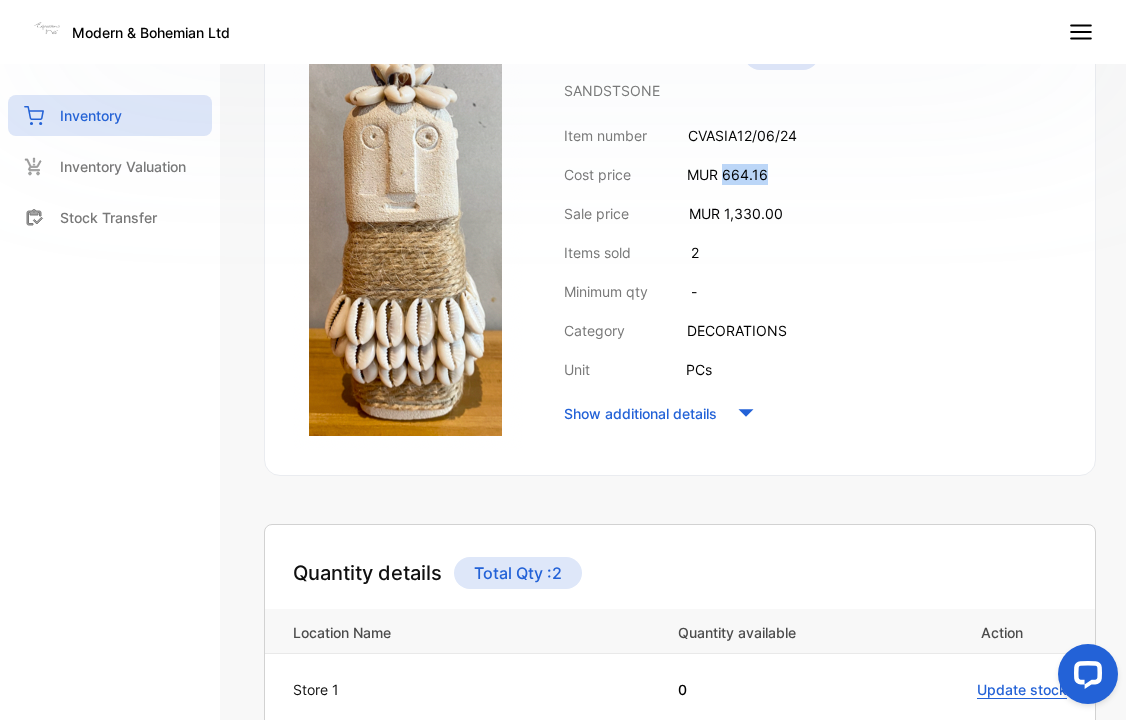 drag, startPoint x: 722, startPoint y: 175, endPoint x: 771, endPoint y: 174, distance: 49.010204 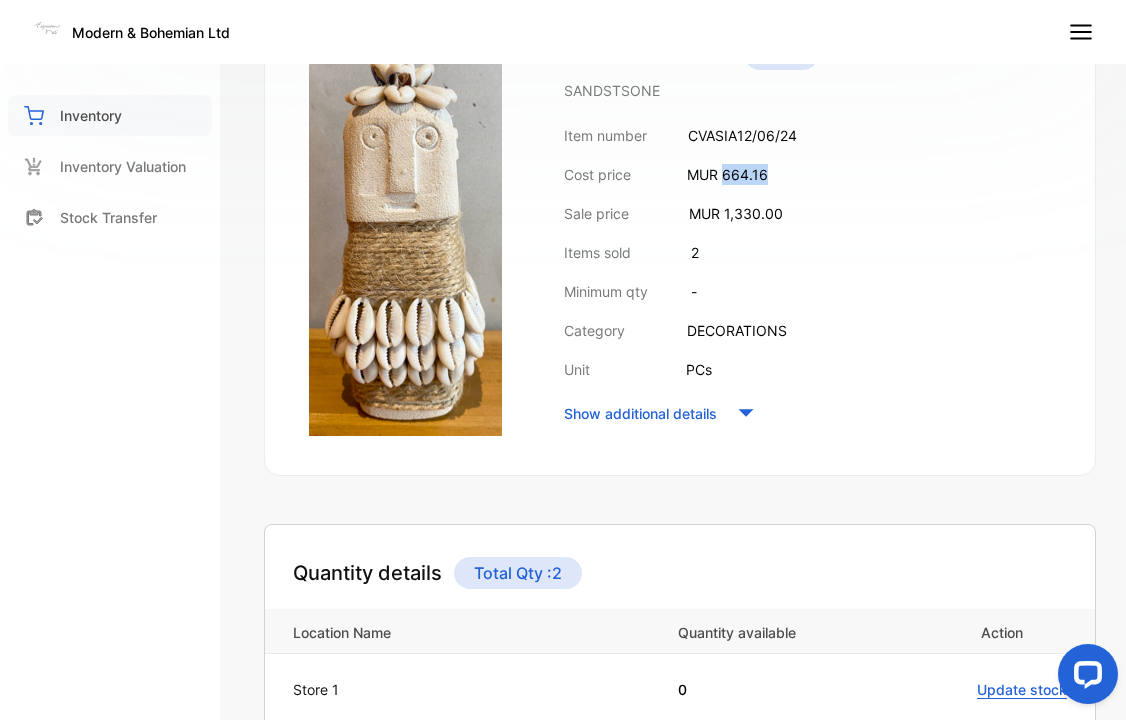 click on "Inventory" at bounding box center [91, 115] 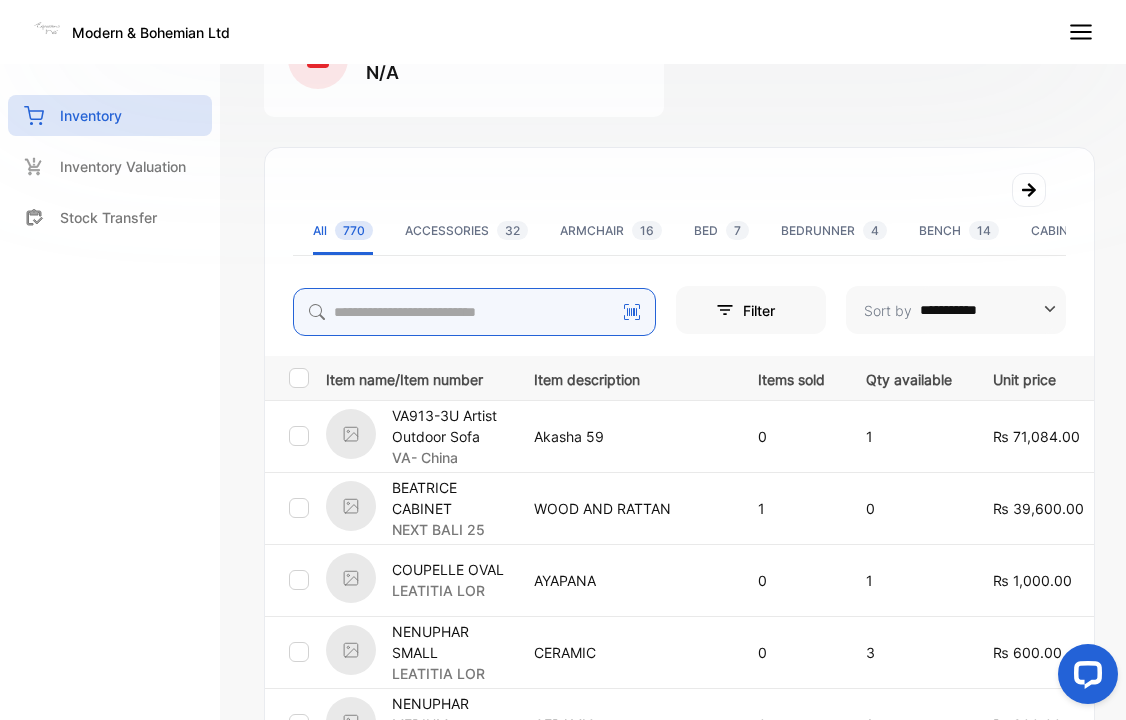 click at bounding box center (474, 312) 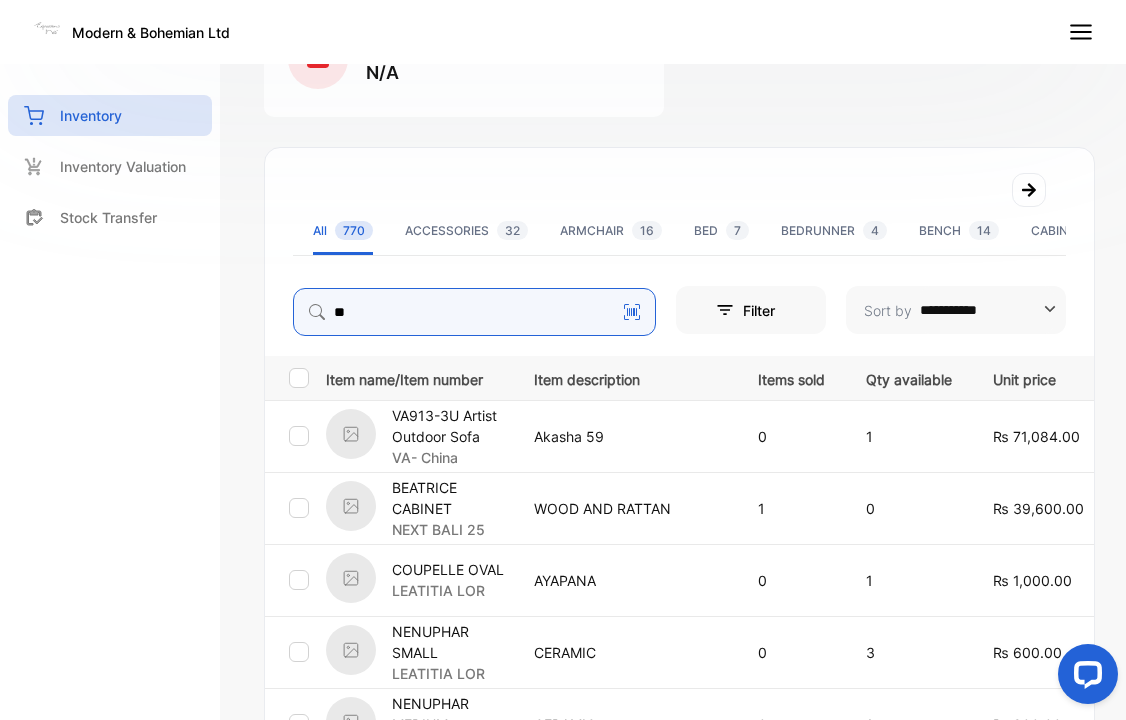 type on "**" 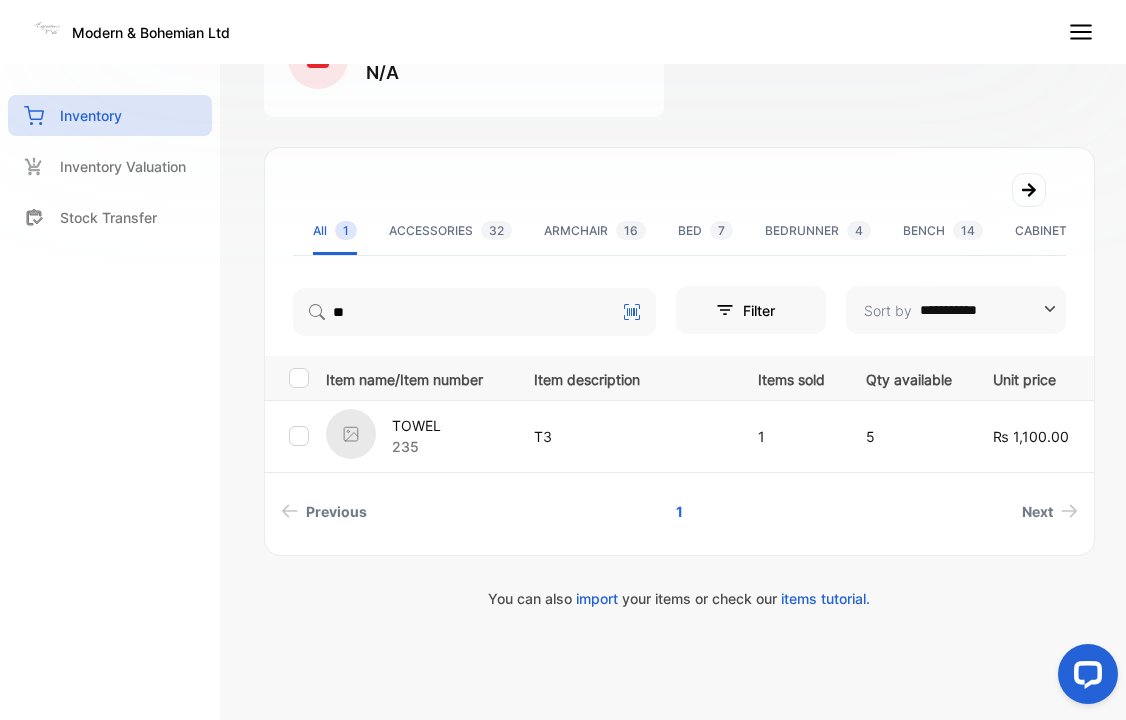 click on "235" at bounding box center [416, 446] 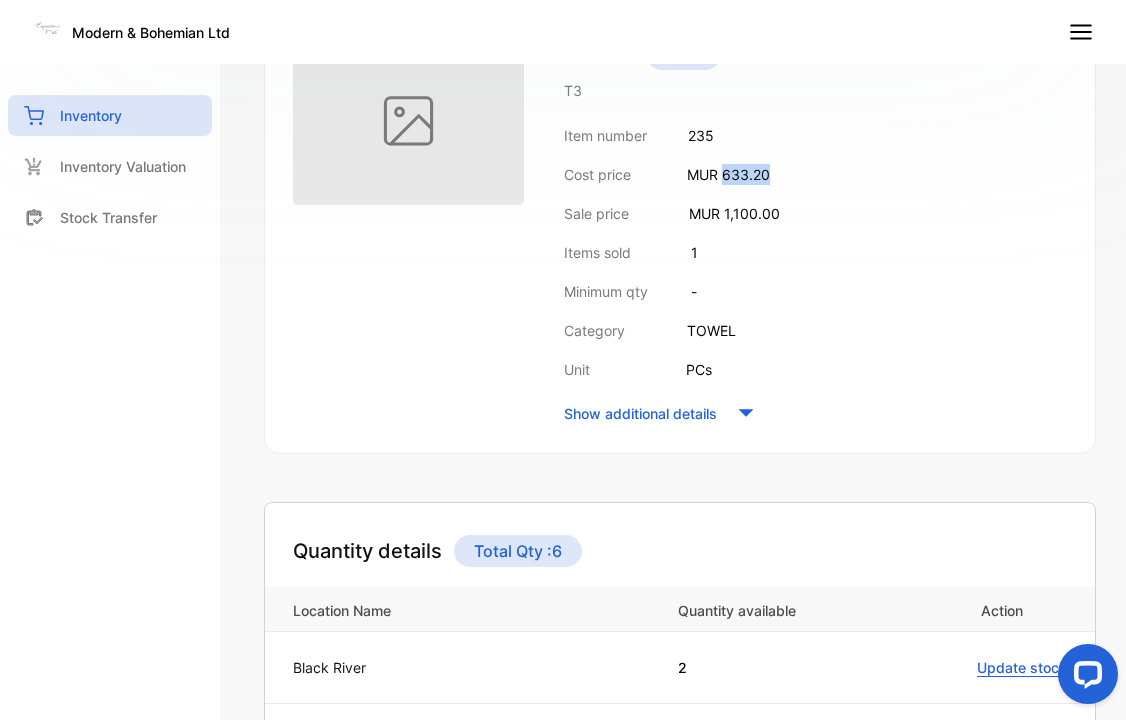 drag, startPoint x: 726, startPoint y: 170, endPoint x: 805, endPoint y: 169, distance: 79.00633 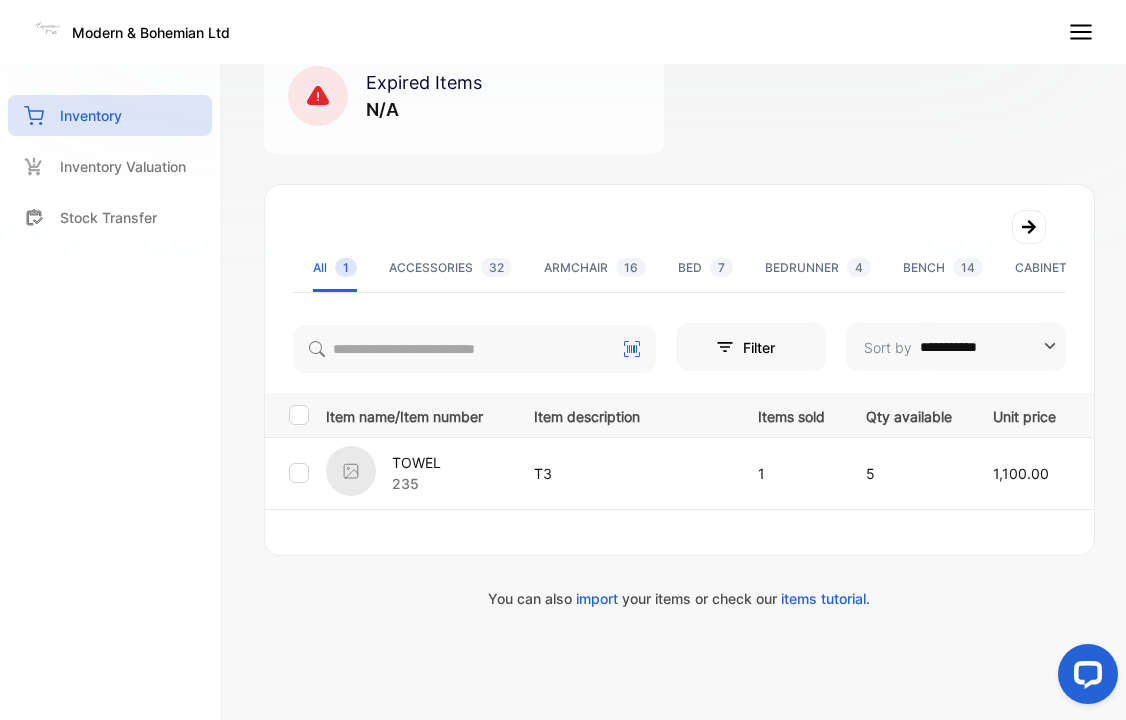 scroll, scrollTop: 309, scrollLeft: 0, axis: vertical 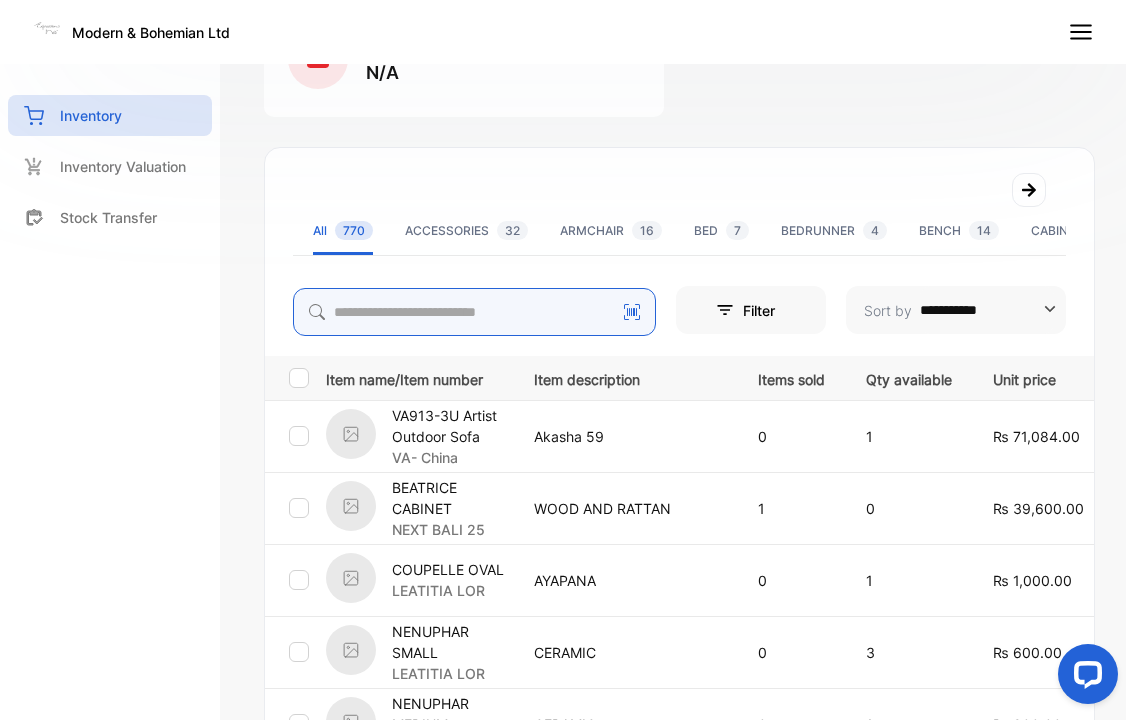 click at bounding box center (474, 312) 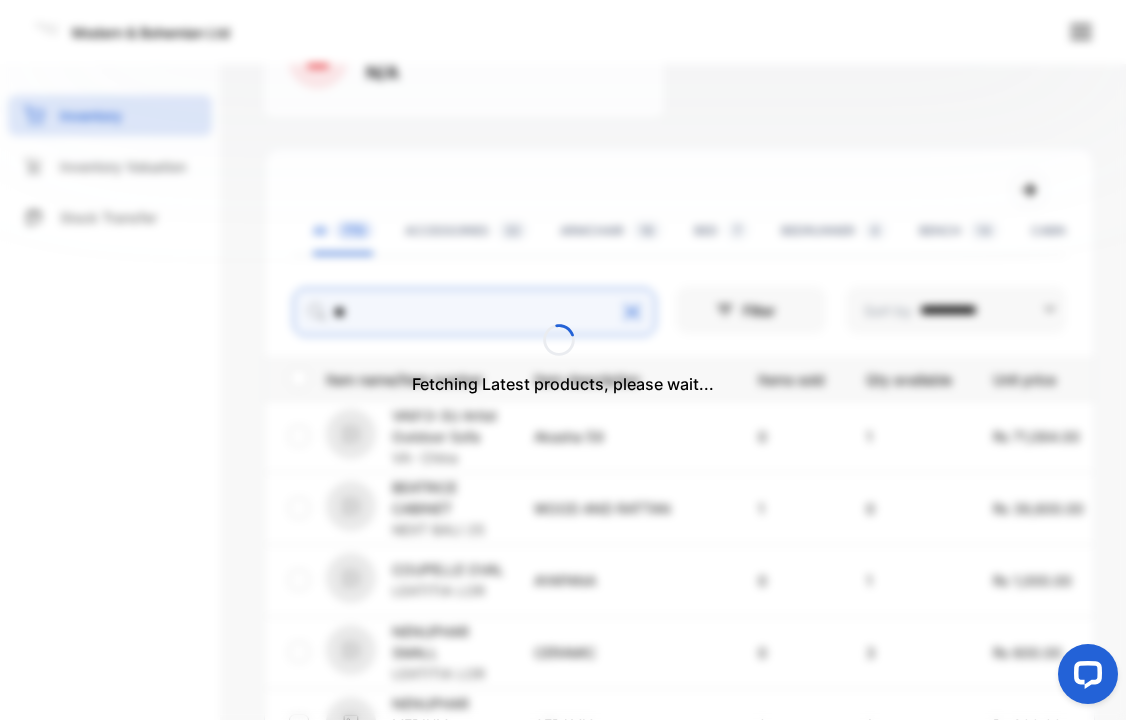 type on "**" 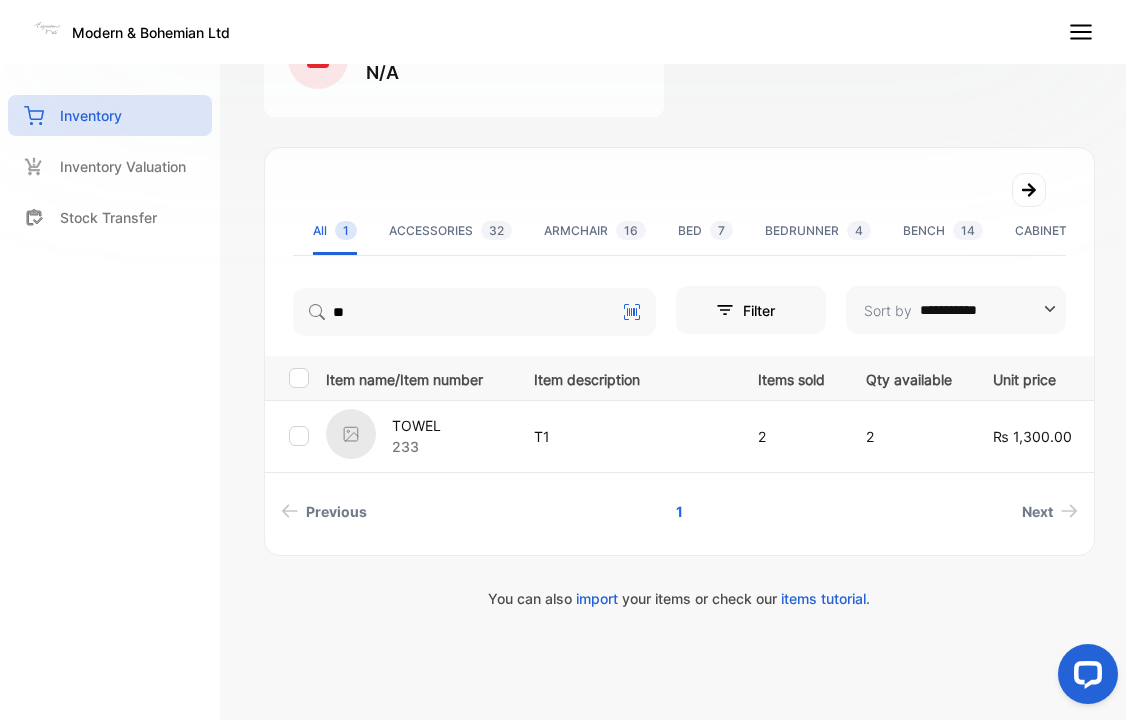 click on "TOWEL" at bounding box center (416, 425) 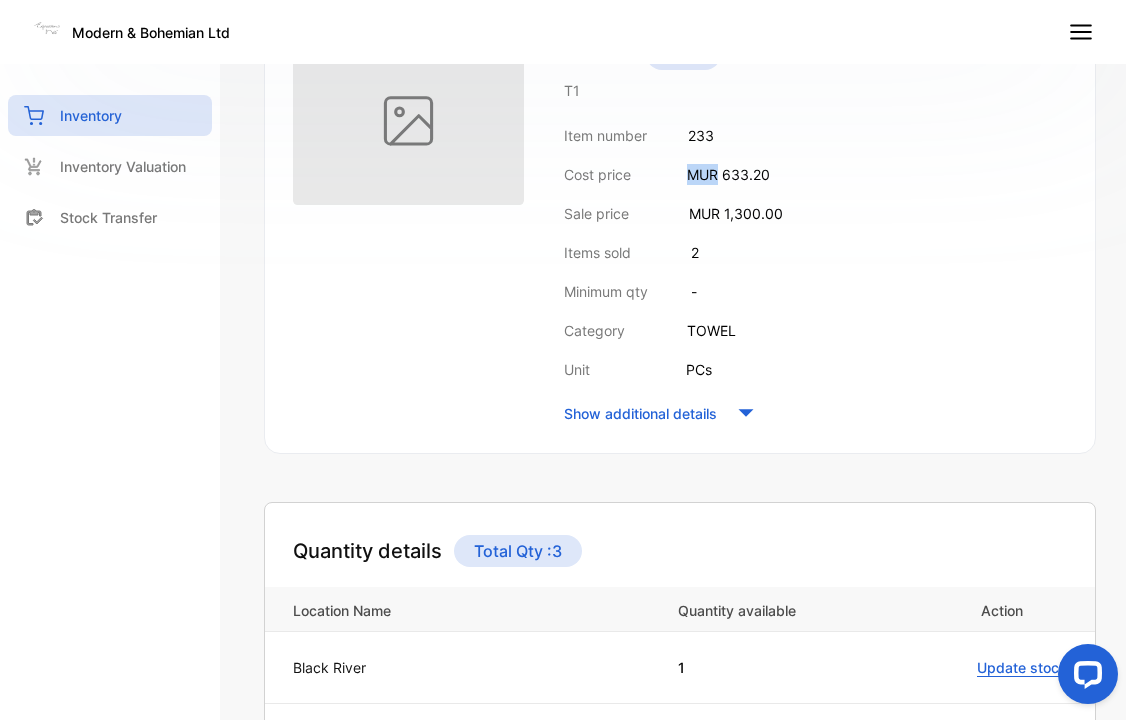 drag, startPoint x: 719, startPoint y: 170, endPoint x: 818, endPoint y: 163, distance: 99.24717 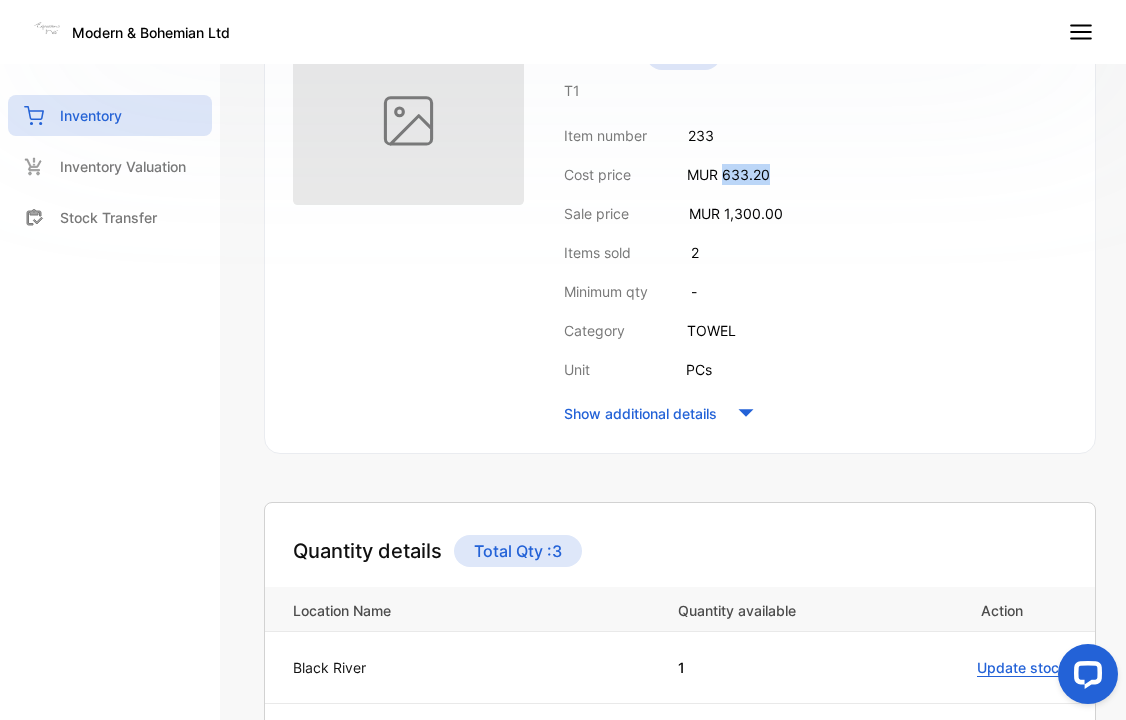 drag, startPoint x: 723, startPoint y: 174, endPoint x: 826, endPoint y: 163, distance: 103.58572 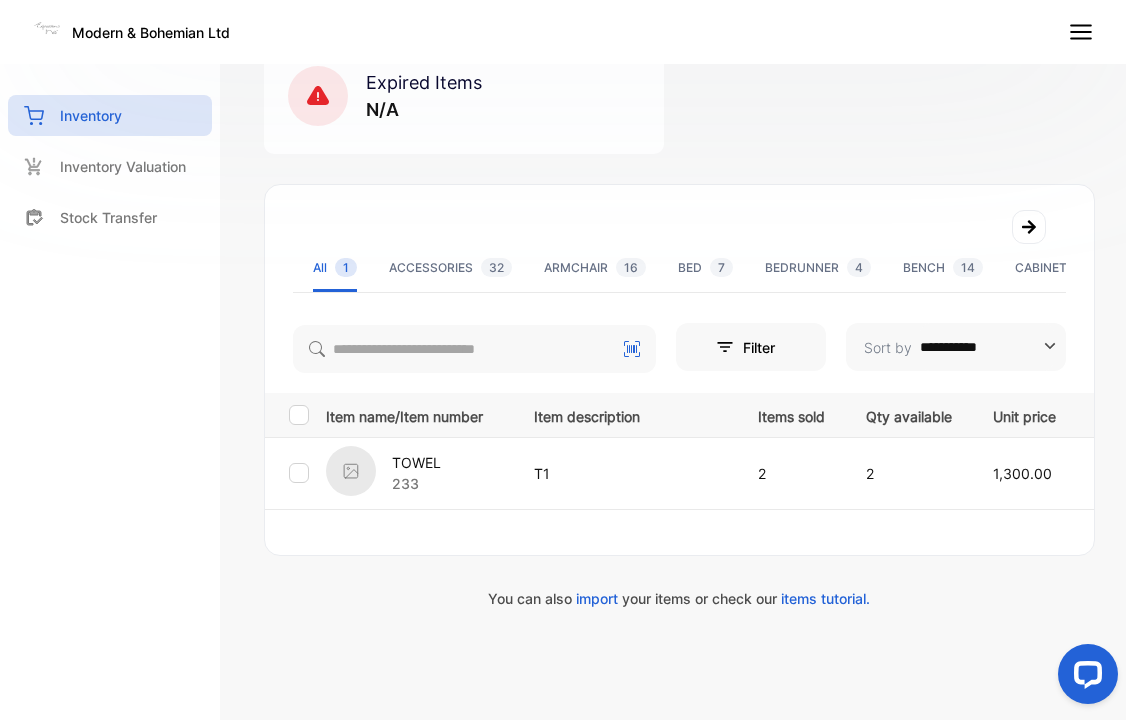 scroll, scrollTop: 309, scrollLeft: 0, axis: vertical 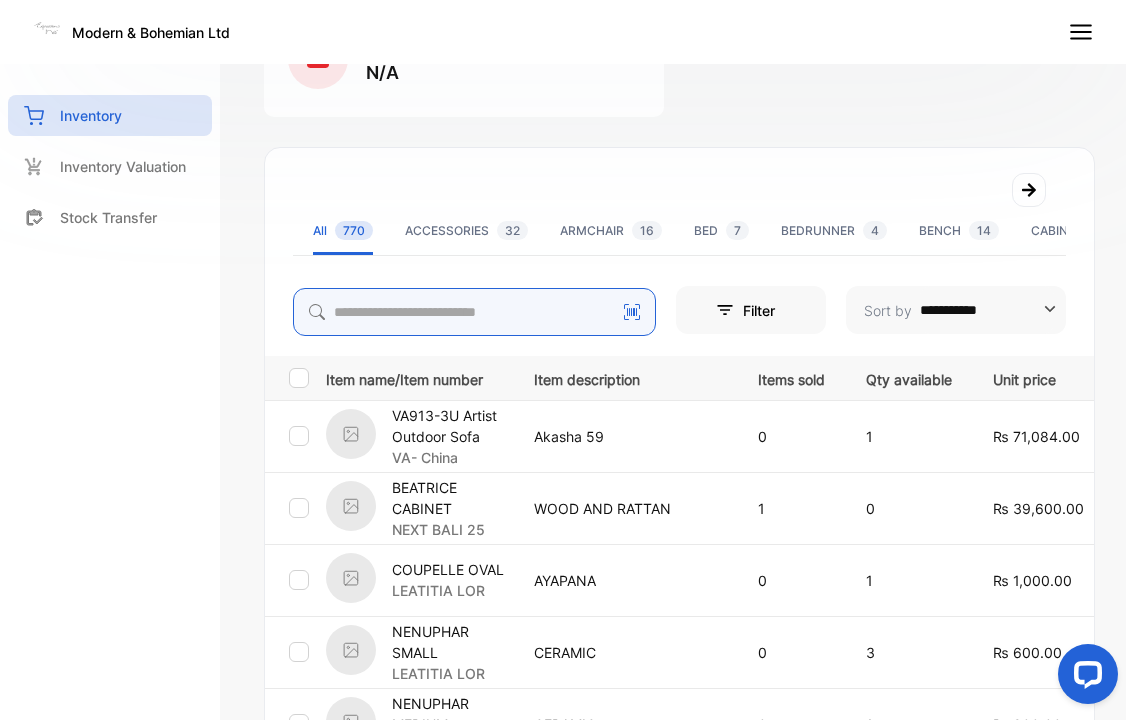 click at bounding box center [474, 312] 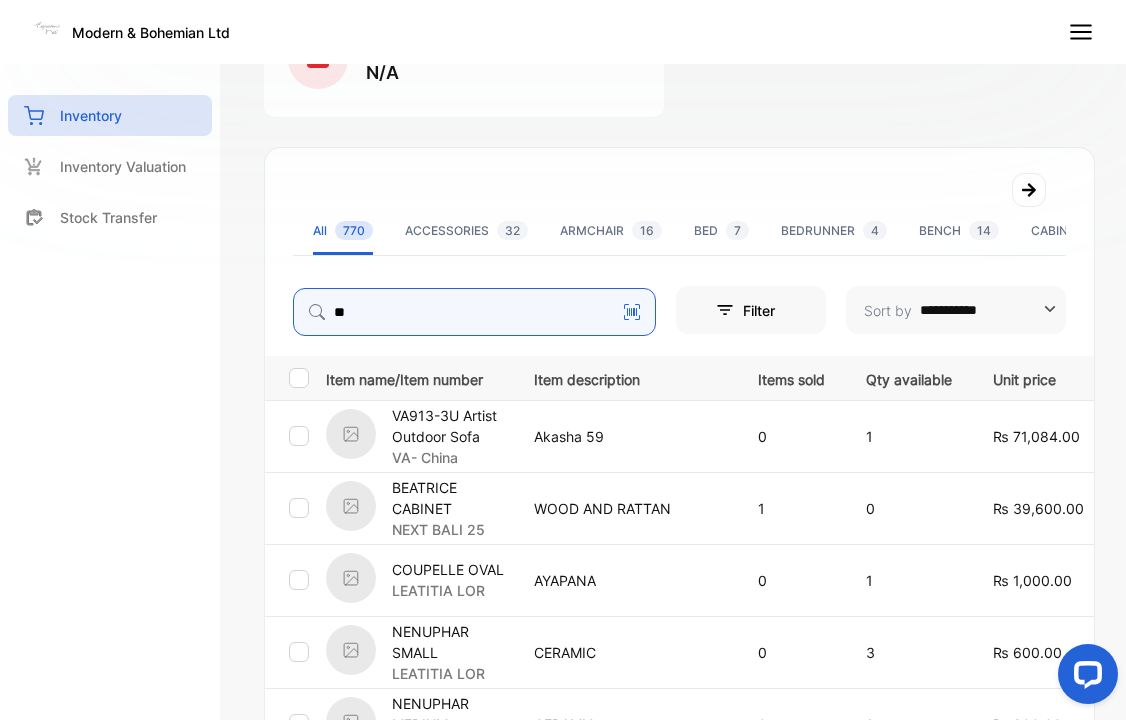 type on "**" 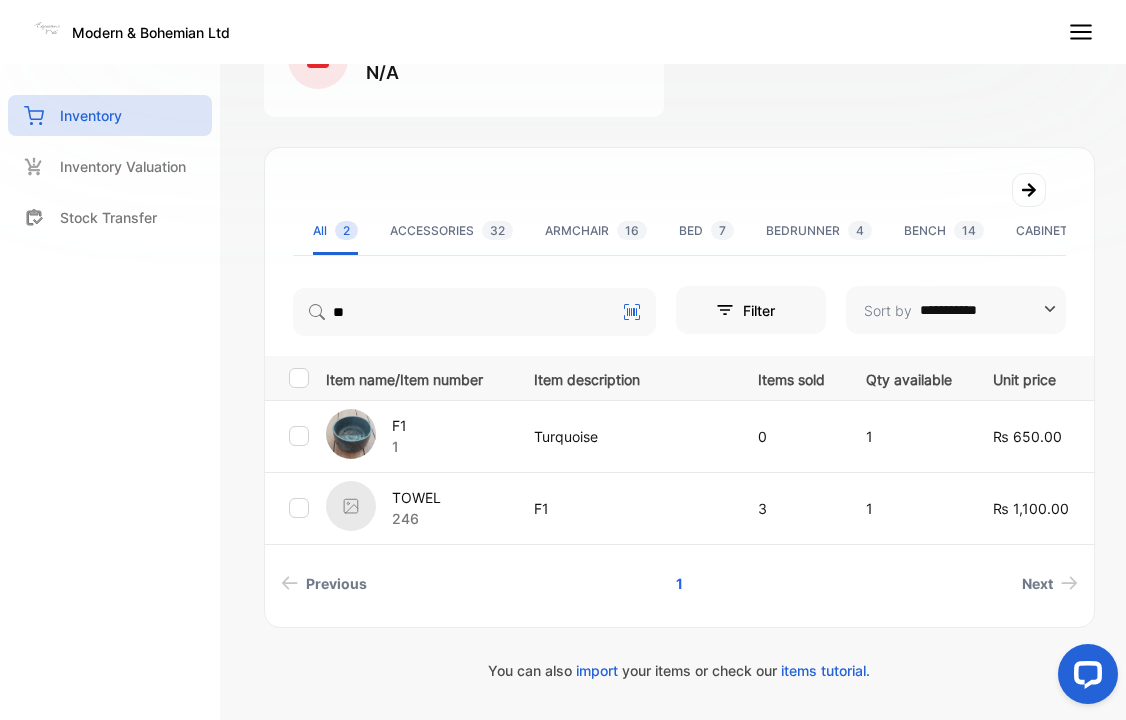 click on "TOWEL 246" at bounding box center [417, 508] 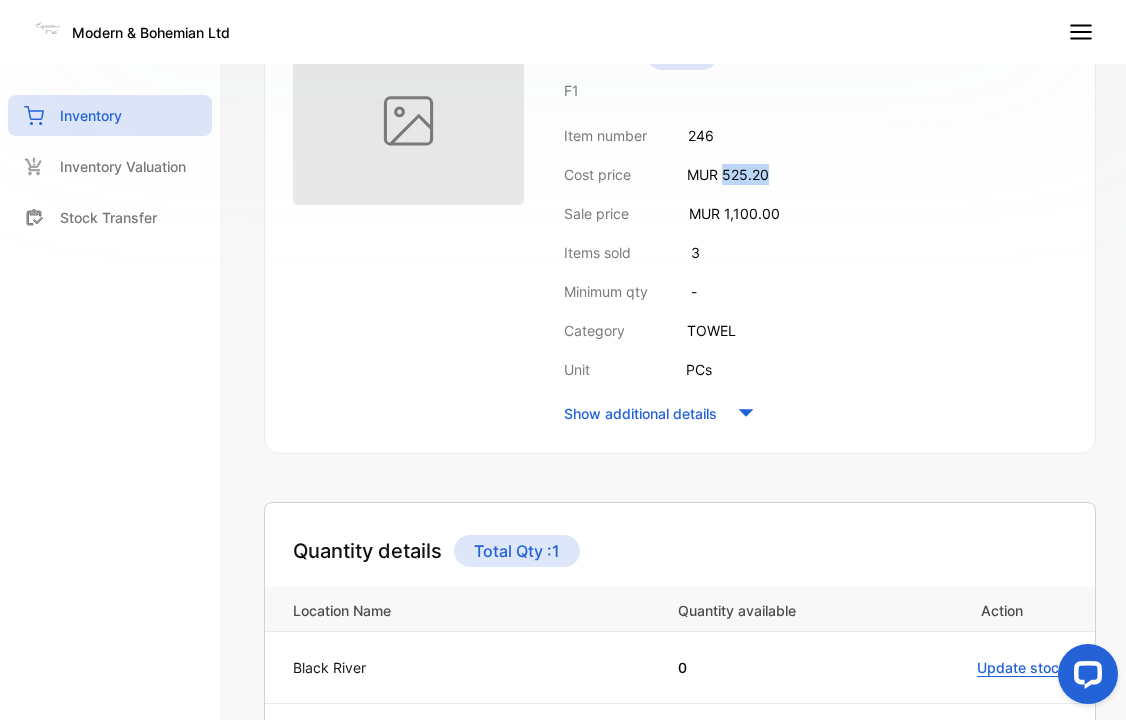 drag, startPoint x: 725, startPoint y: 180, endPoint x: 795, endPoint y: 180, distance: 70 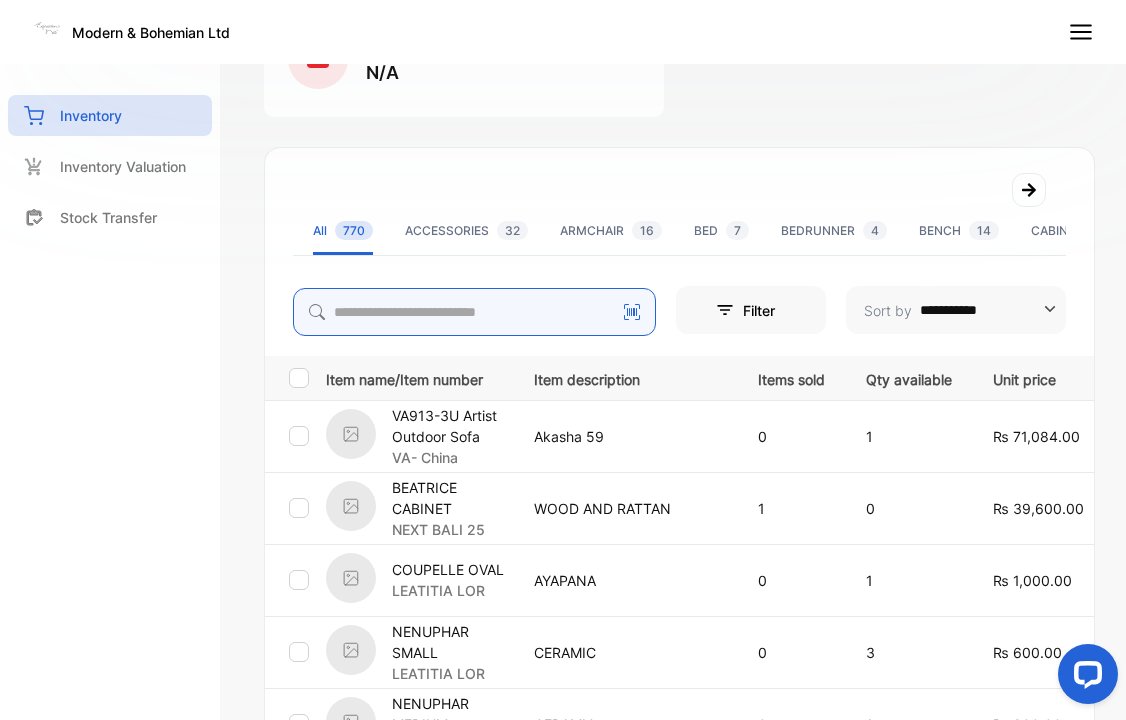 click at bounding box center (474, 312) 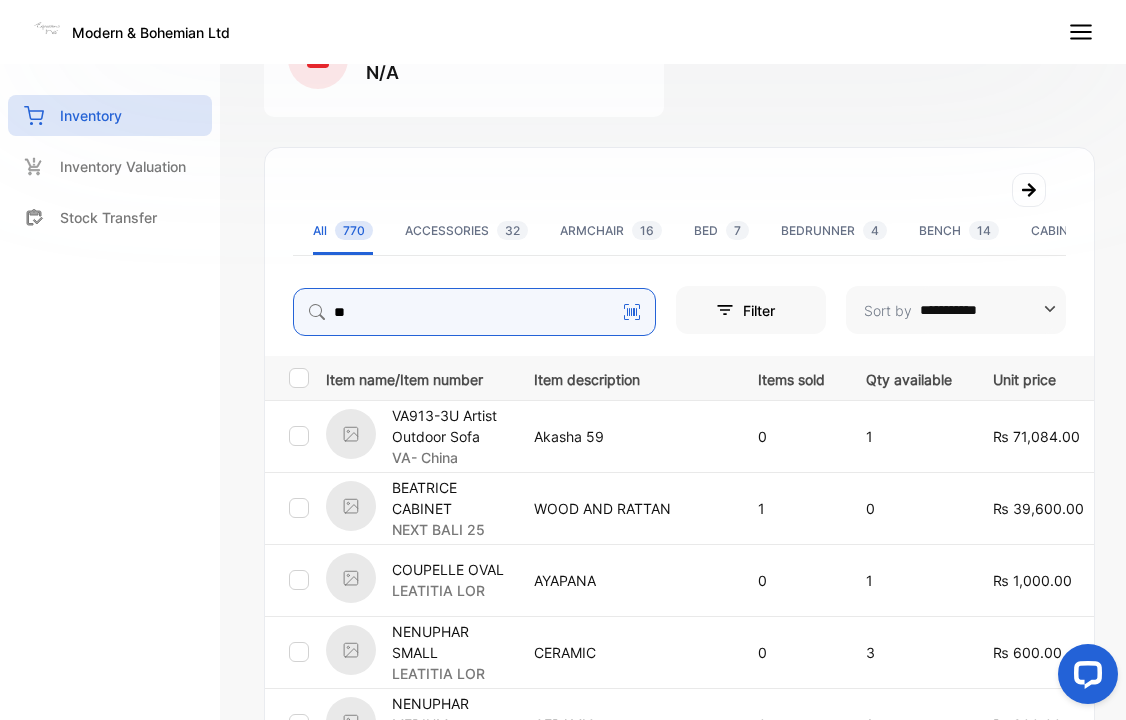type on "**" 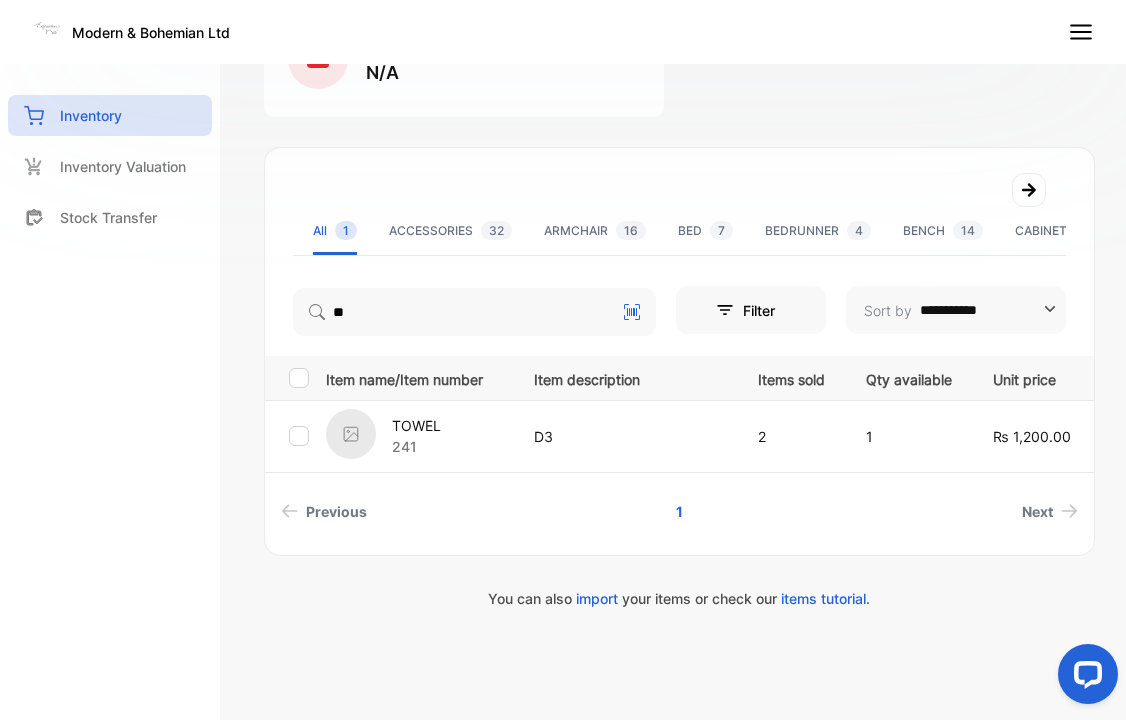 click on "TOWEL" at bounding box center (416, 425) 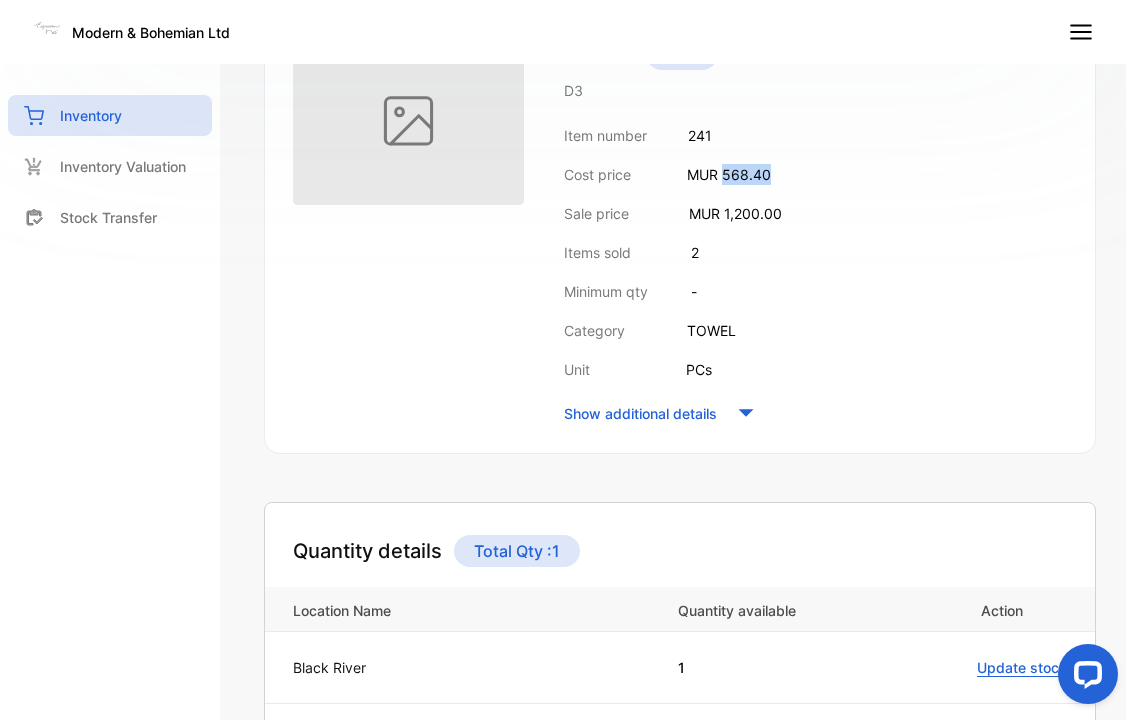 drag, startPoint x: 724, startPoint y: 172, endPoint x: 794, endPoint y: 172, distance: 70 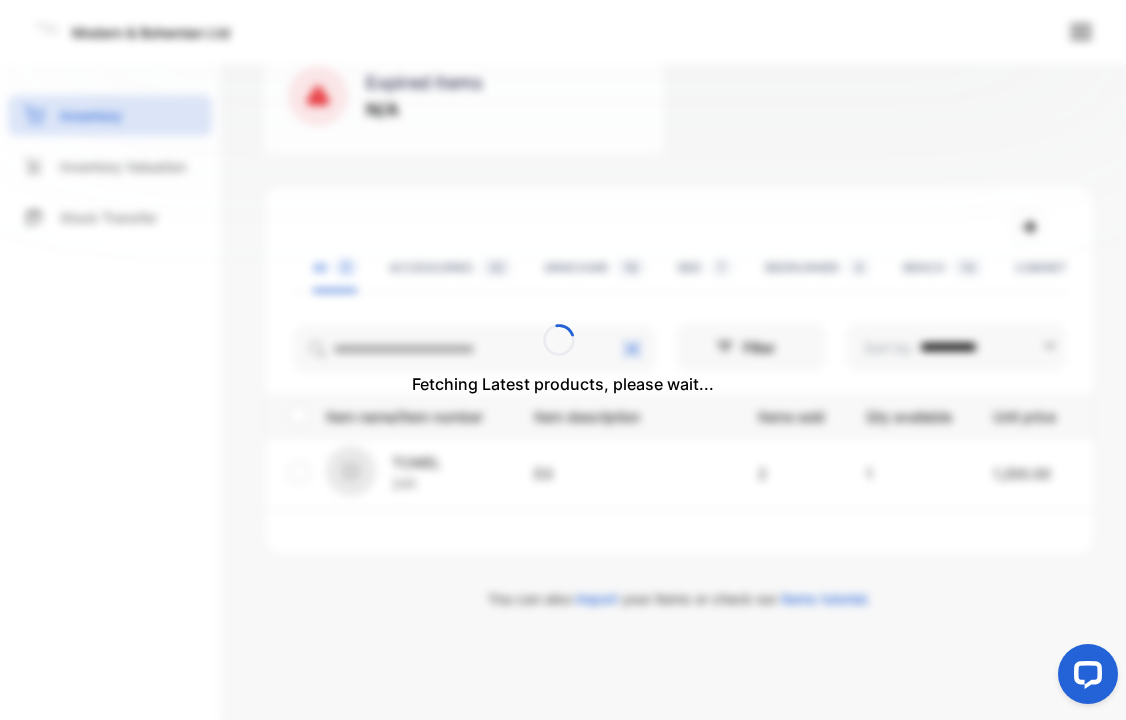 scroll, scrollTop: 309, scrollLeft: 0, axis: vertical 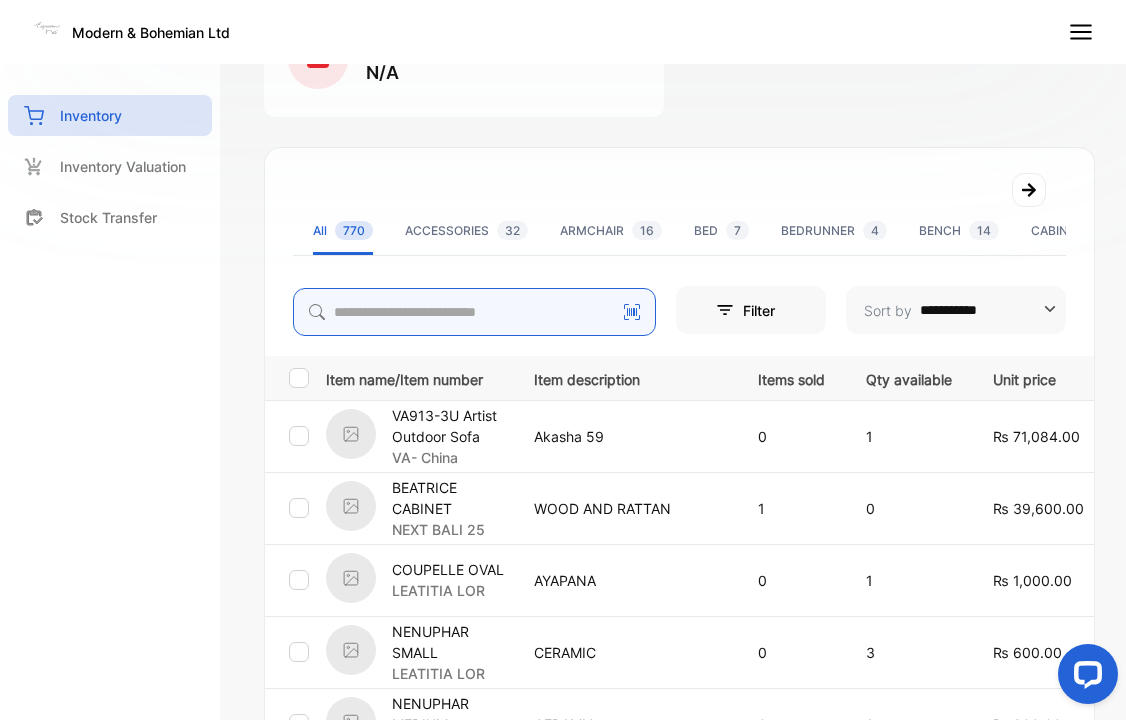 click at bounding box center (474, 312) 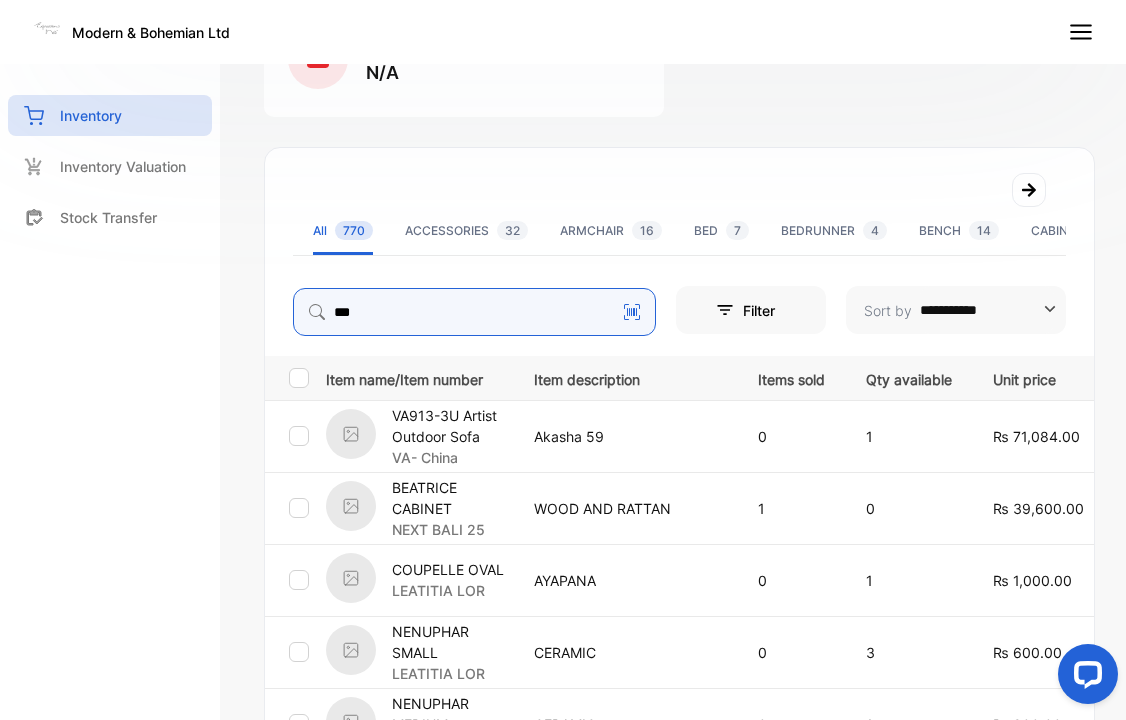 type on "***" 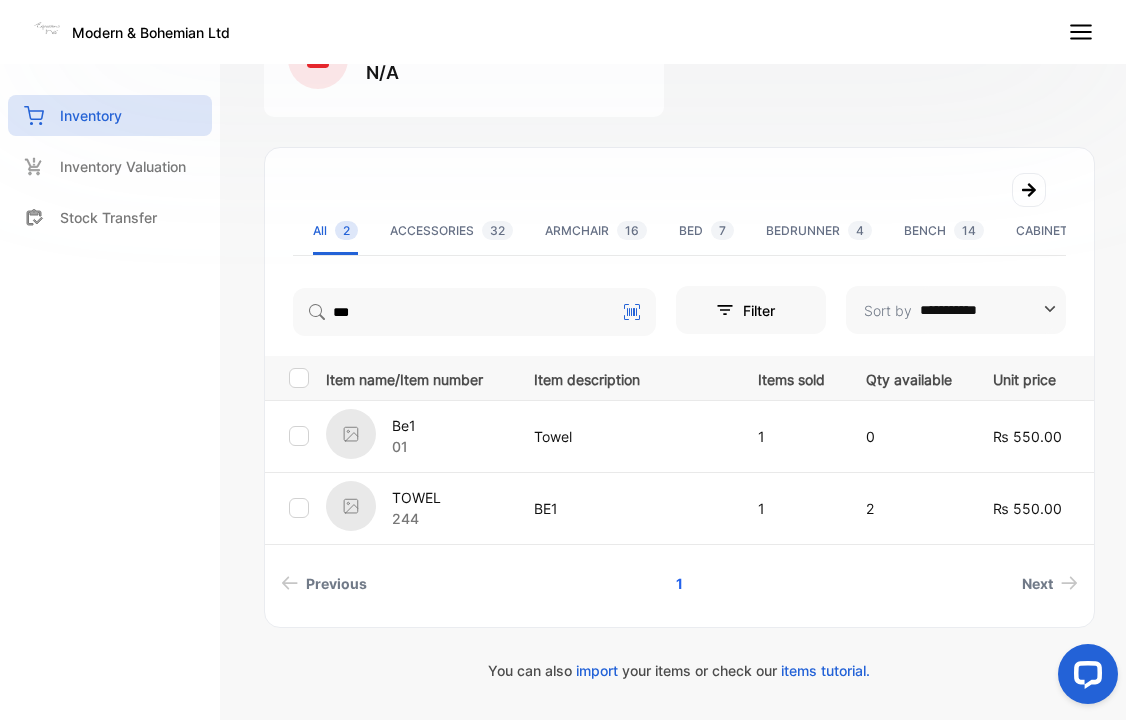 click on "01" at bounding box center (404, 446) 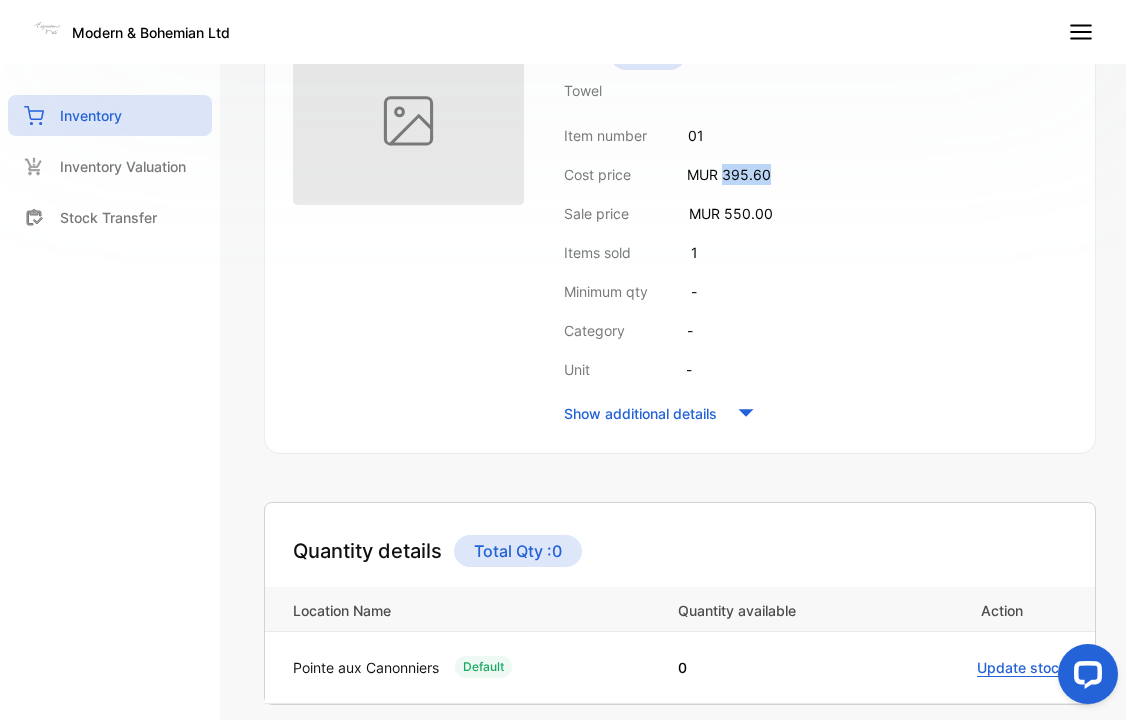 drag, startPoint x: 726, startPoint y: 171, endPoint x: 819, endPoint y: 171, distance: 93 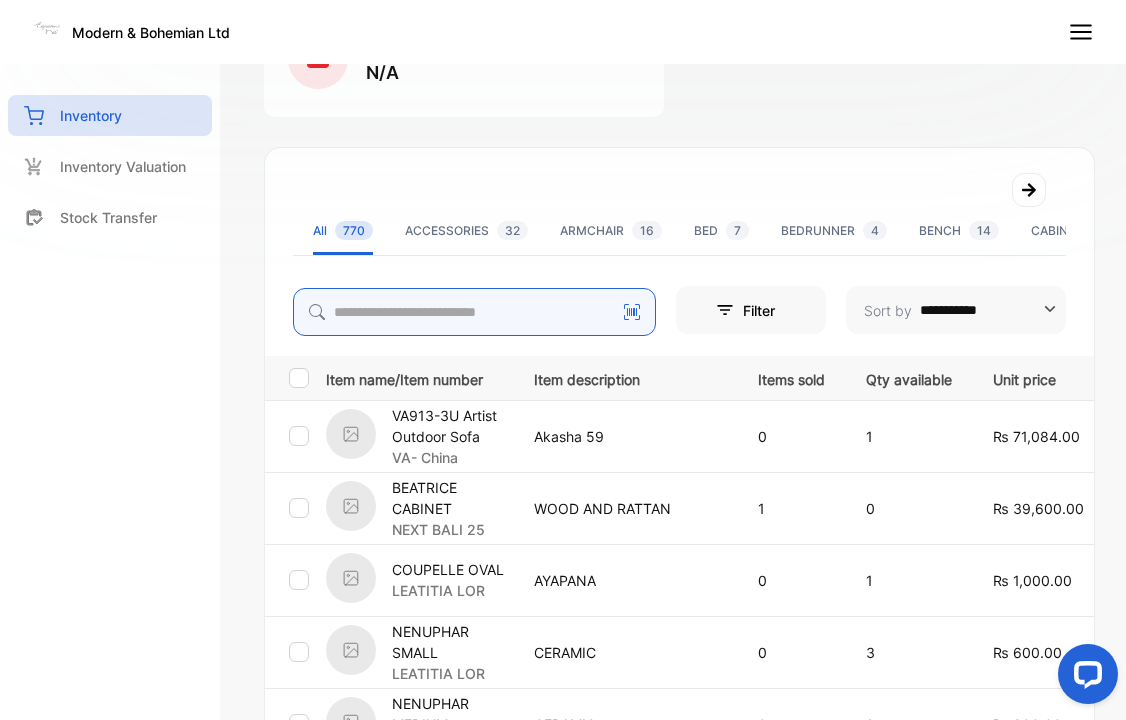 click at bounding box center (474, 312) 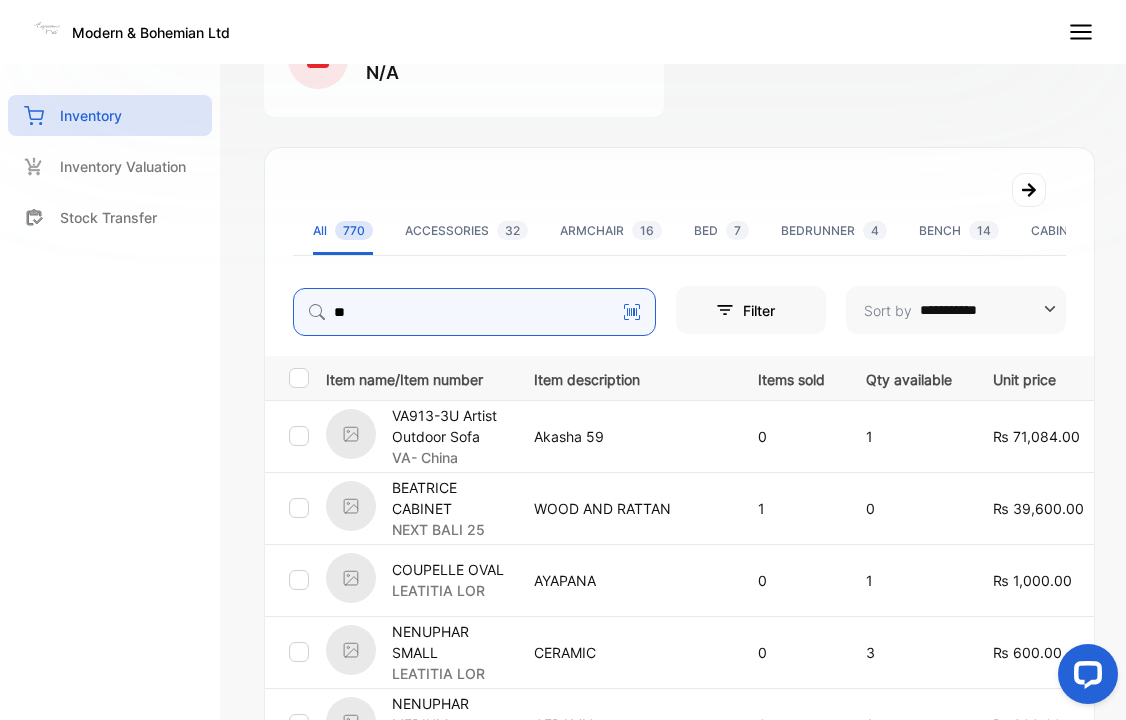 type on "**" 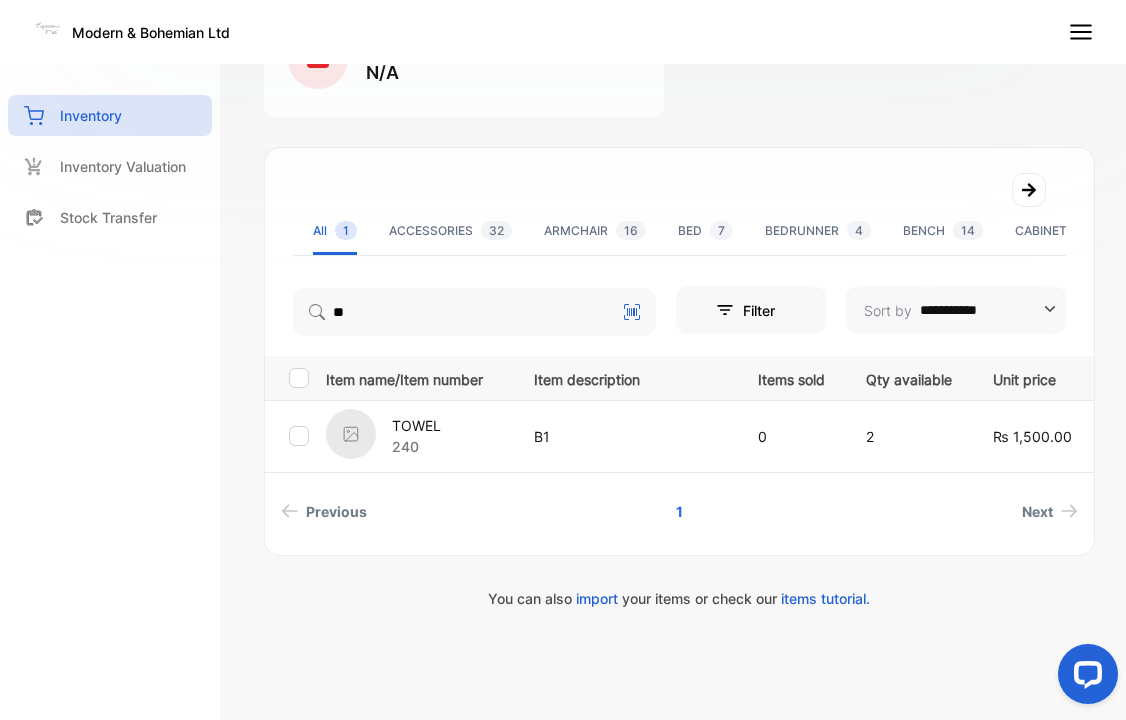 click on "240" at bounding box center [416, 446] 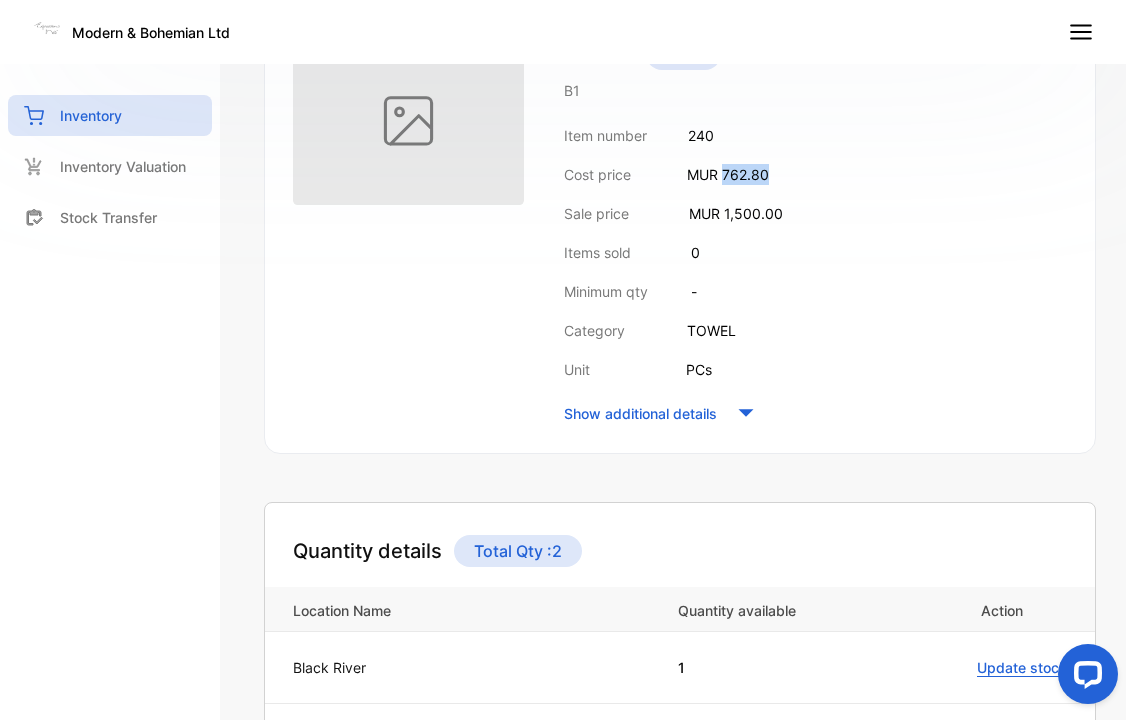 drag, startPoint x: 724, startPoint y: 173, endPoint x: 801, endPoint y: 171, distance: 77.02597 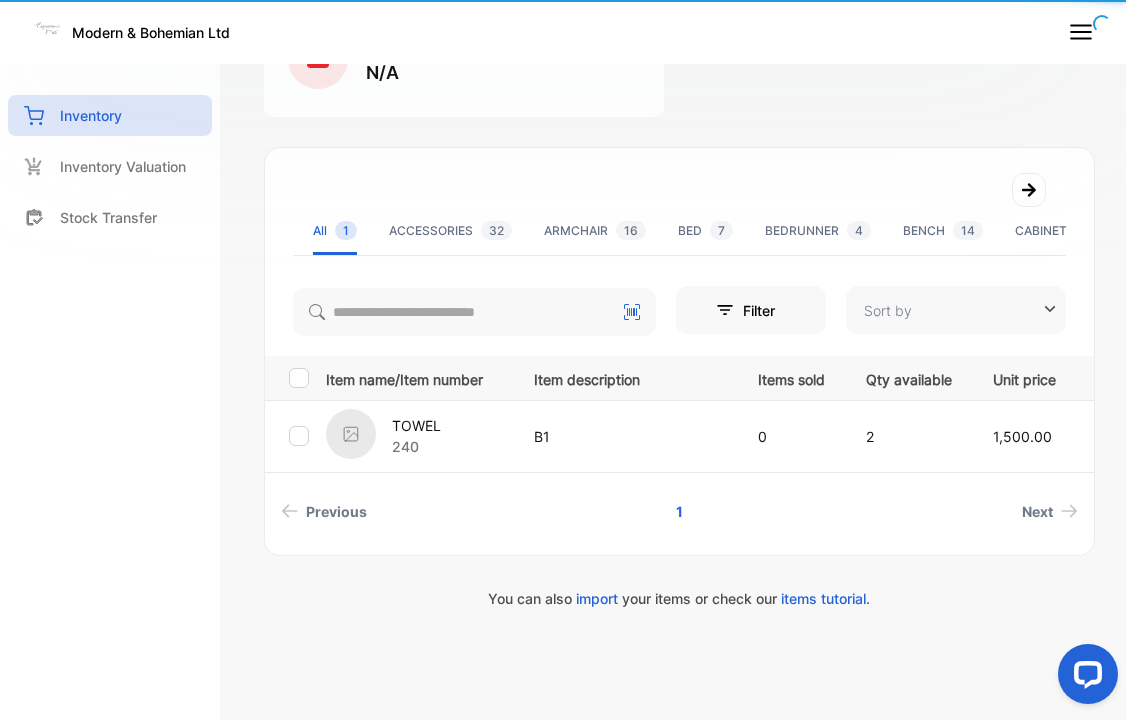 type on "**********" 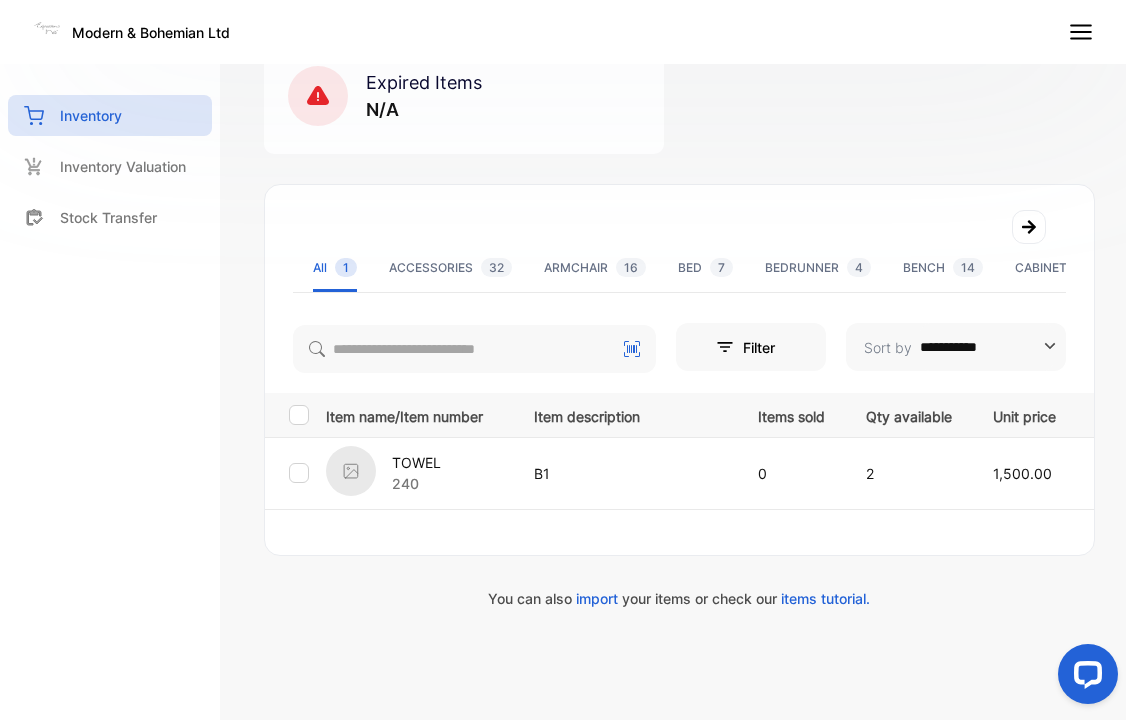 scroll, scrollTop: 309, scrollLeft: 0, axis: vertical 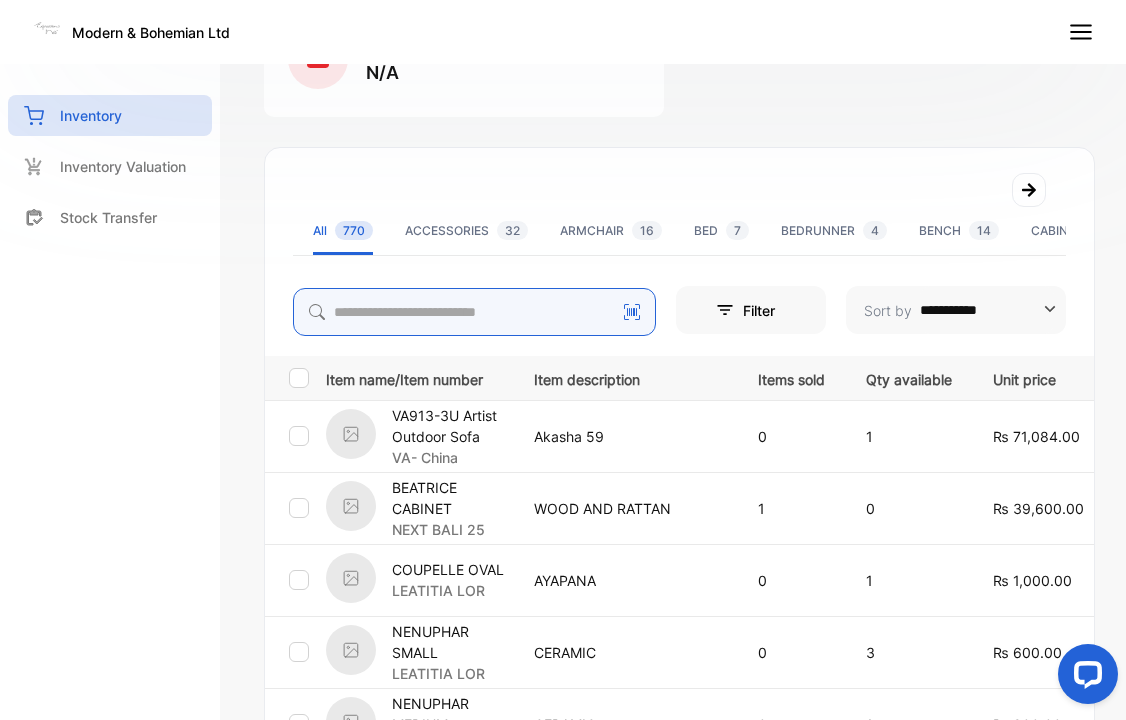 click at bounding box center [474, 312] 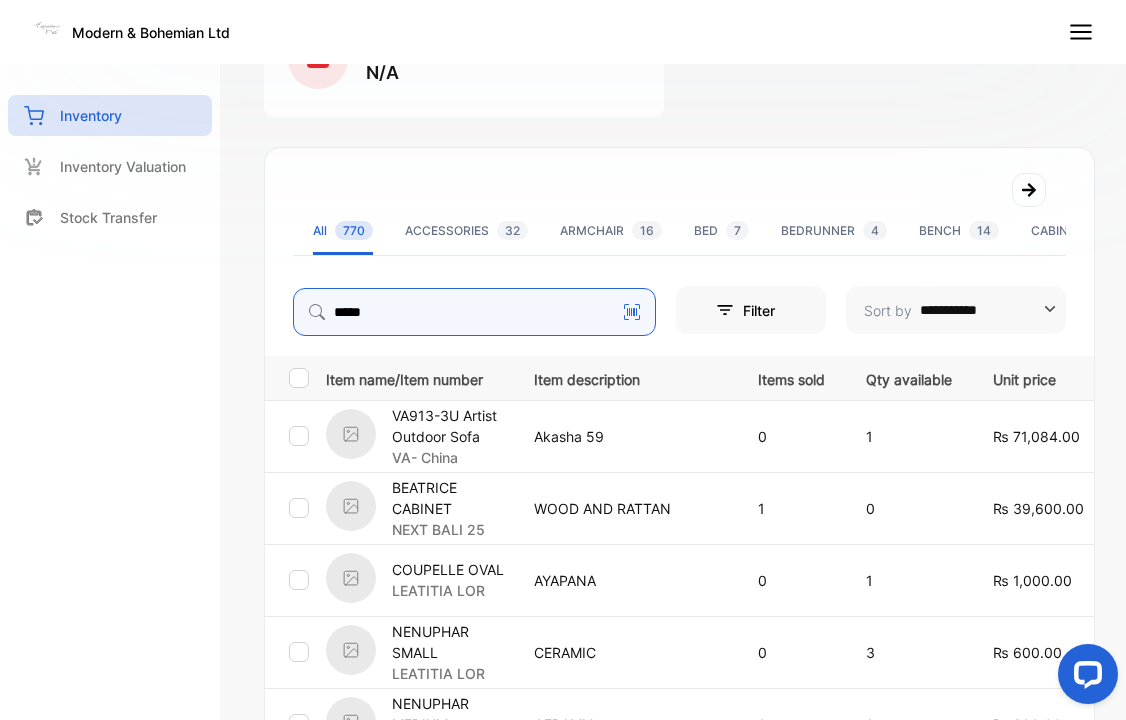 type on "*****" 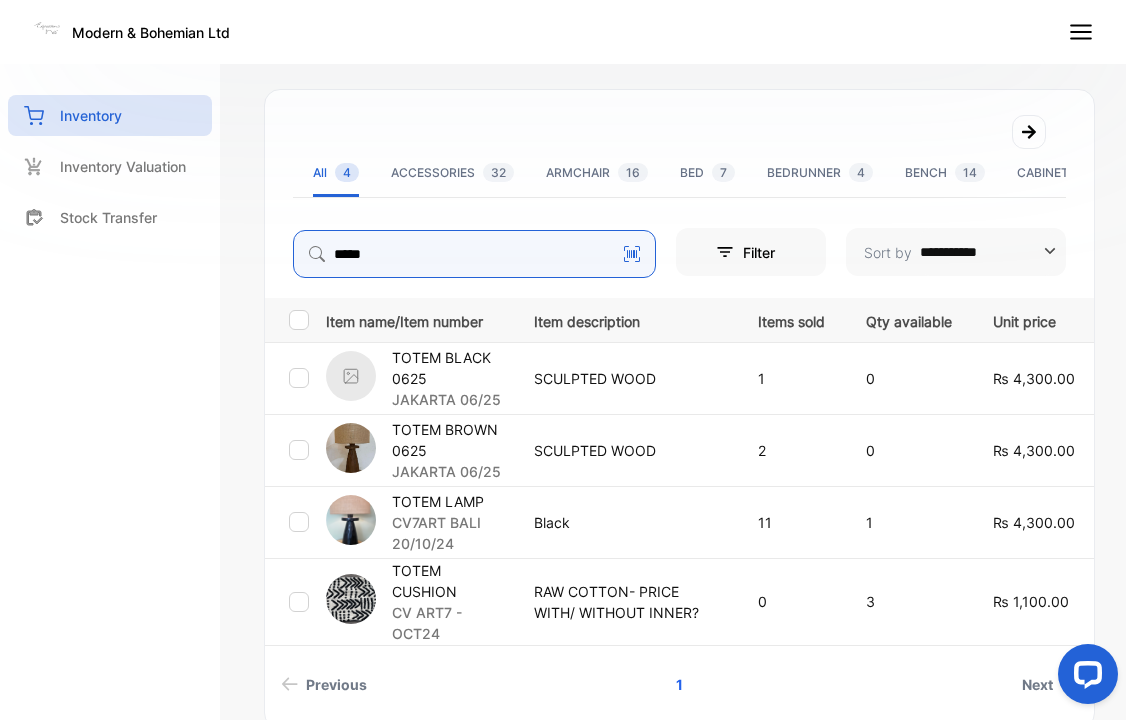 scroll, scrollTop: 385, scrollLeft: 0, axis: vertical 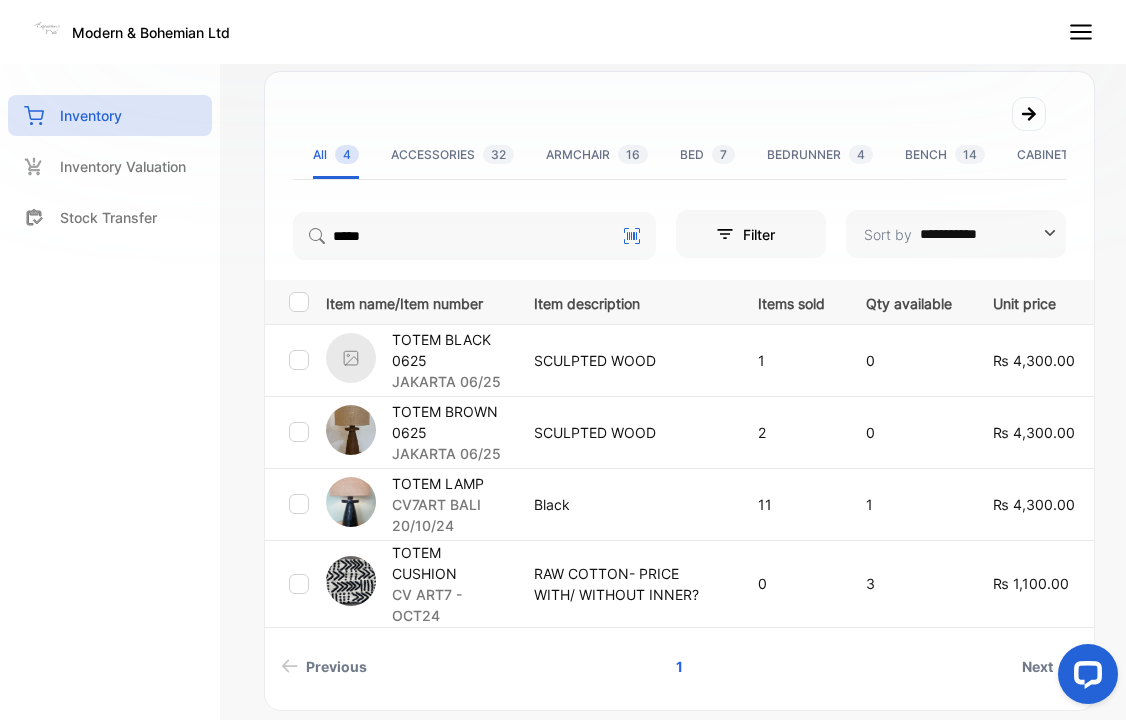 click on "CV7ART BALI 20/10/24" at bounding box center (450, 515) 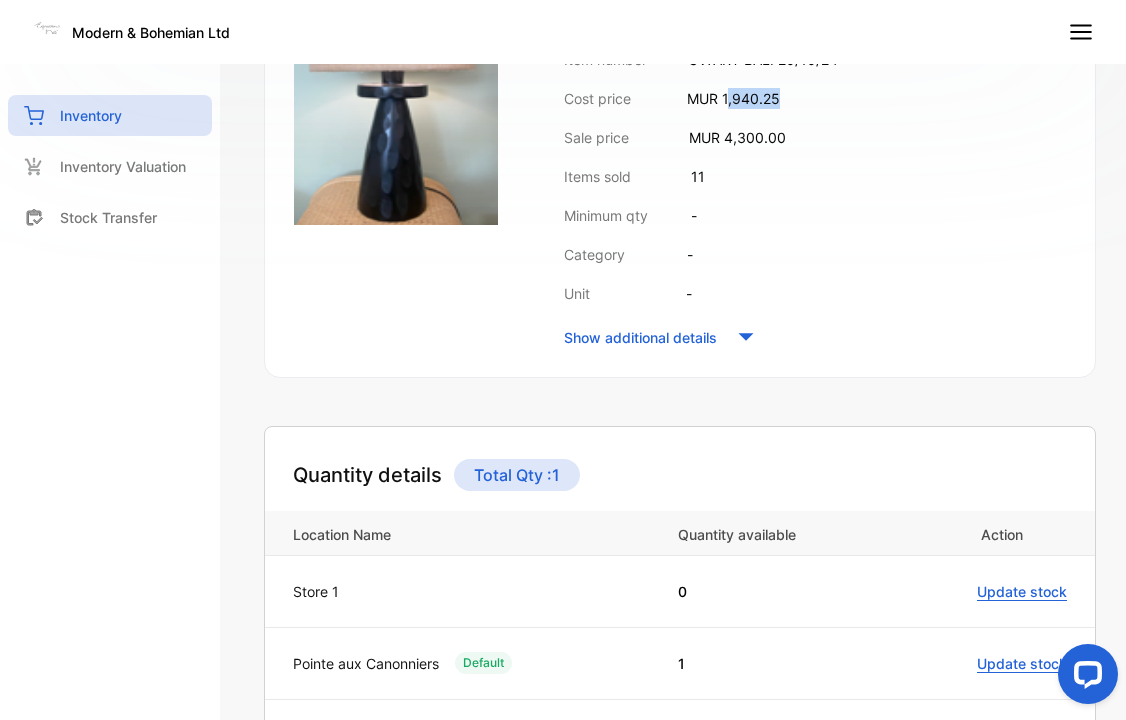 drag, startPoint x: 727, startPoint y: 97, endPoint x: 847, endPoint y: 105, distance: 120.26637 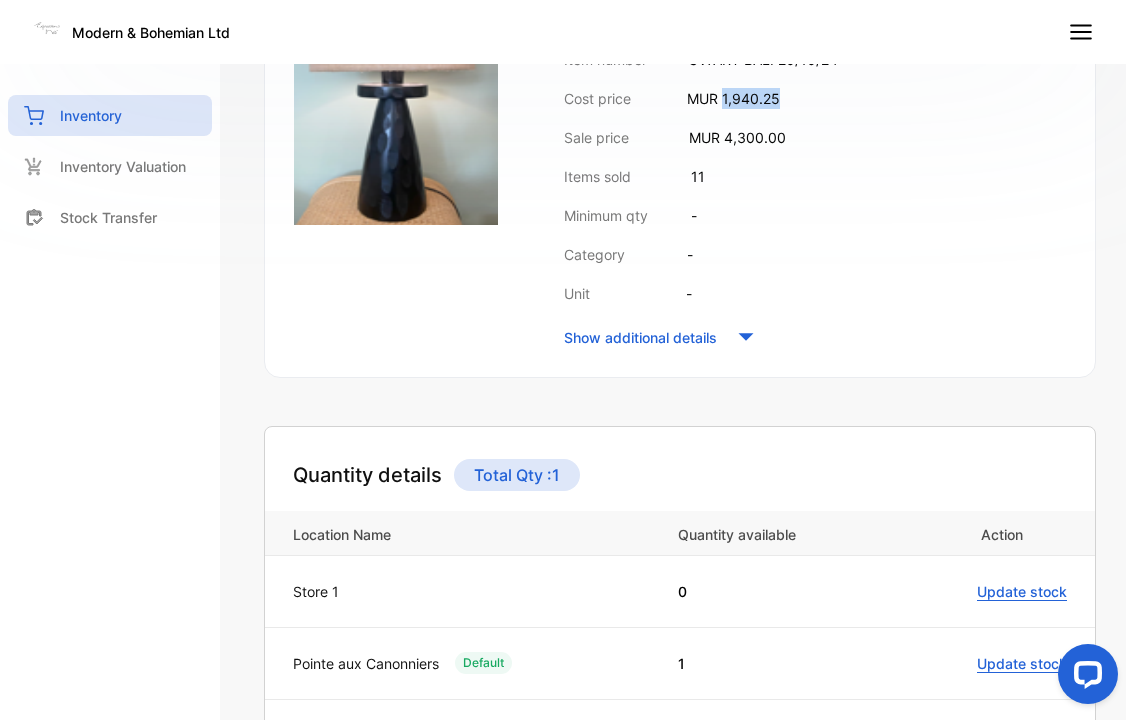 drag, startPoint x: 726, startPoint y: 96, endPoint x: 825, endPoint y: 97, distance: 99.00505 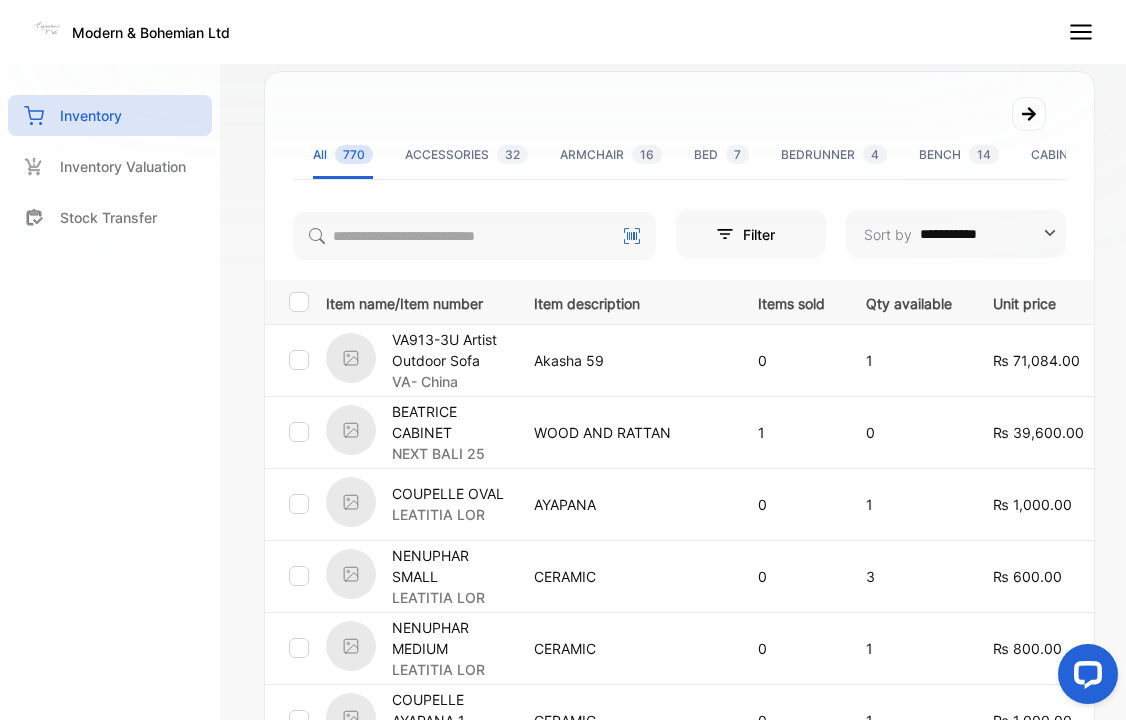 click on "Filter Filter Sort by Item name/Item number Item description Items sold Qty available Unit price Expiry Date VA913-3U Artist Outdoor Sofa VA- China Akasha 59 0 1 ₨ 71,084.00 - BEATRICE CABINET NEXT BALI 25 WOOD AND RATTAN 1 0 ₨ 39,600.00 - COUPELLE OVAL LEATITIA LOR AYAPANA 0 1 ₨ 1,000.00 - NENUPHAR SMALL LEATITIA LOR CERAMIC 0 3 ₨ 600.00 - NENUPHAR MEDIUM LEATITIA LOR CERAMIC 0 1 ₨ 800.00 - COUPELLE AYAPANA 1 LEATITIA LOR CERAMIC 0 1 ₨ 1,000.00 - COUPELLE AYAPANA 2 LEATITIA LOR CERAMIC 0 1 ₨ 1,200.00 - PLAT MARRON LEATITIA LOR BRUT 0 2 ₨ 2,300.00 - COUPELLE ROSE 1 LEATITIA LOR CERAMIC 0 1 ₨ 1,300.00 - COUPELLE ROSE 2 LEATITIA LOR CERAMIC 0 1 ₨ 1,500.00 - Previous 1 2 3 4 5 ... 76 77 Next" at bounding box center [679, 653] 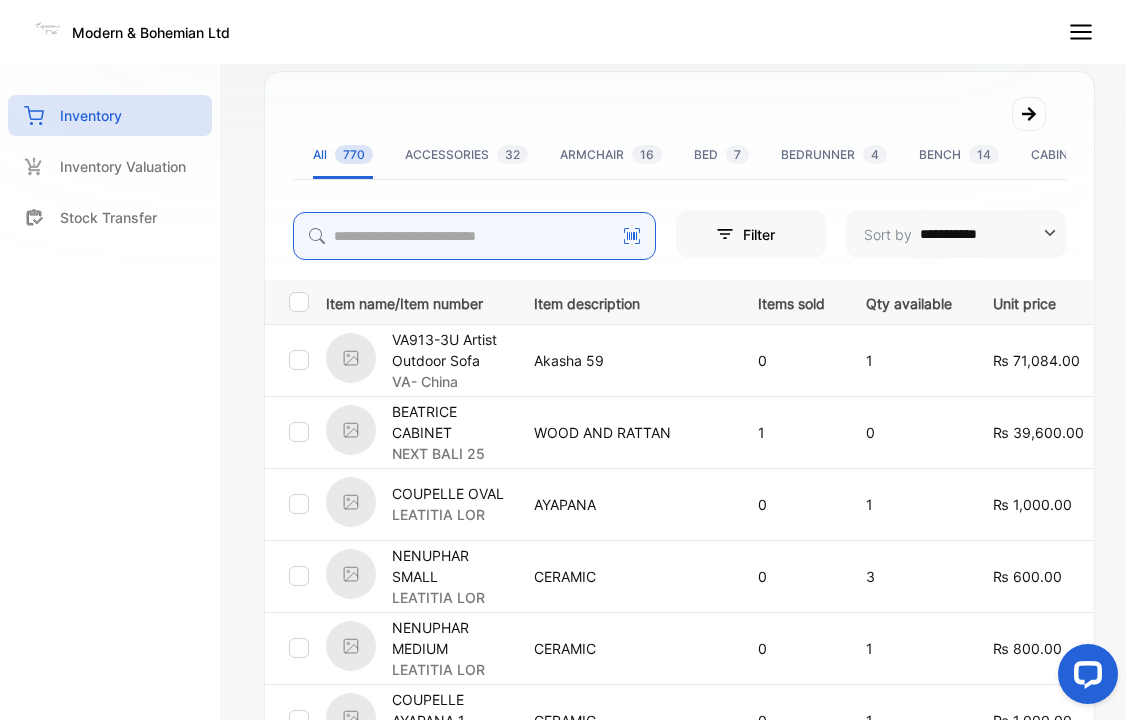 click at bounding box center (474, 236) 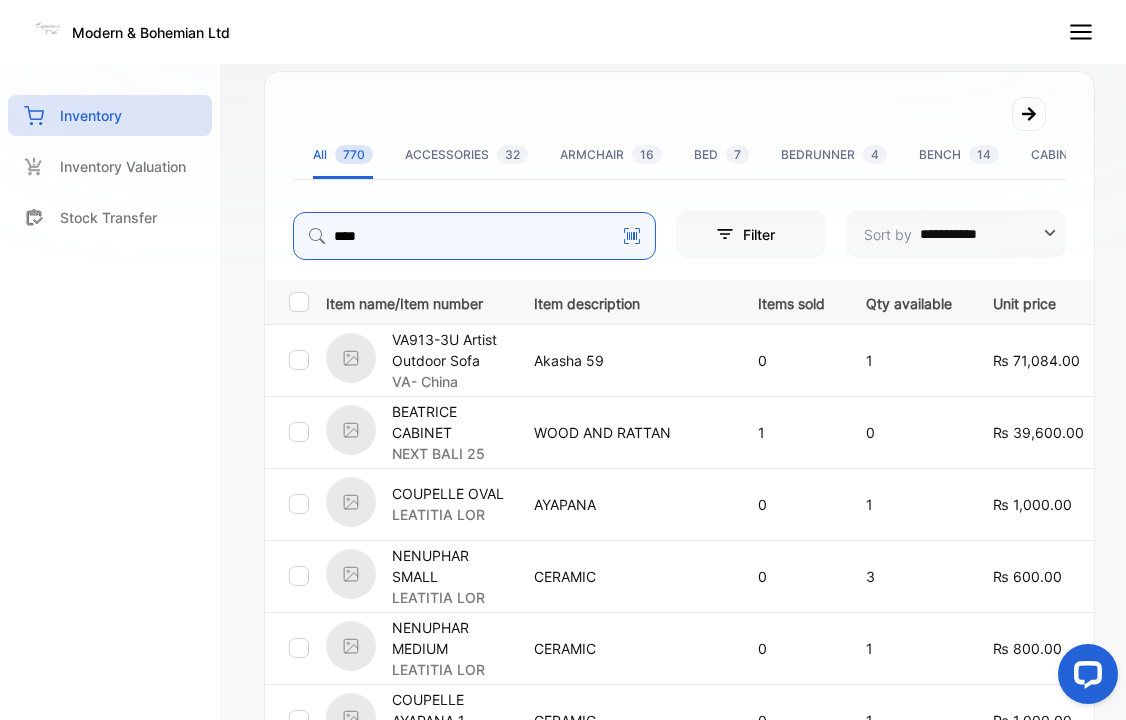 type on "****" 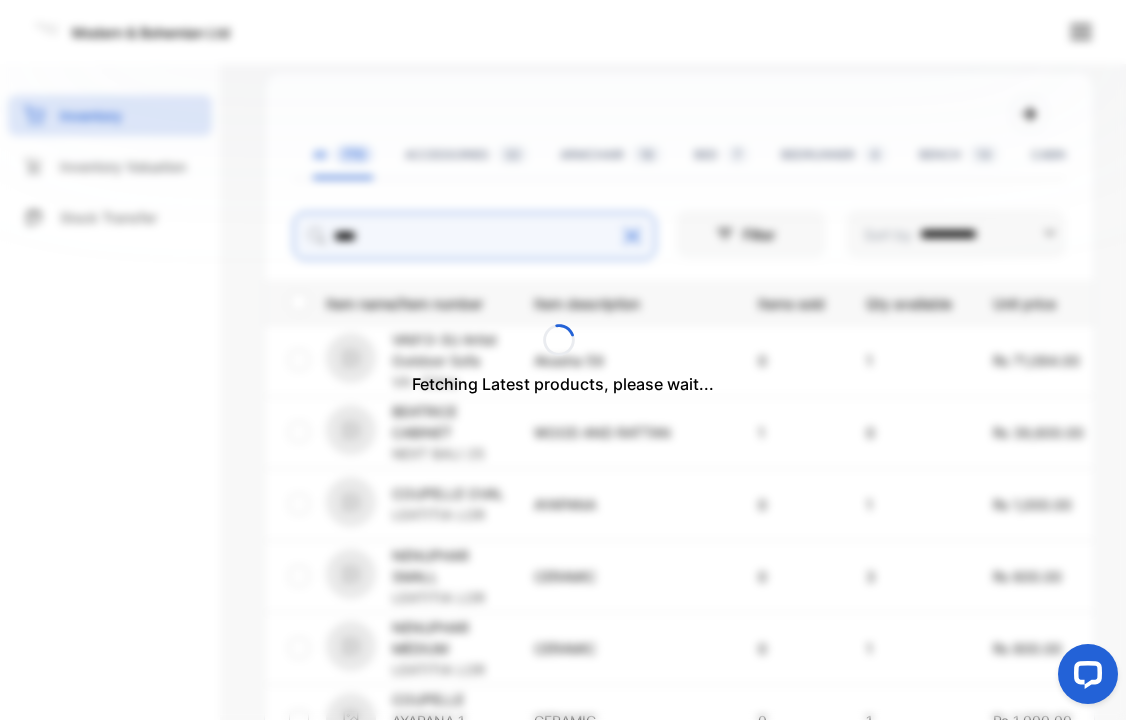 scroll, scrollTop: 309, scrollLeft: 0, axis: vertical 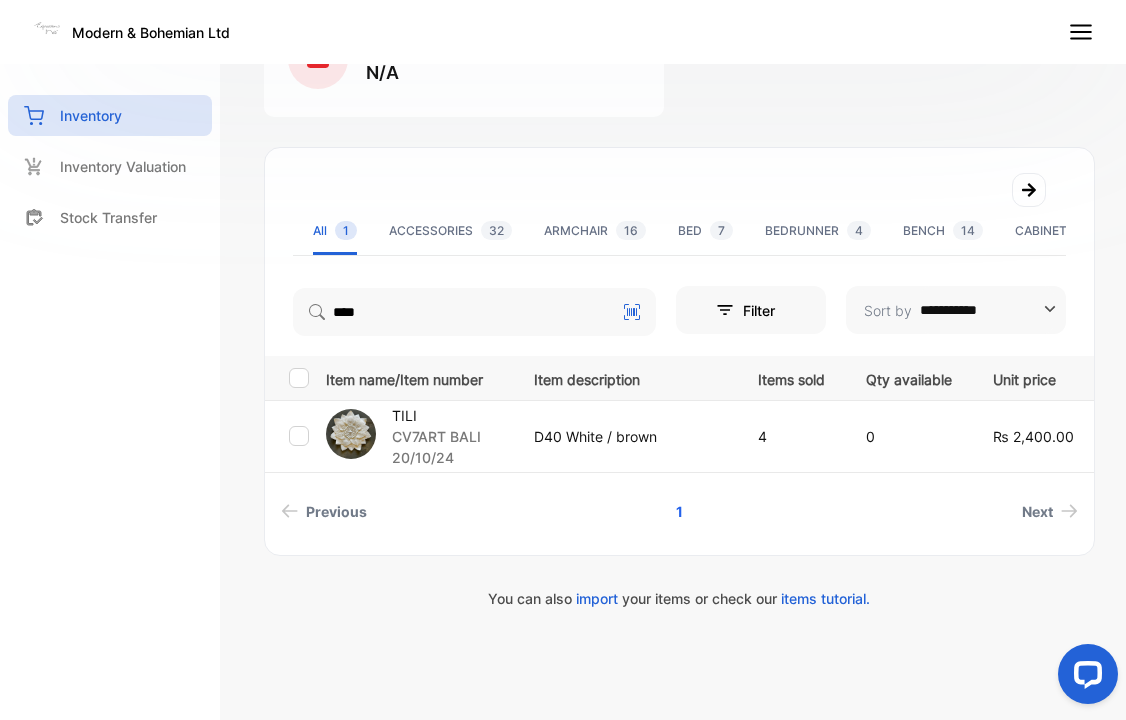 drag, startPoint x: 524, startPoint y: 385, endPoint x: 451, endPoint y: 398, distance: 74.1485 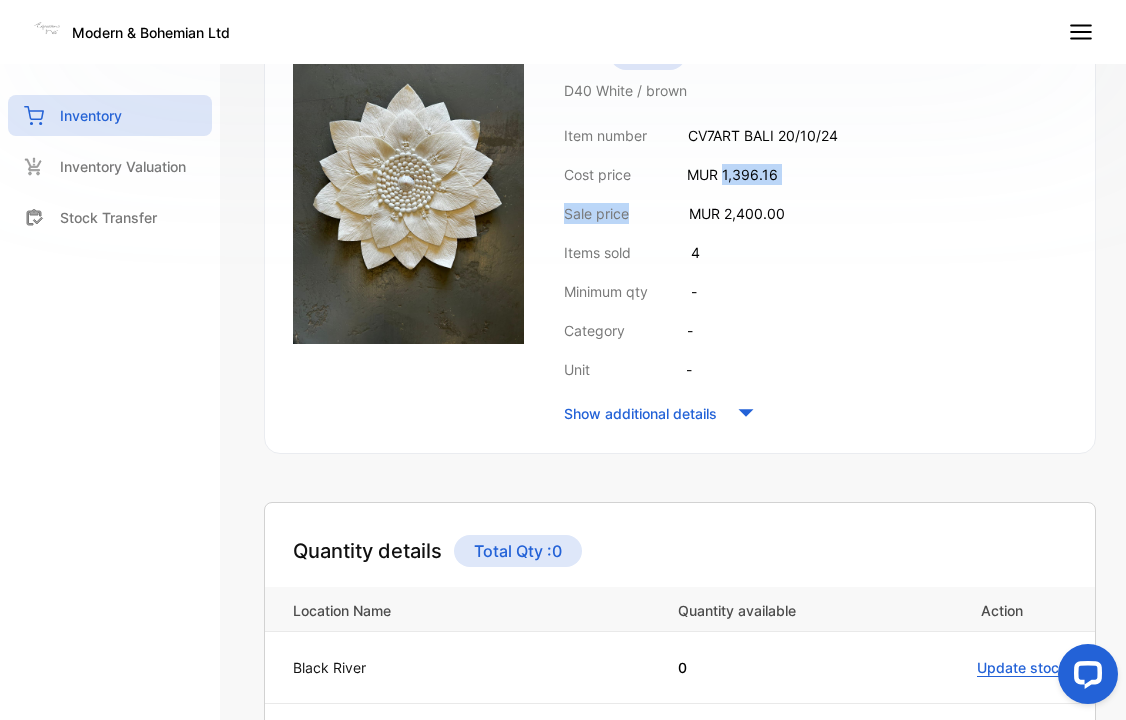 drag, startPoint x: 726, startPoint y: 175, endPoint x: 803, endPoint y: 185, distance: 77.64664 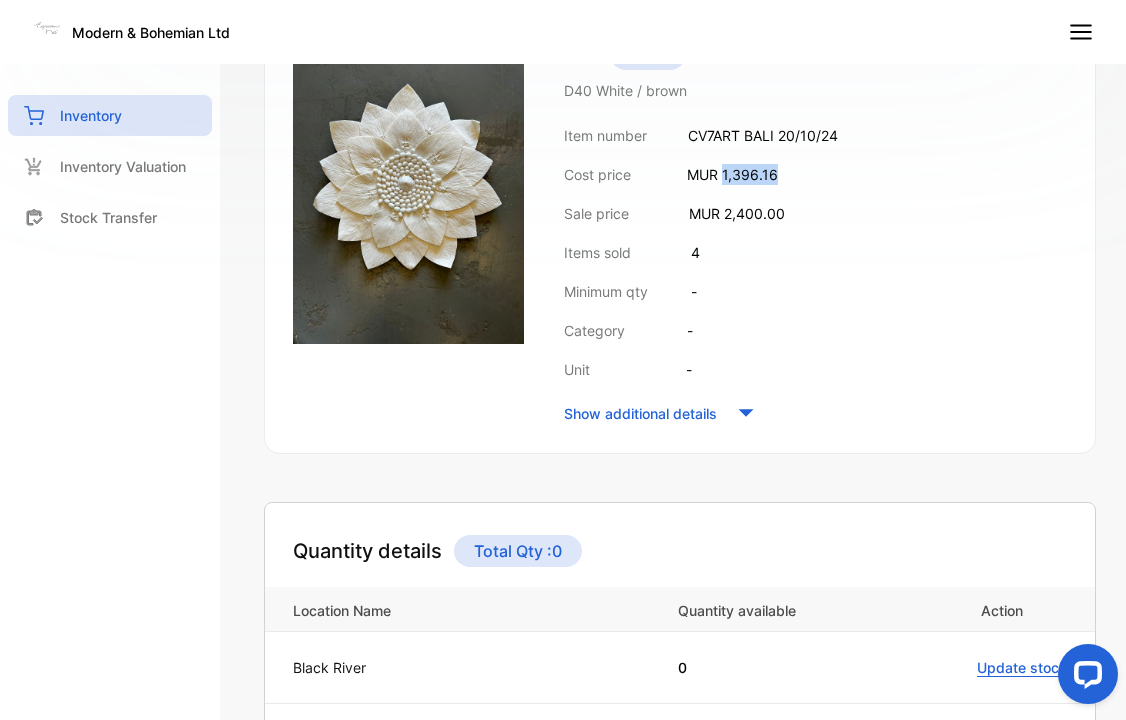 drag, startPoint x: 725, startPoint y: 178, endPoint x: 785, endPoint y: 173, distance: 60.207973 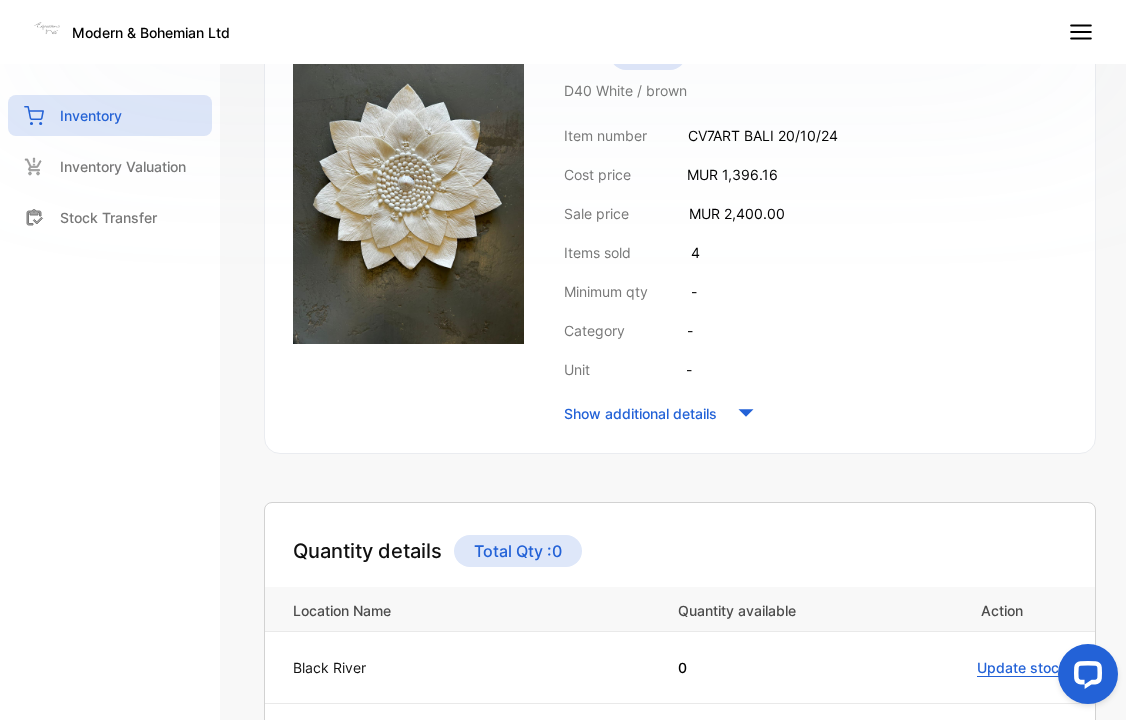 click on "inventory Inventory Inventory Valuation Stock Transfer" at bounding box center [110, 360] 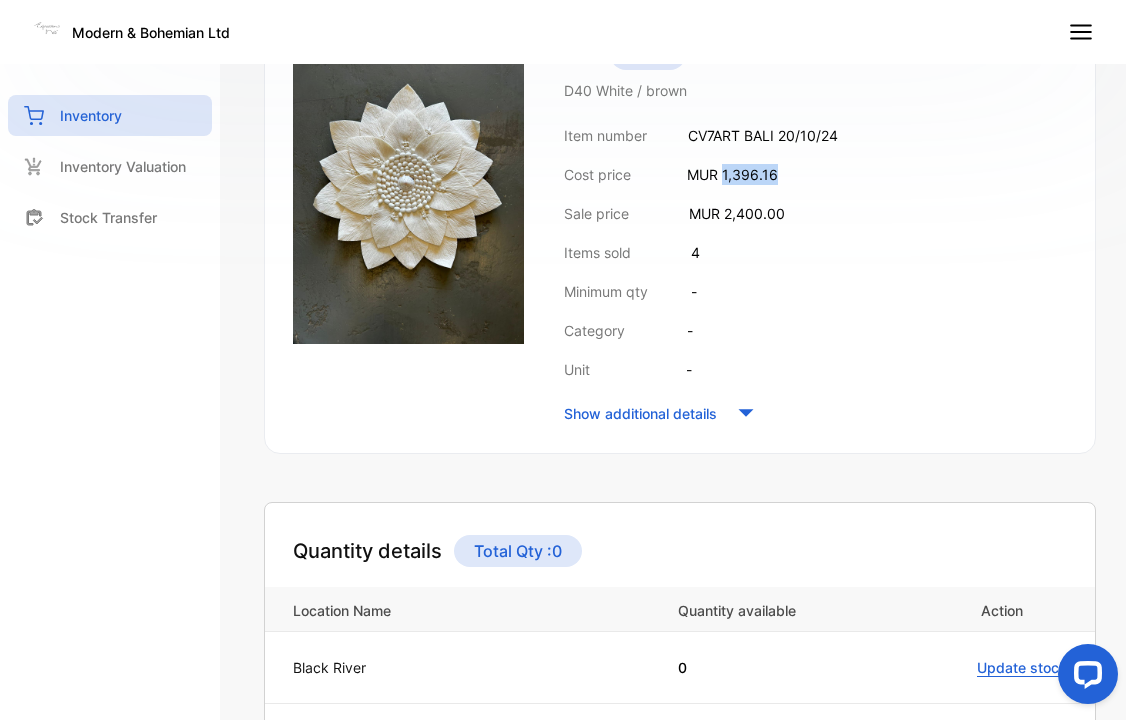 drag, startPoint x: 725, startPoint y: 172, endPoint x: 779, endPoint y: 168, distance: 54.147945 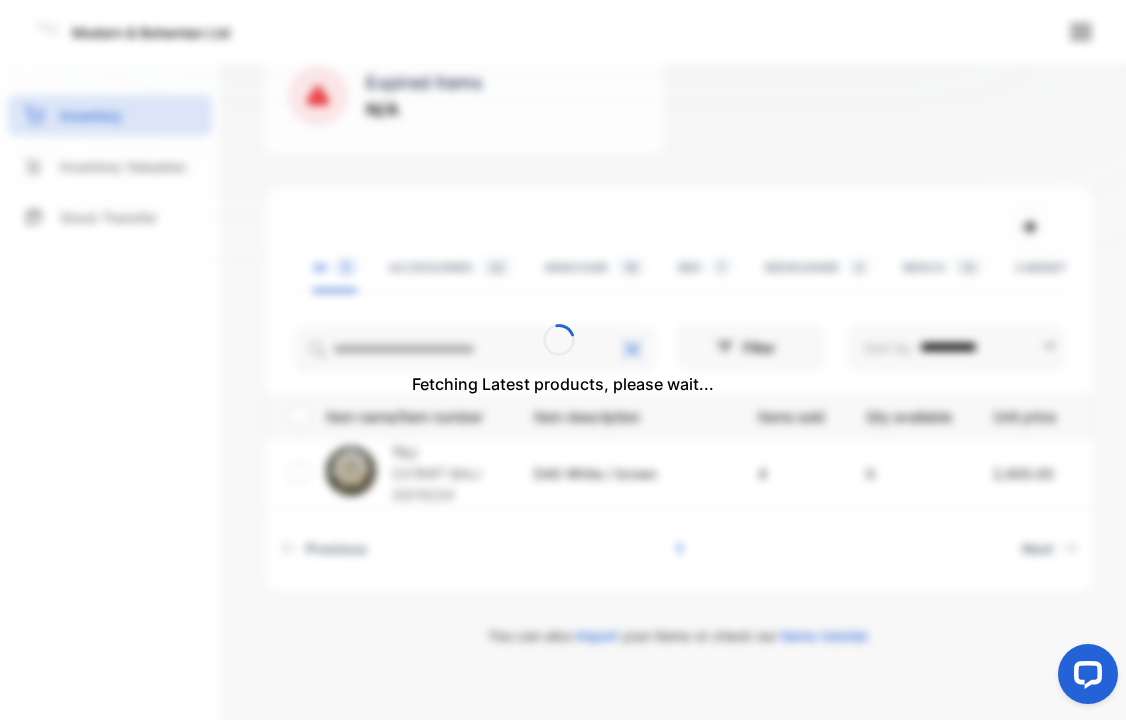 scroll, scrollTop: 309, scrollLeft: 0, axis: vertical 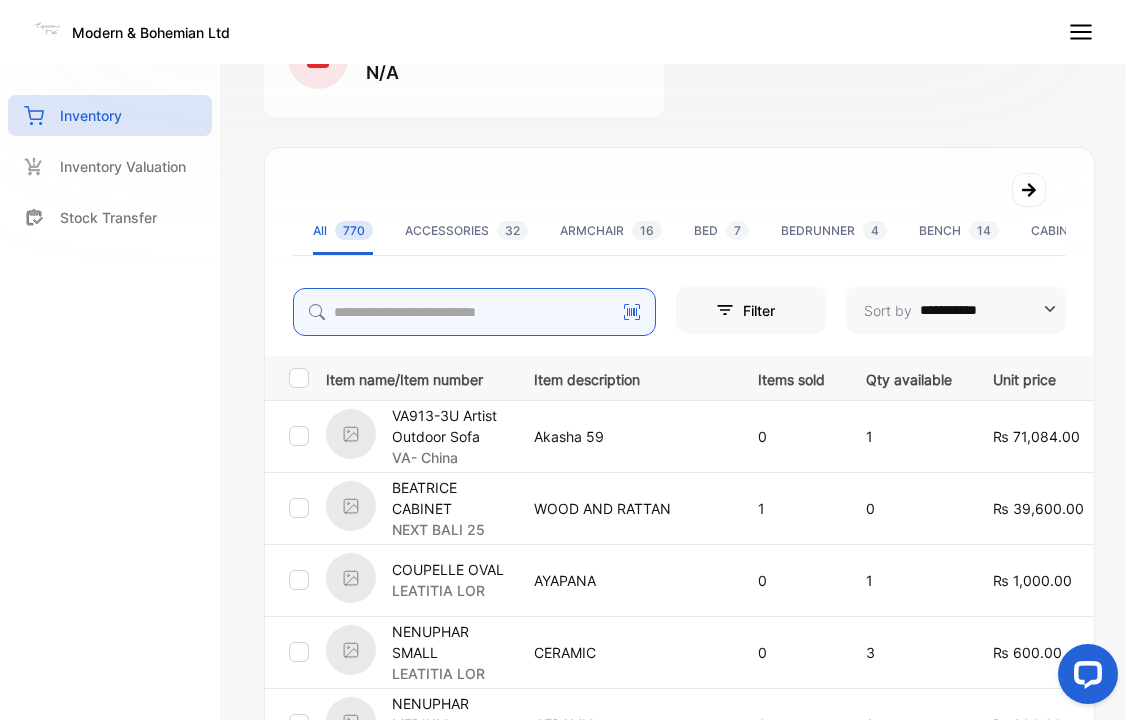 click at bounding box center [474, 312] 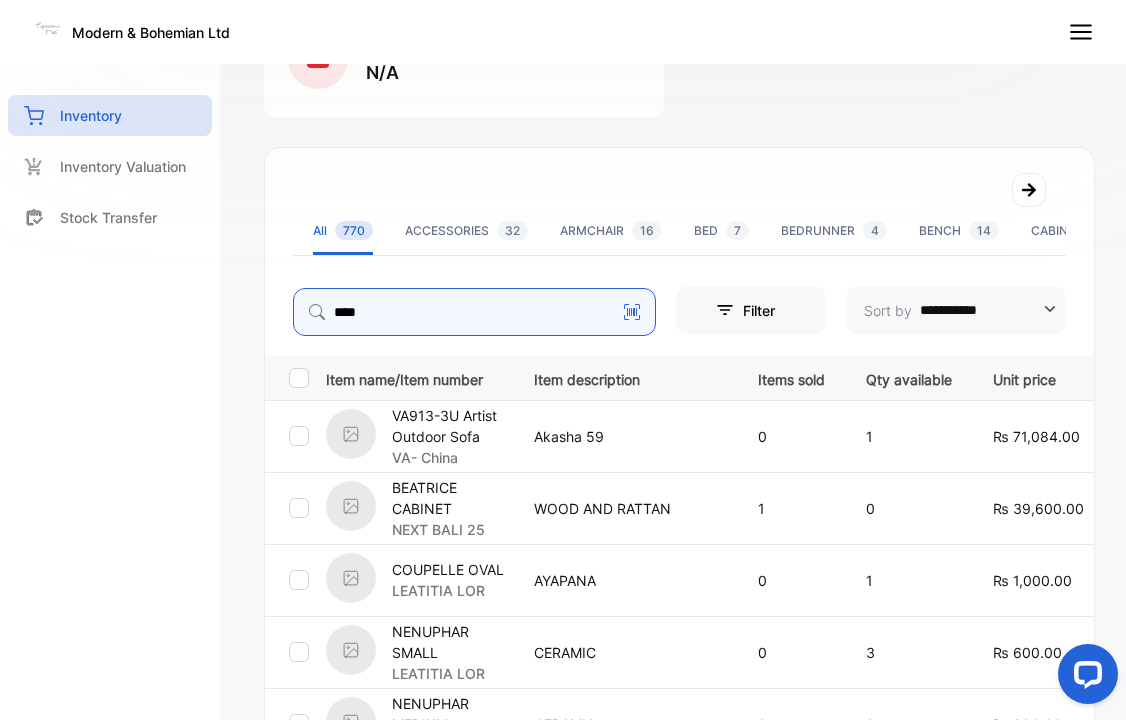 type on "****" 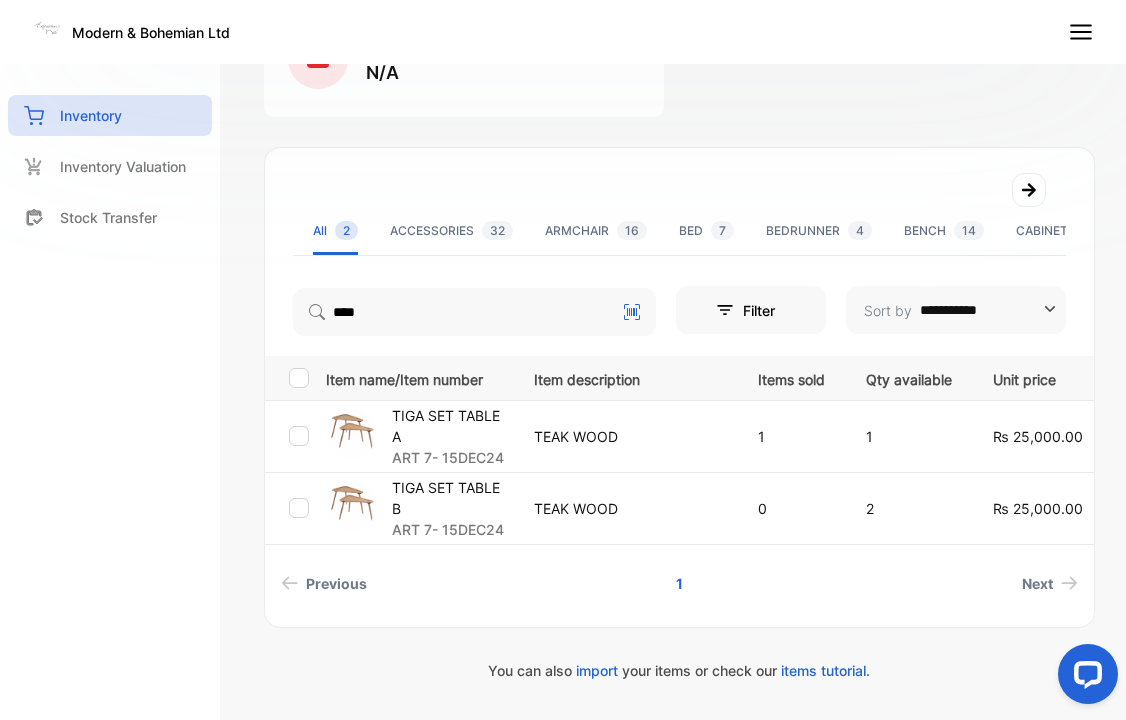 click on "ART 7- 15DEC24" at bounding box center (450, 457) 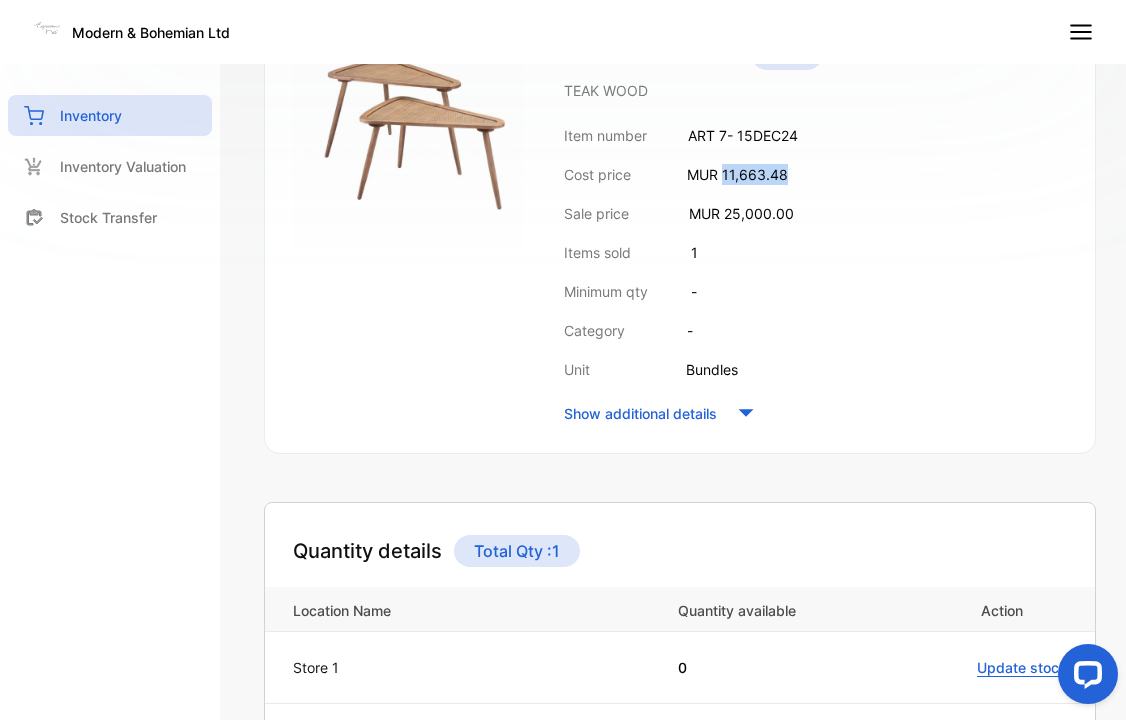 drag, startPoint x: 723, startPoint y: 171, endPoint x: 839, endPoint y: 173, distance: 116.01724 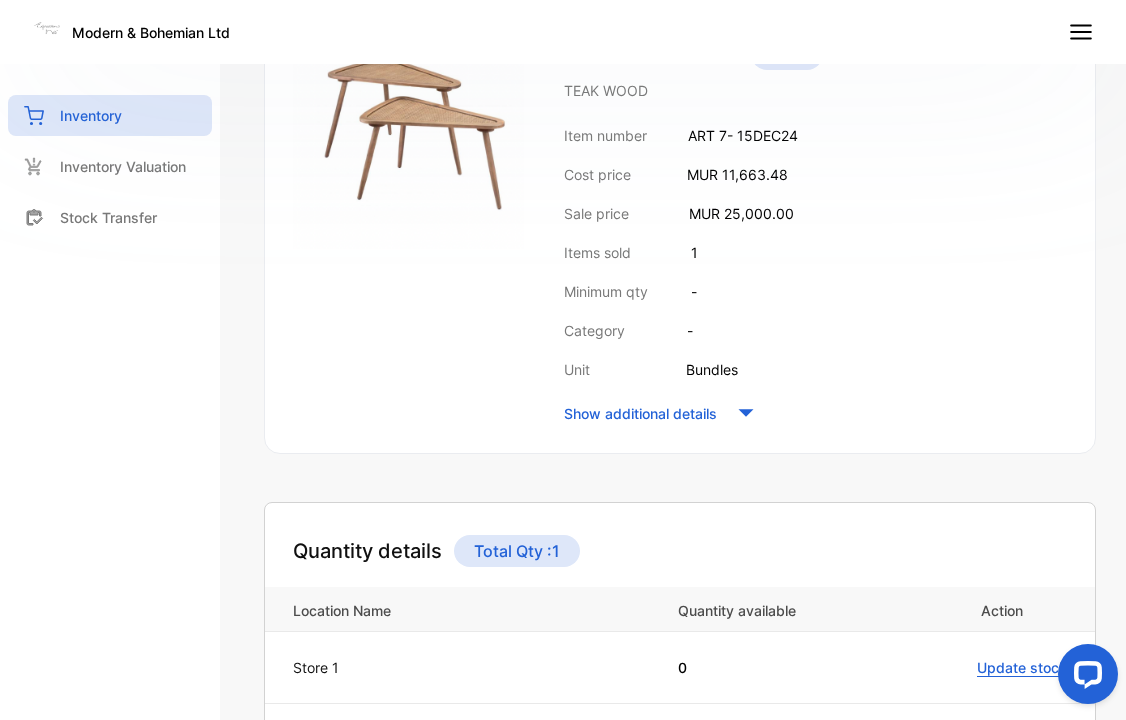 scroll, scrollTop: 0, scrollLeft: 0, axis: both 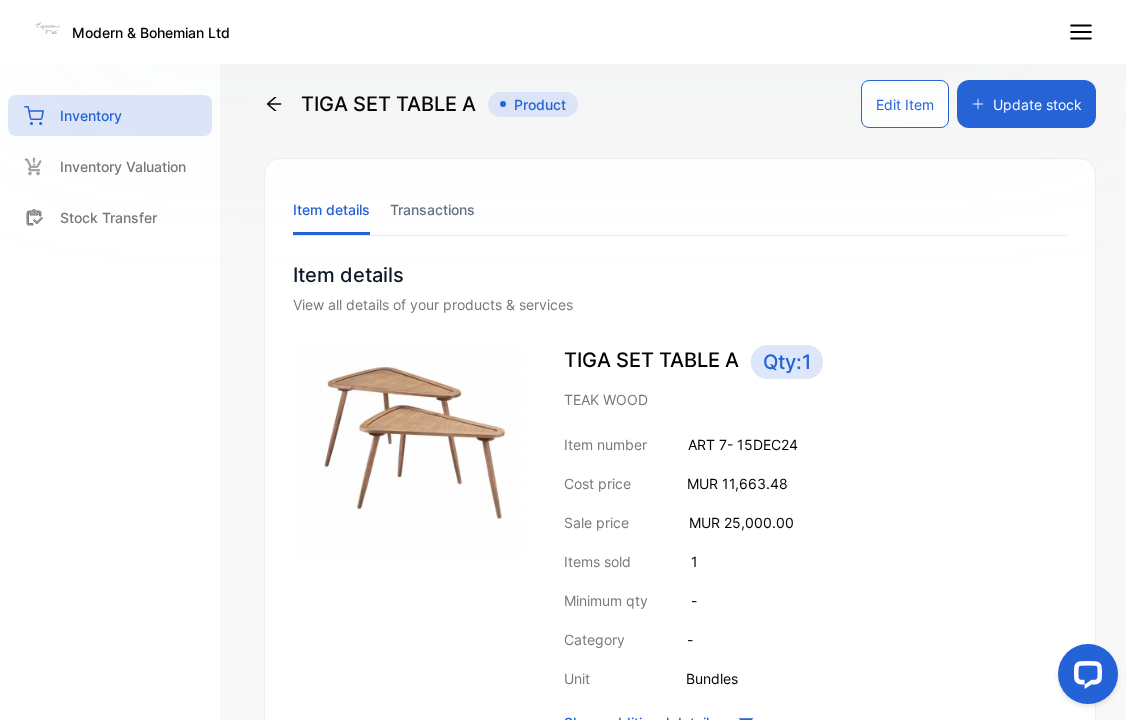 click on "TIGA SET TABLE A   Product" at bounding box center [421, 104] 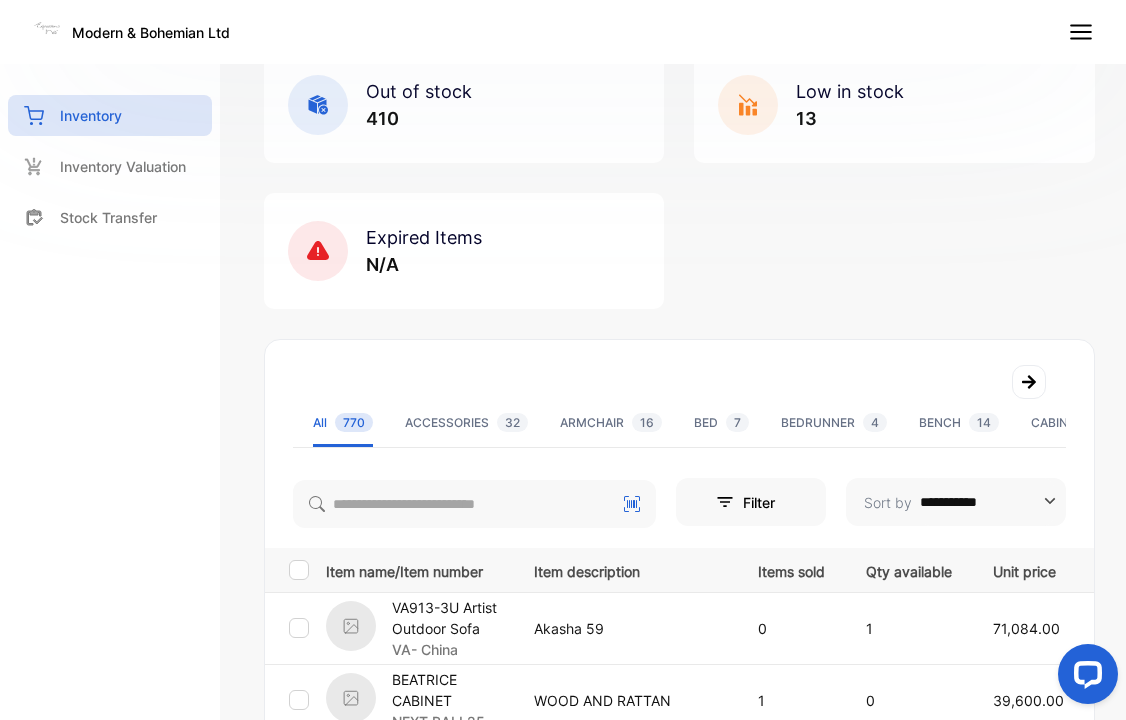 scroll, scrollTop: 32, scrollLeft: 0, axis: vertical 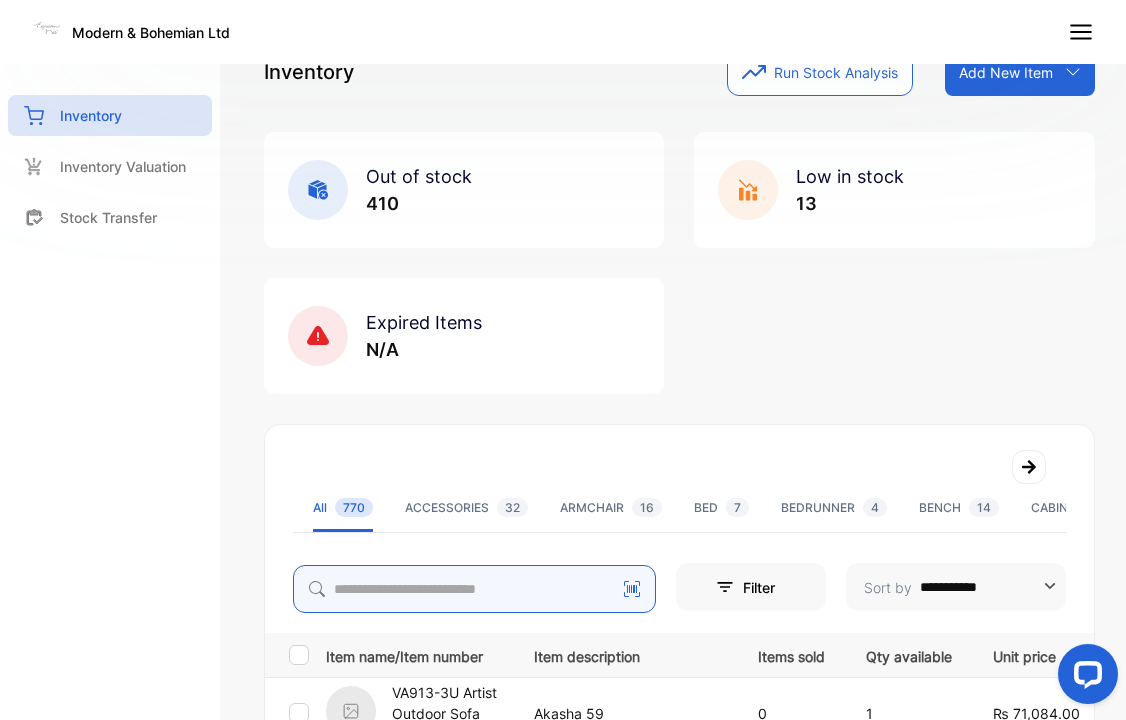 click at bounding box center (474, 589) 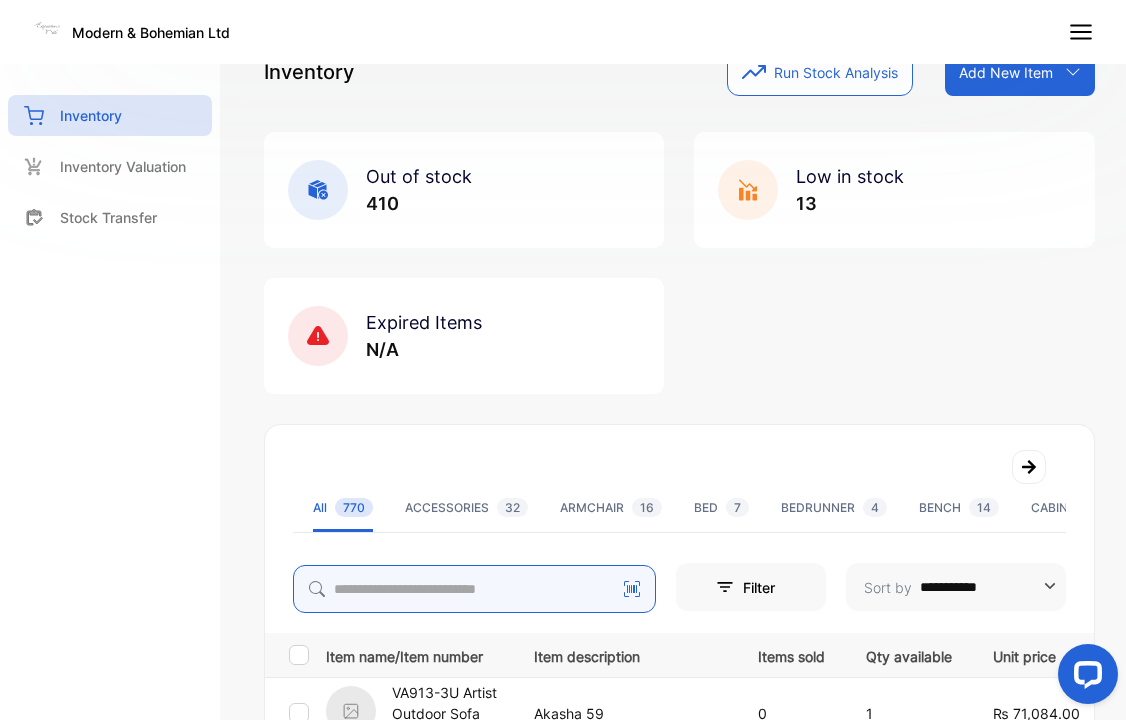 click at bounding box center (474, 589) 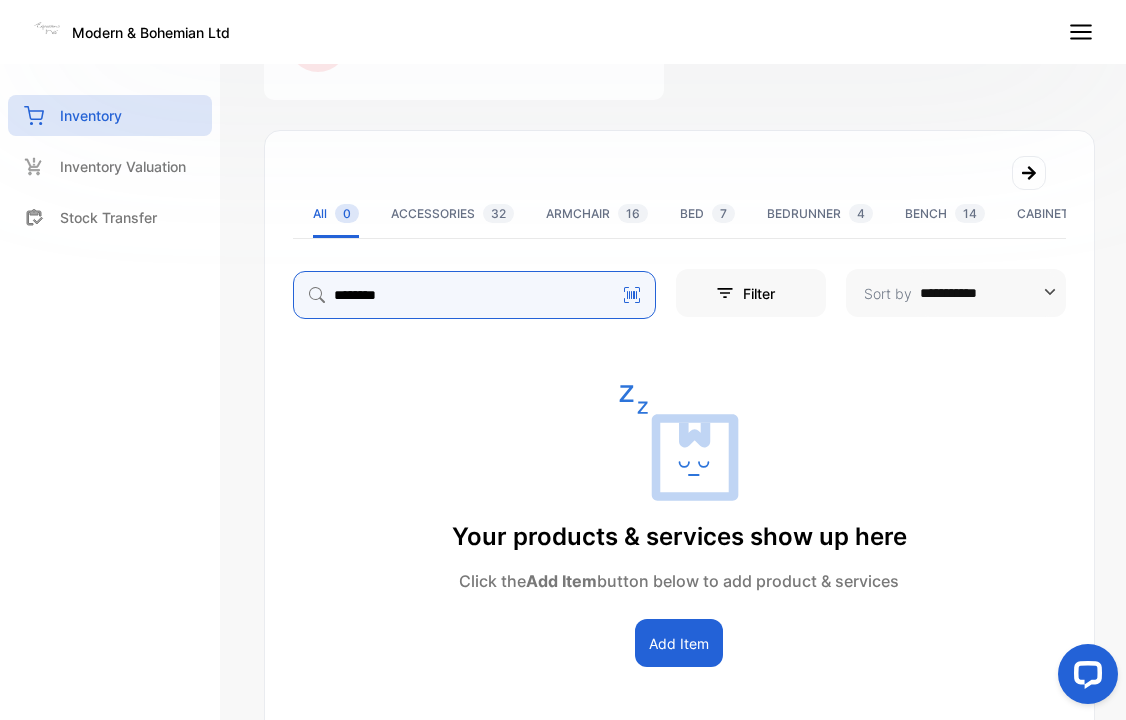 scroll, scrollTop: 387, scrollLeft: 0, axis: vertical 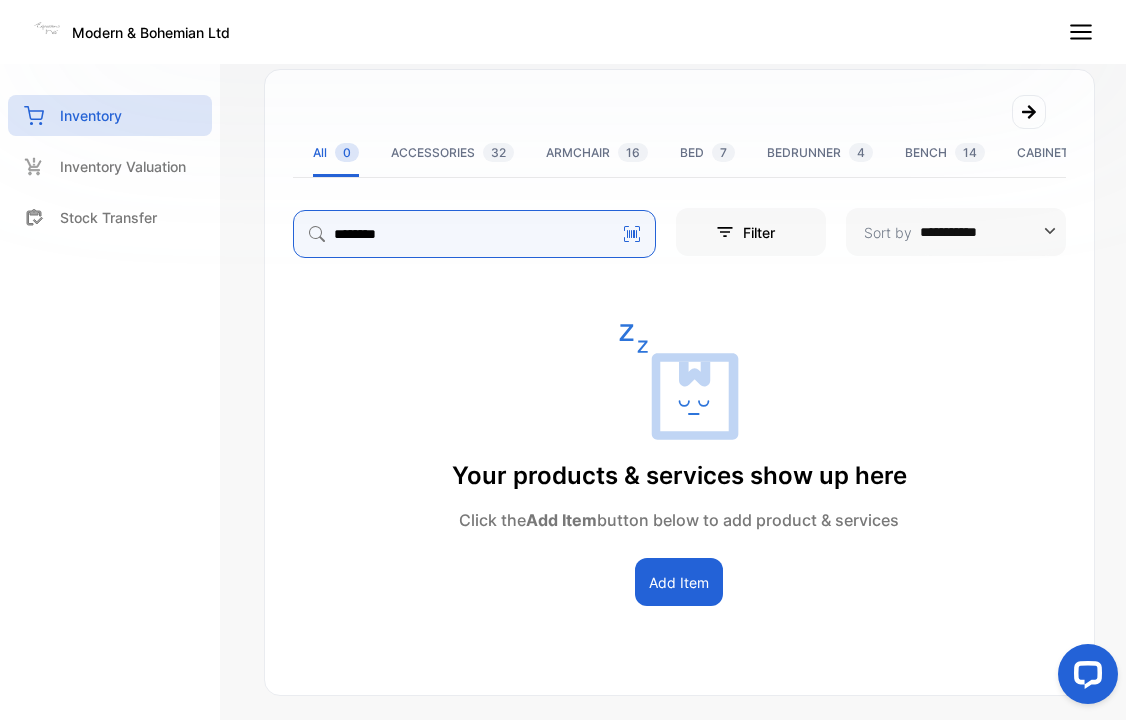 drag, startPoint x: 368, startPoint y: 237, endPoint x: 241, endPoint y: 237, distance: 127 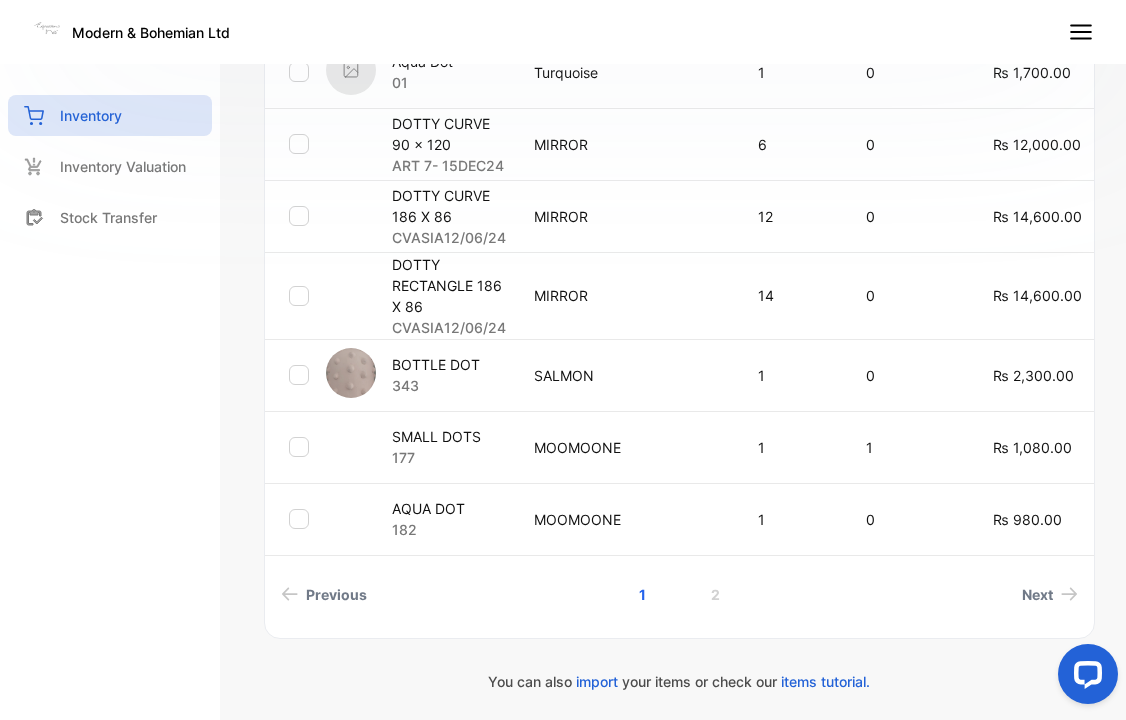 scroll, scrollTop: 943, scrollLeft: 0, axis: vertical 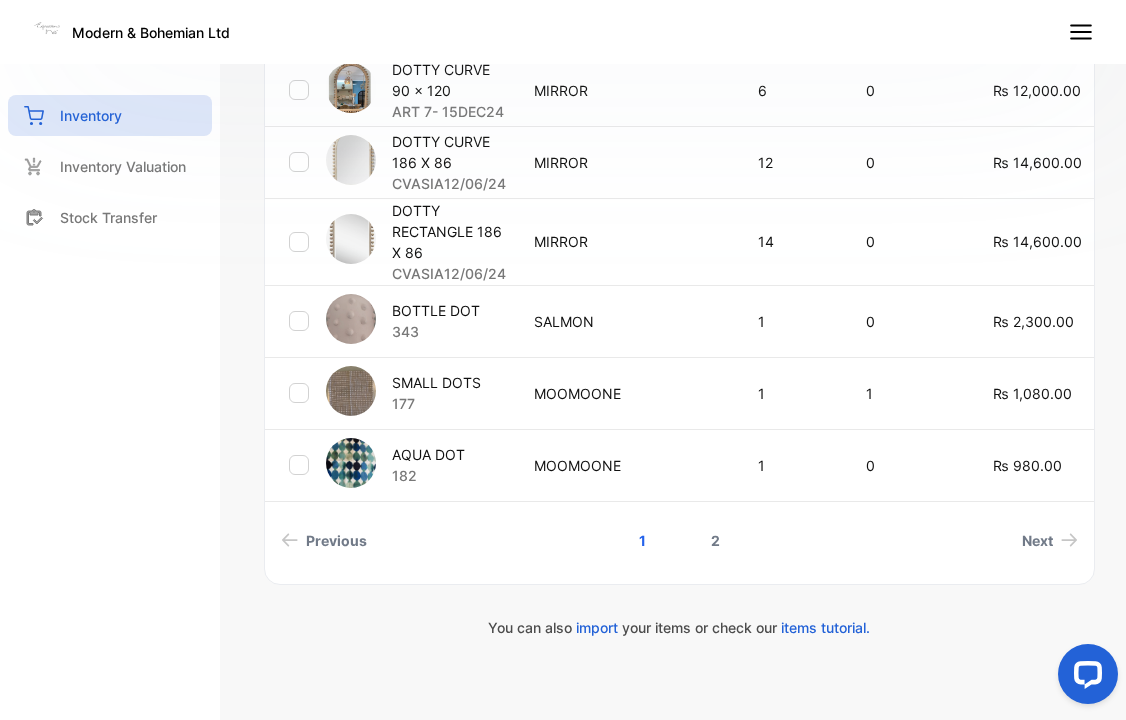 click on "2" at bounding box center [715, 540] 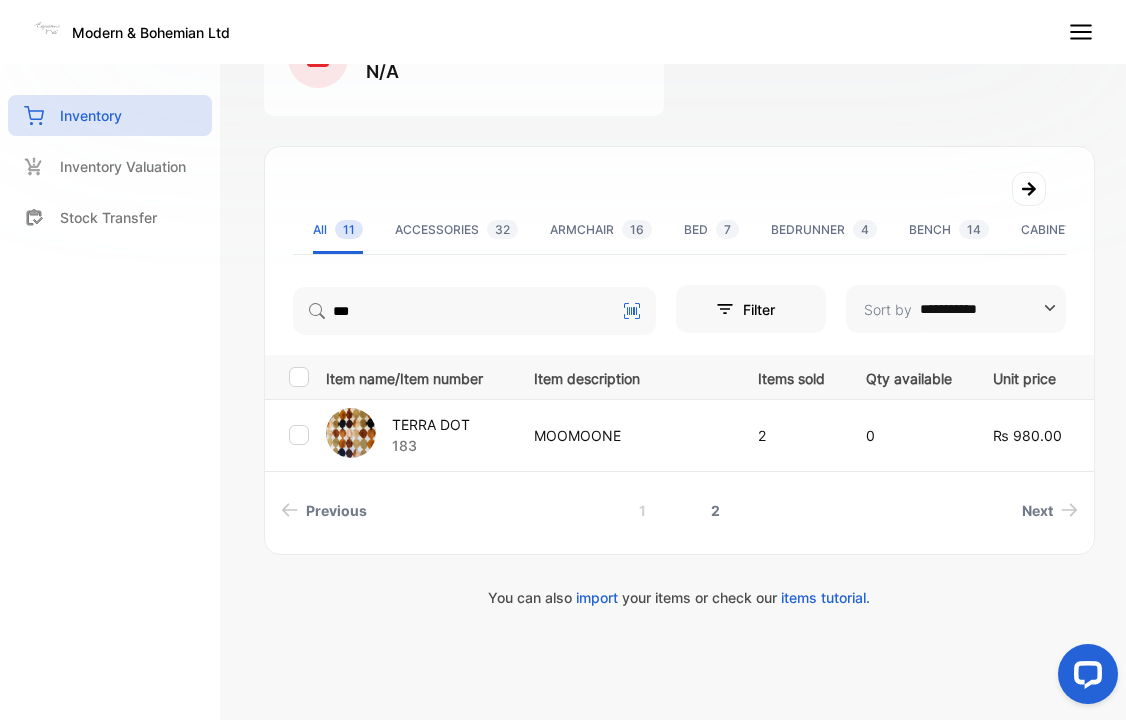 scroll, scrollTop: 309, scrollLeft: 0, axis: vertical 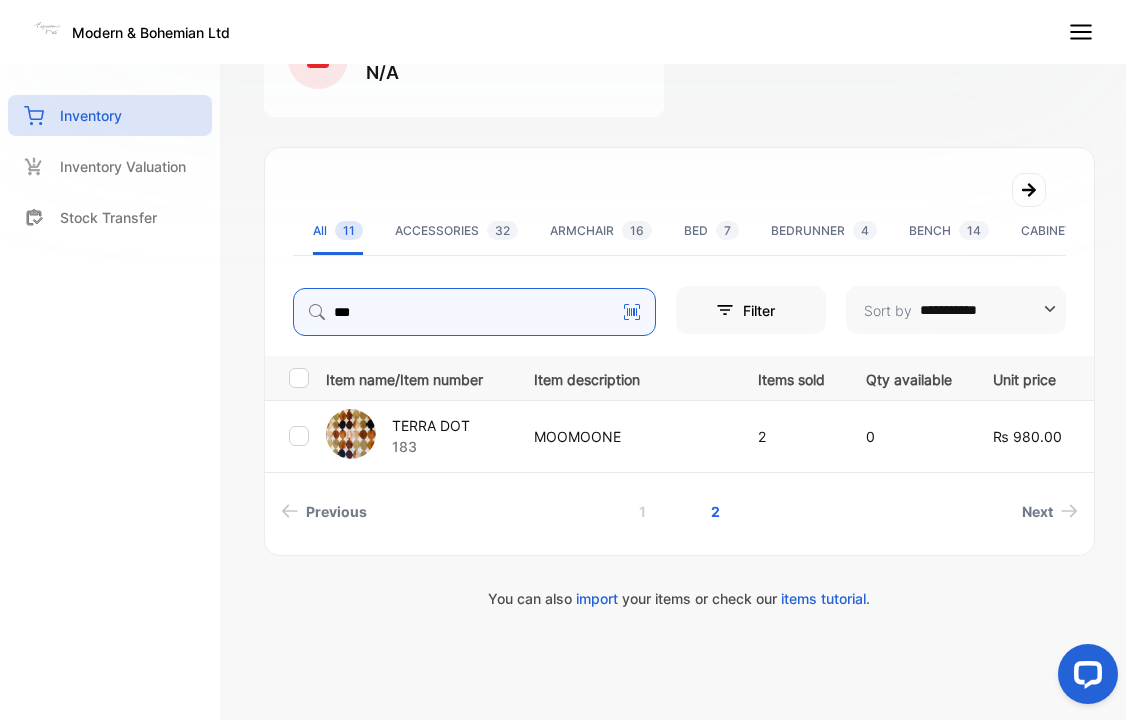drag, startPoint x: 382, startPoint y: 308, endPoint x: 255, endPoint y: 293, distance: 127.88276 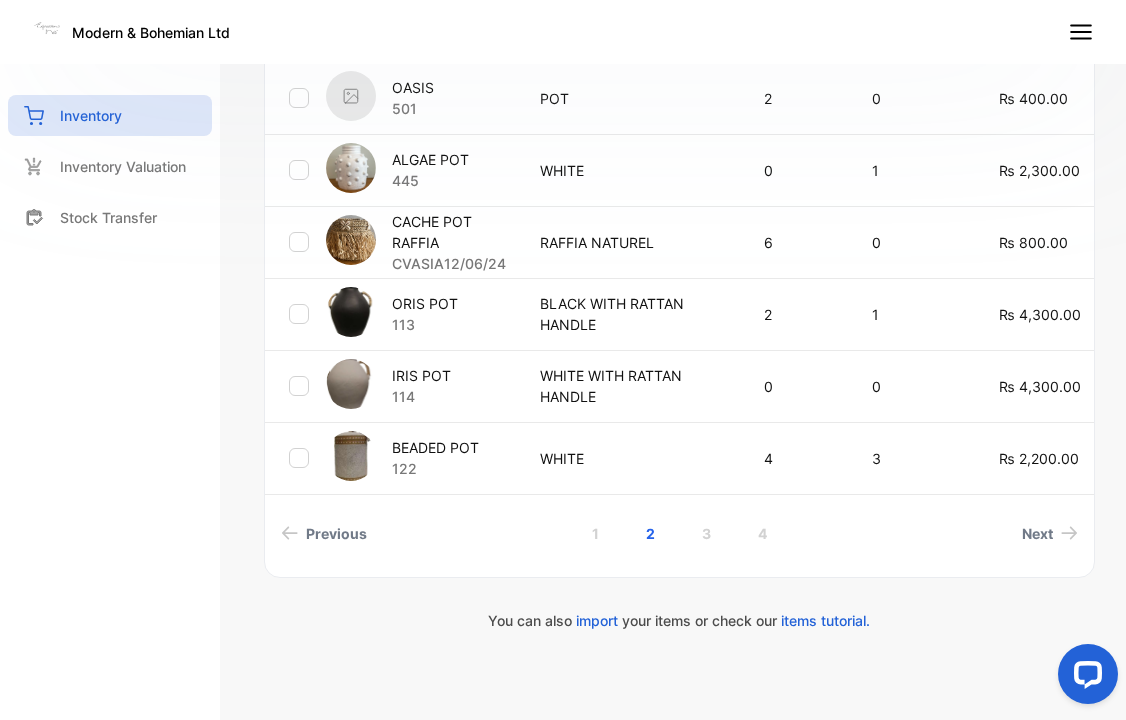 scroll, scrollTop: 938, scrollLeft: 0, axis: vertical 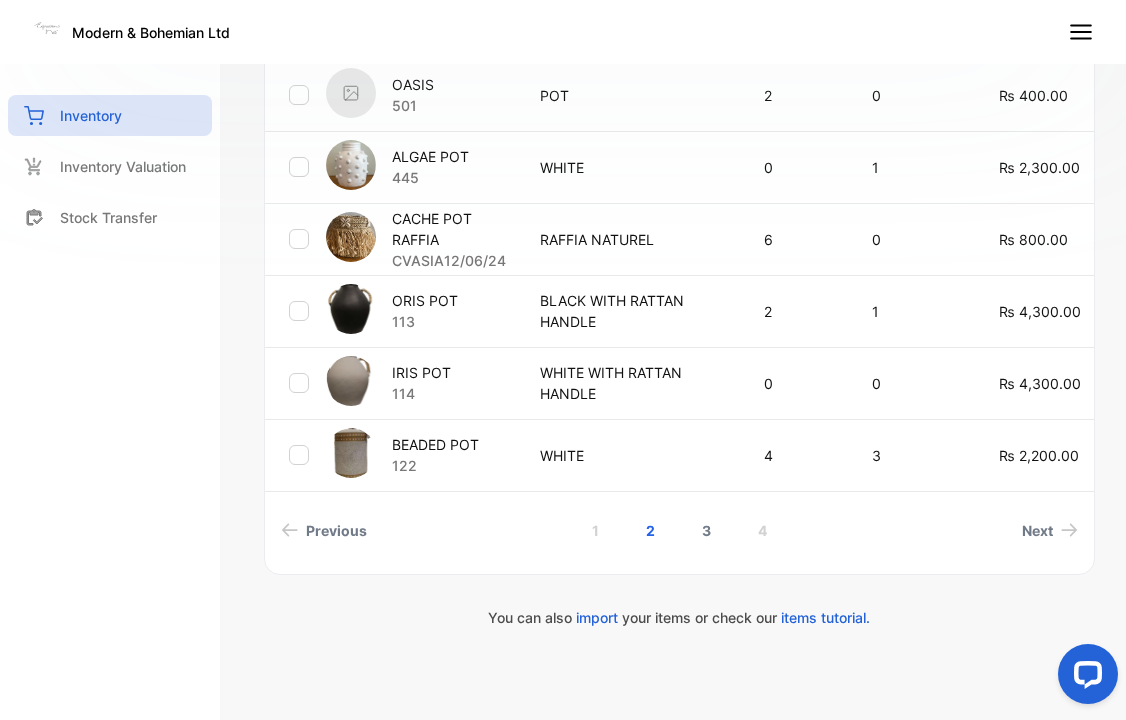 click on "3" at bounding box center [706, 530] 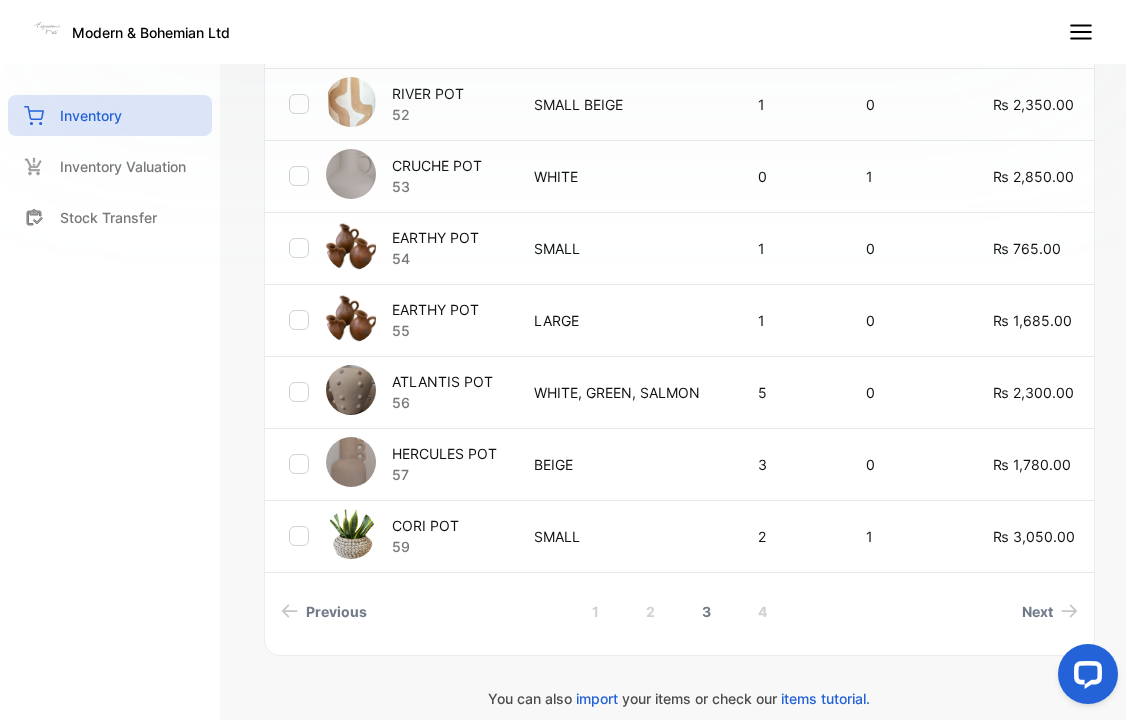 scroll, scrollTop: 957, scrollLeft: 0, axis: vertical 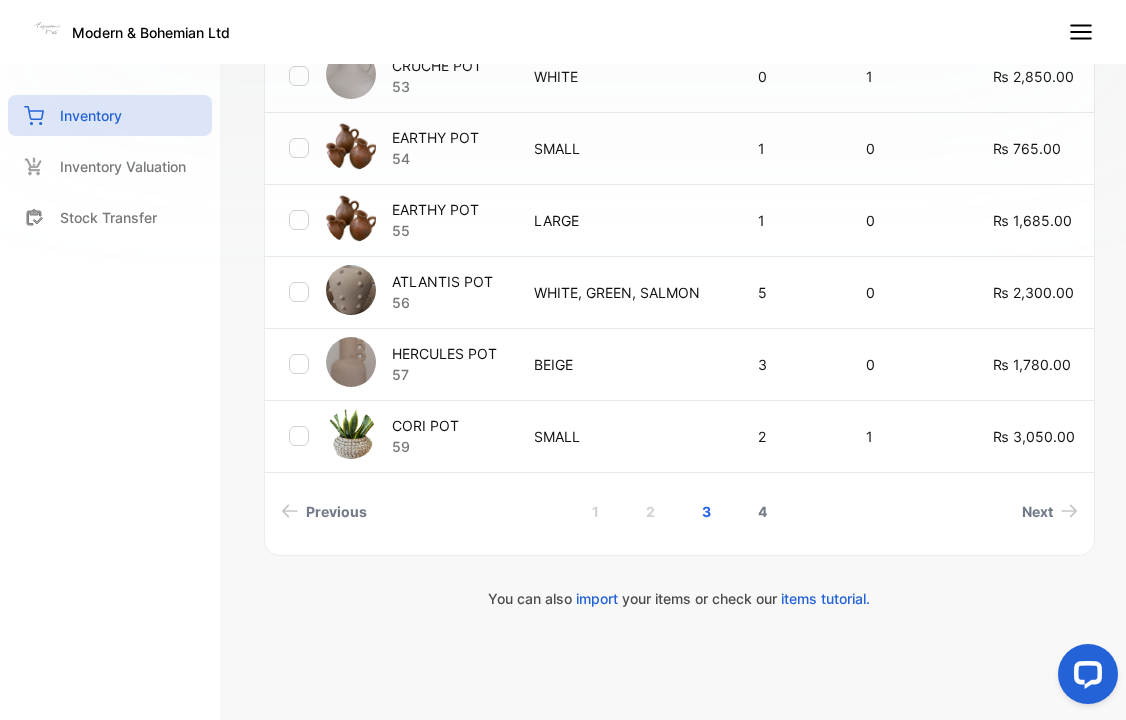 click on "4" at bounding box center (762, 511) 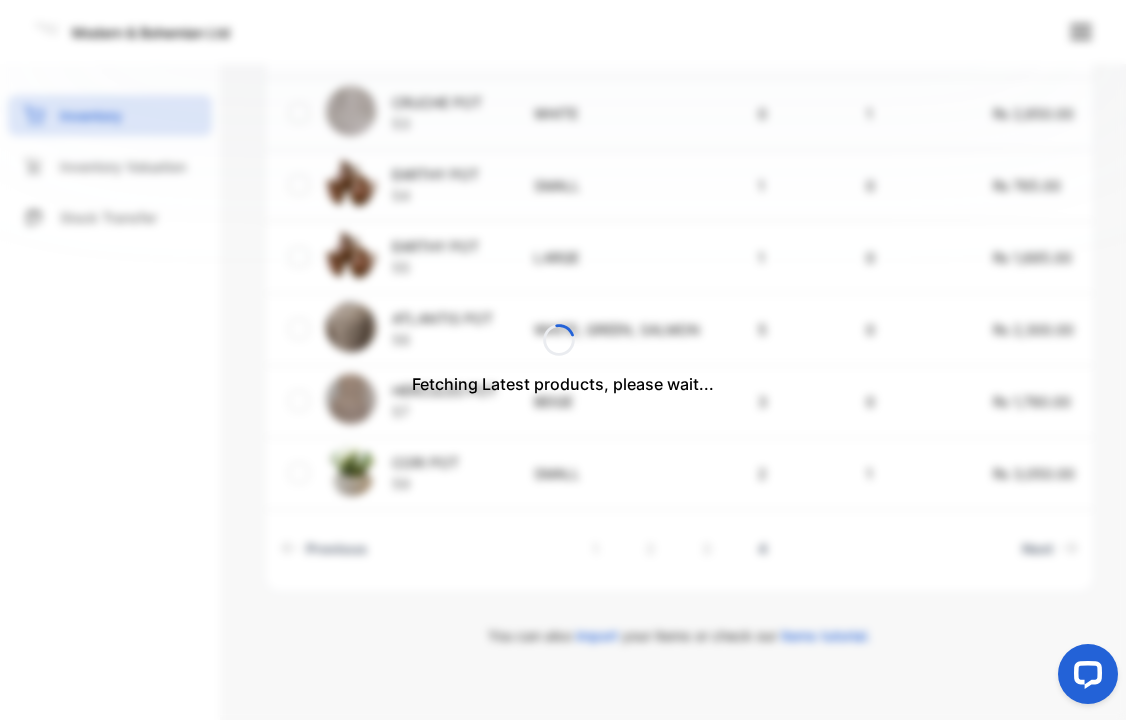 scroll, scrollTop: 381, scrollLeft: 0, axis: vertical 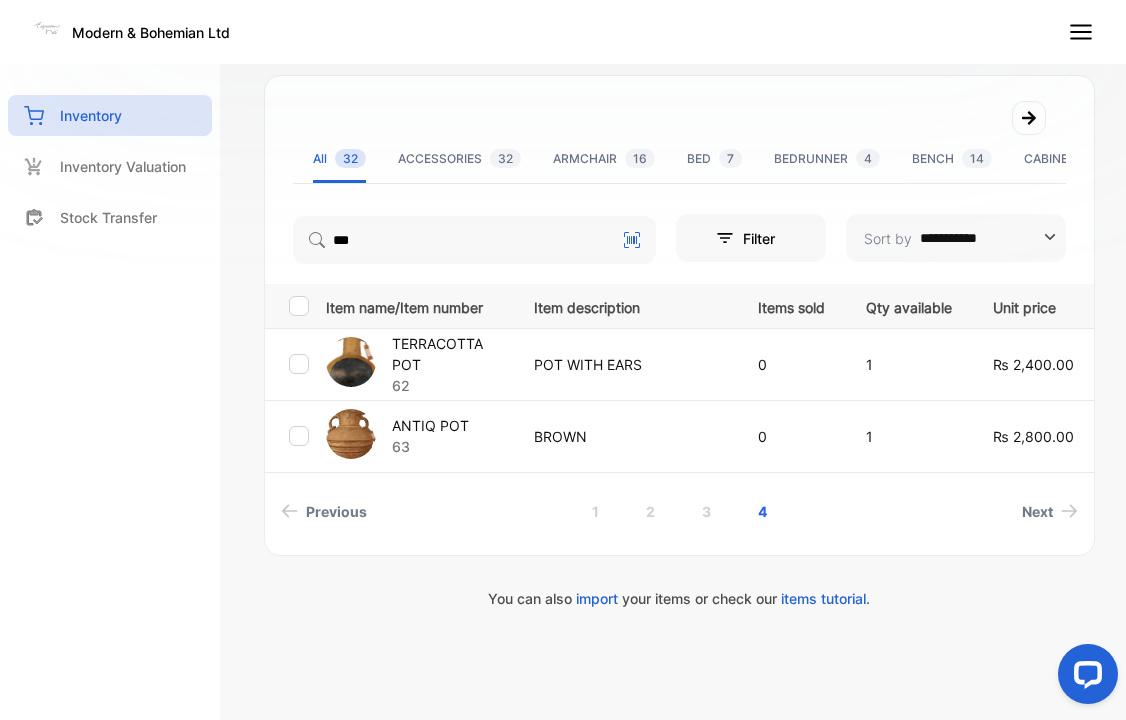 click on "TERRACOTTA POT" at bounding box center [450, 354] 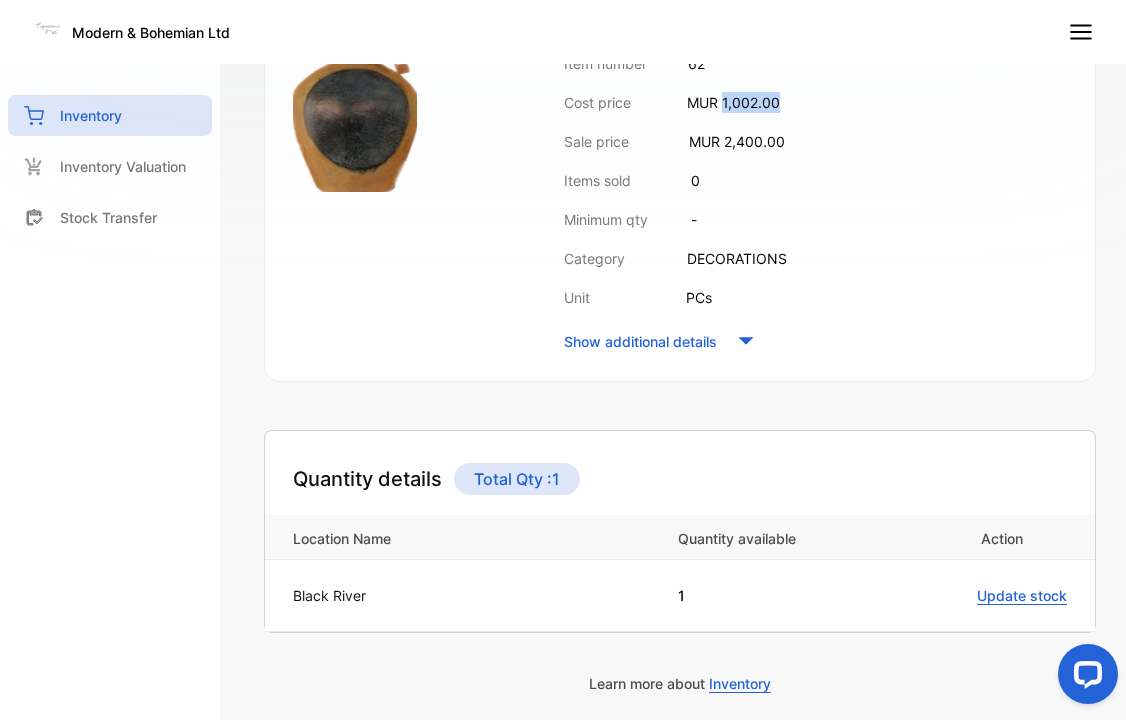 drag, startPoint x: 724, startPoint y: 99, endPoint x: 853, endPoint y: 100, distance: 129.00388 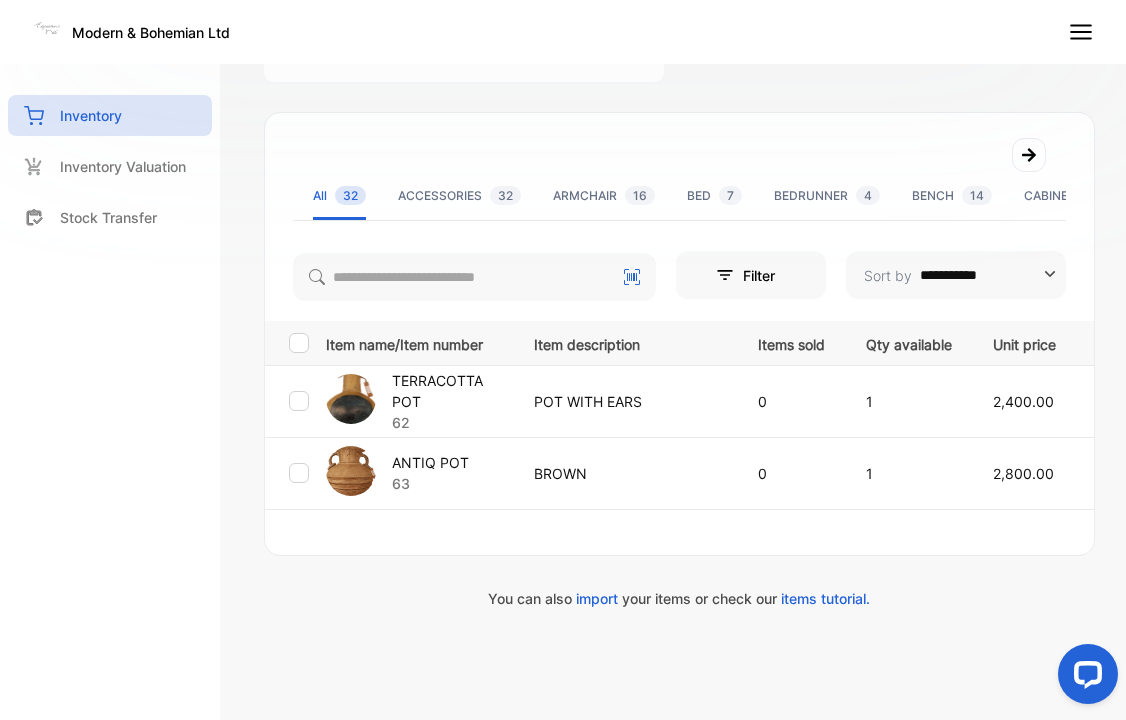scroll, scrollTop: 381, scrollLeft: 0, axis: vertical 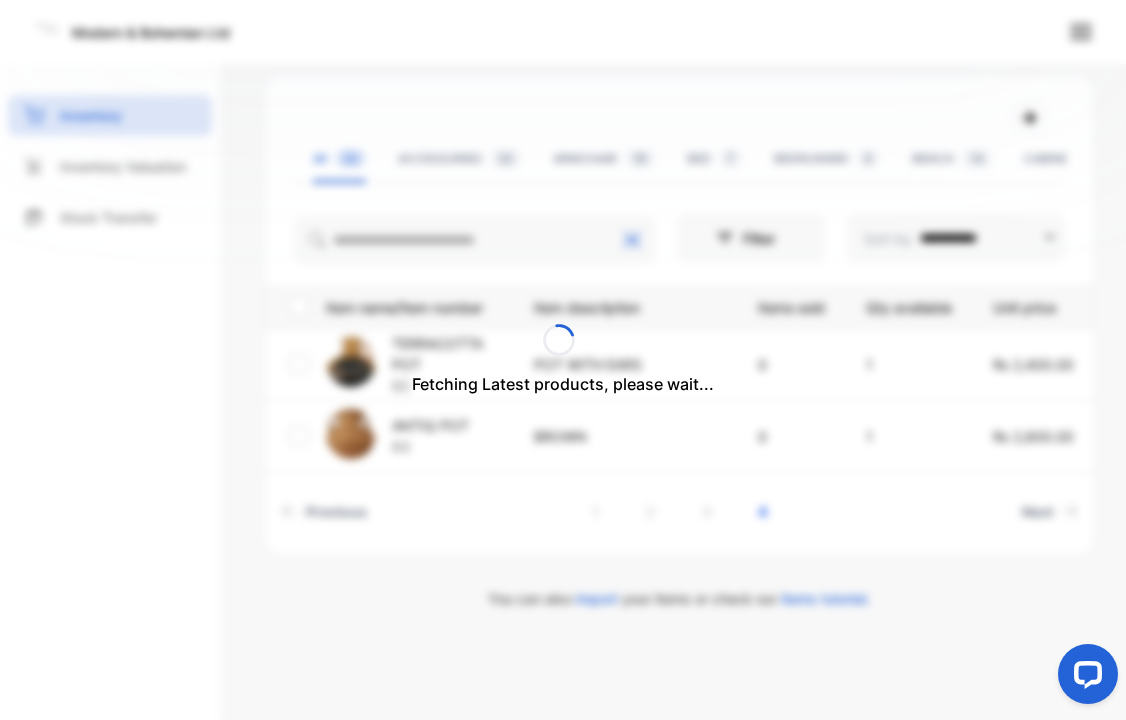 click on "Fetching Latest products, please wait..." at bounding box center [563, 360] 